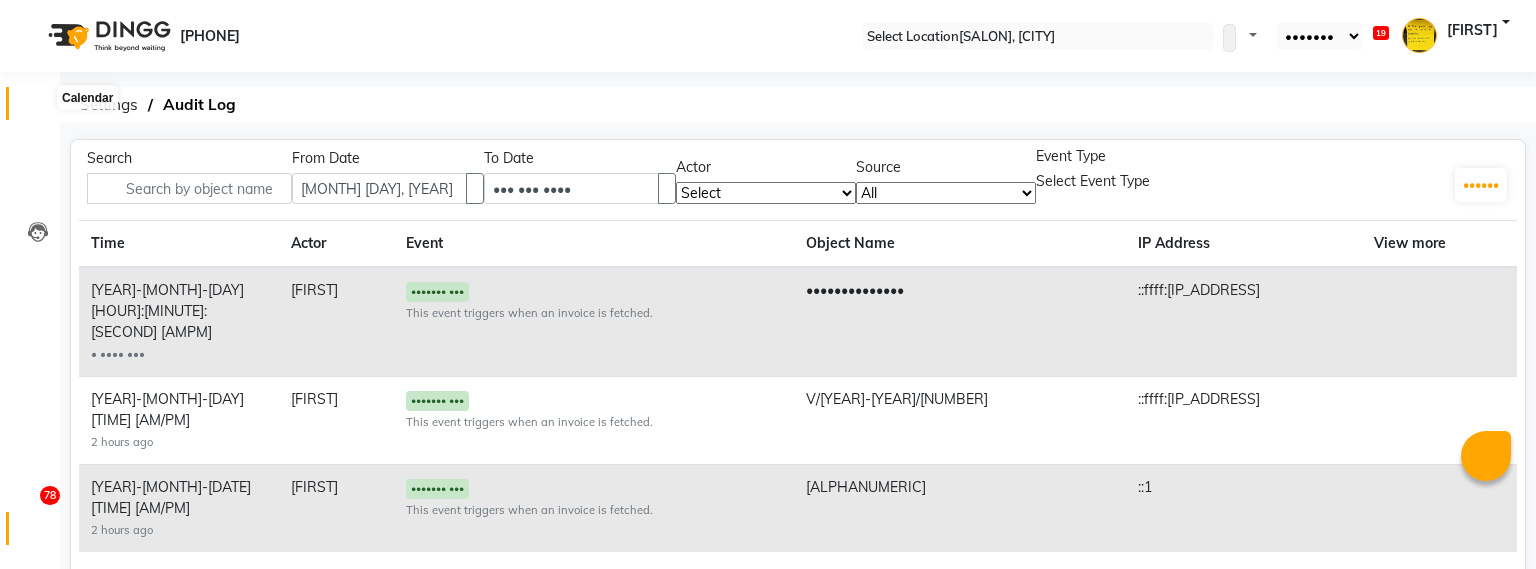 scroll, scrollTop: 0, scrollLeft: 0, axis: both 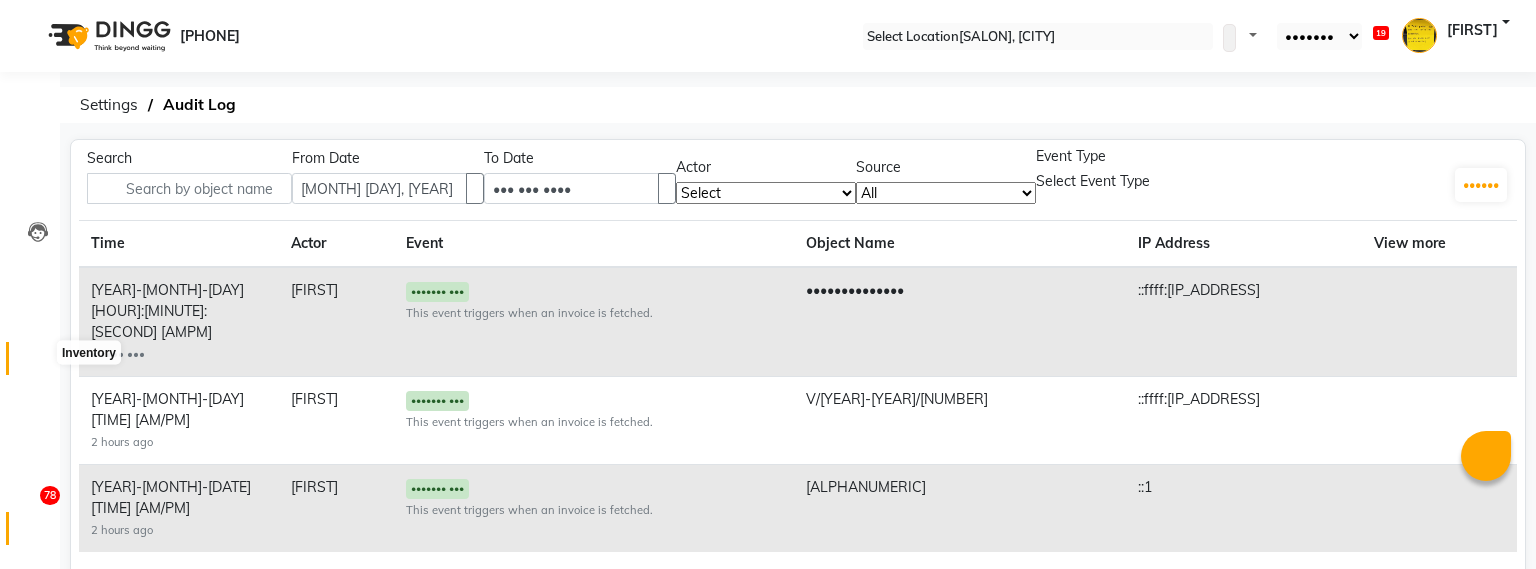 click at bounding box center [38, 363] 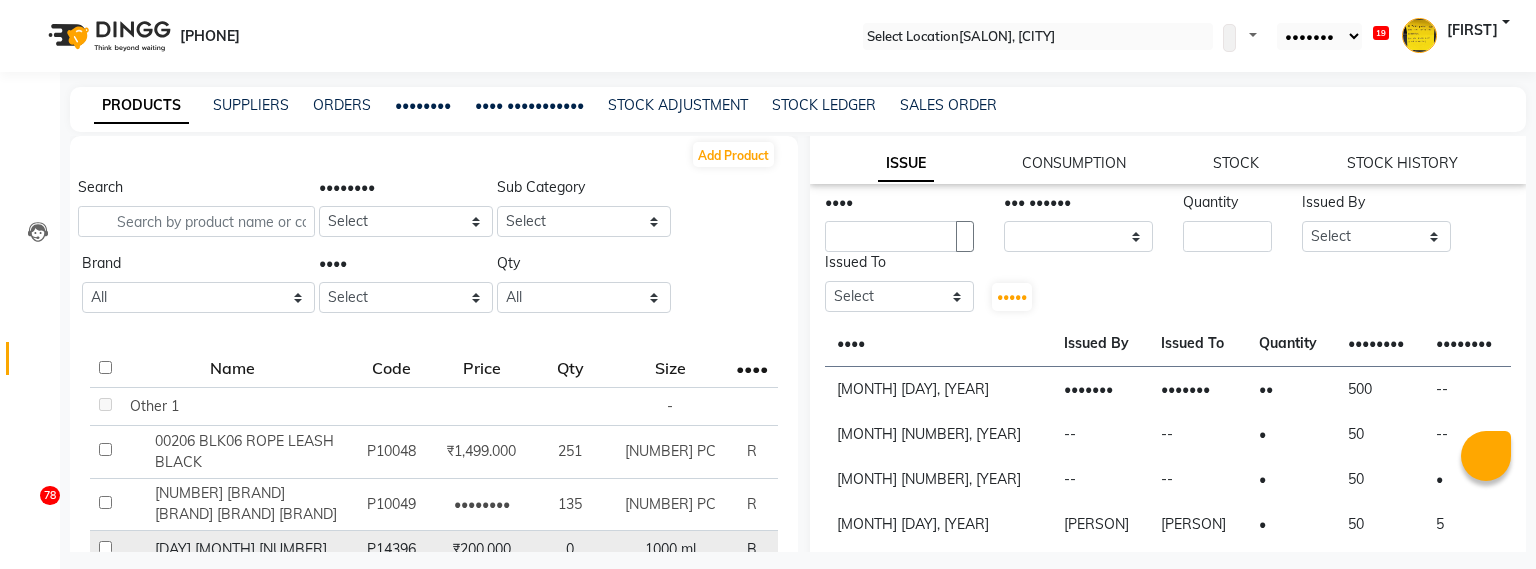 scroll, scrollTop: 179, scrollLeft: 0, axis: vertical 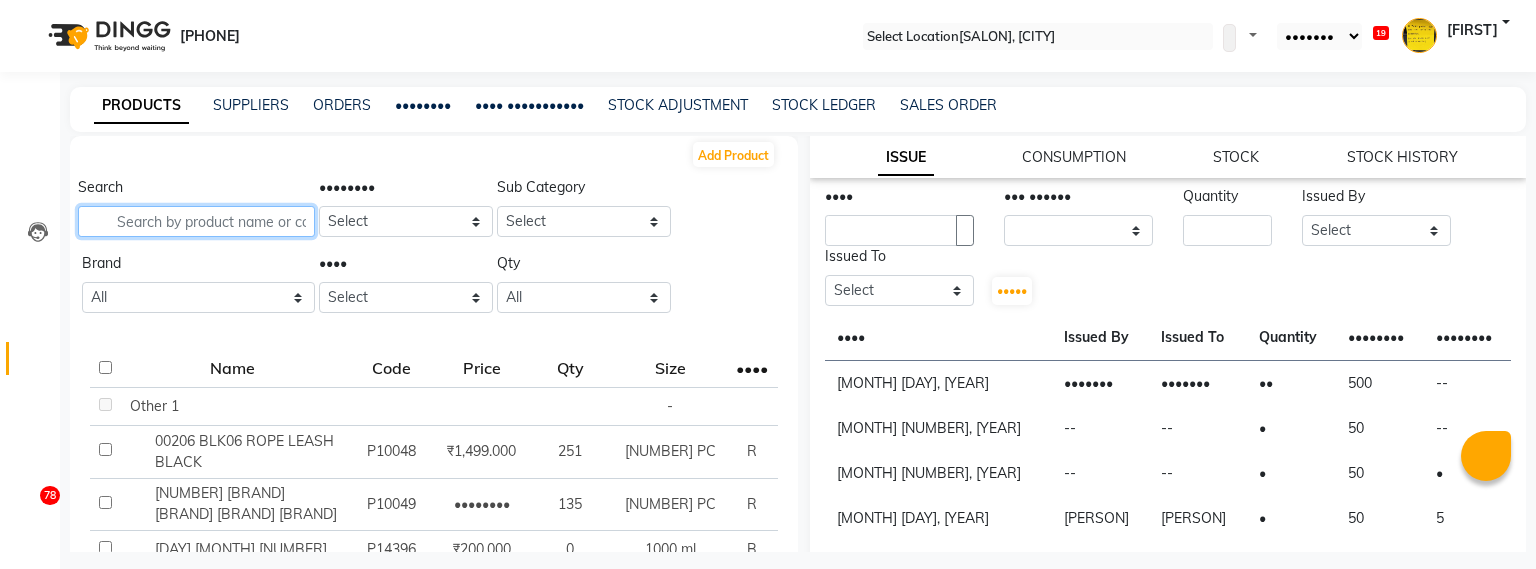 click at bounding box center [196, 221] 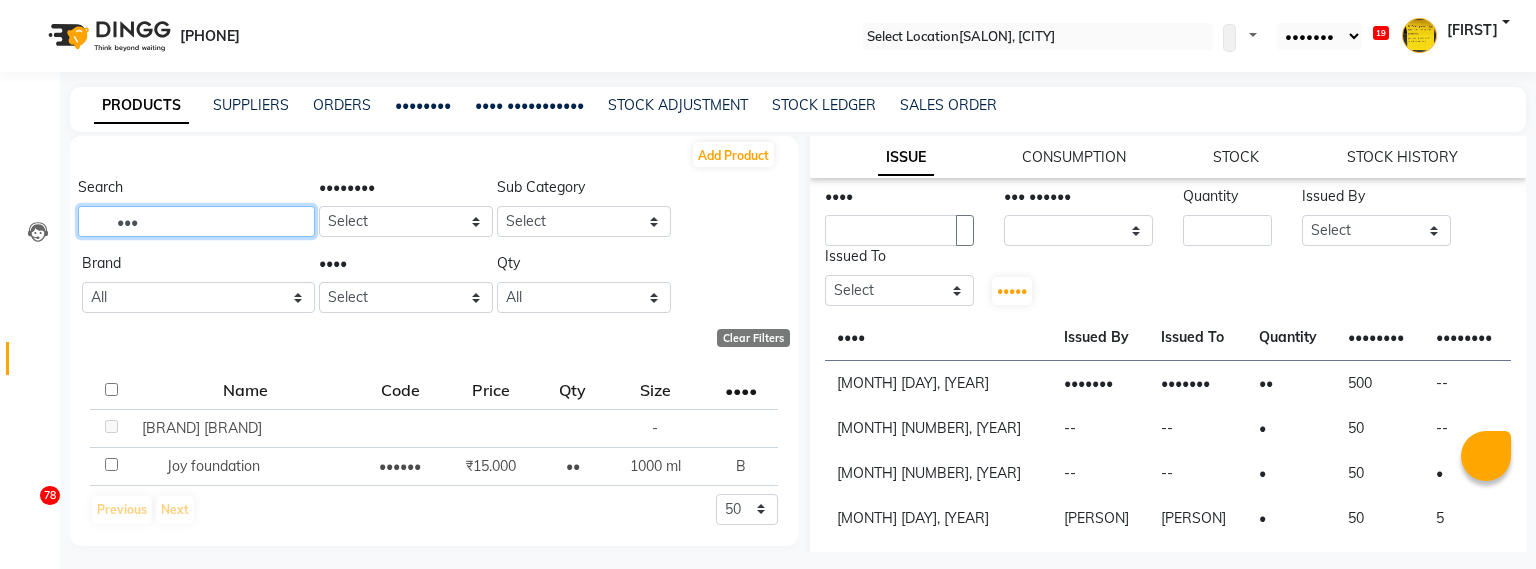 scroll, scrollTop: 0, scrollLeft: 0, axis: both 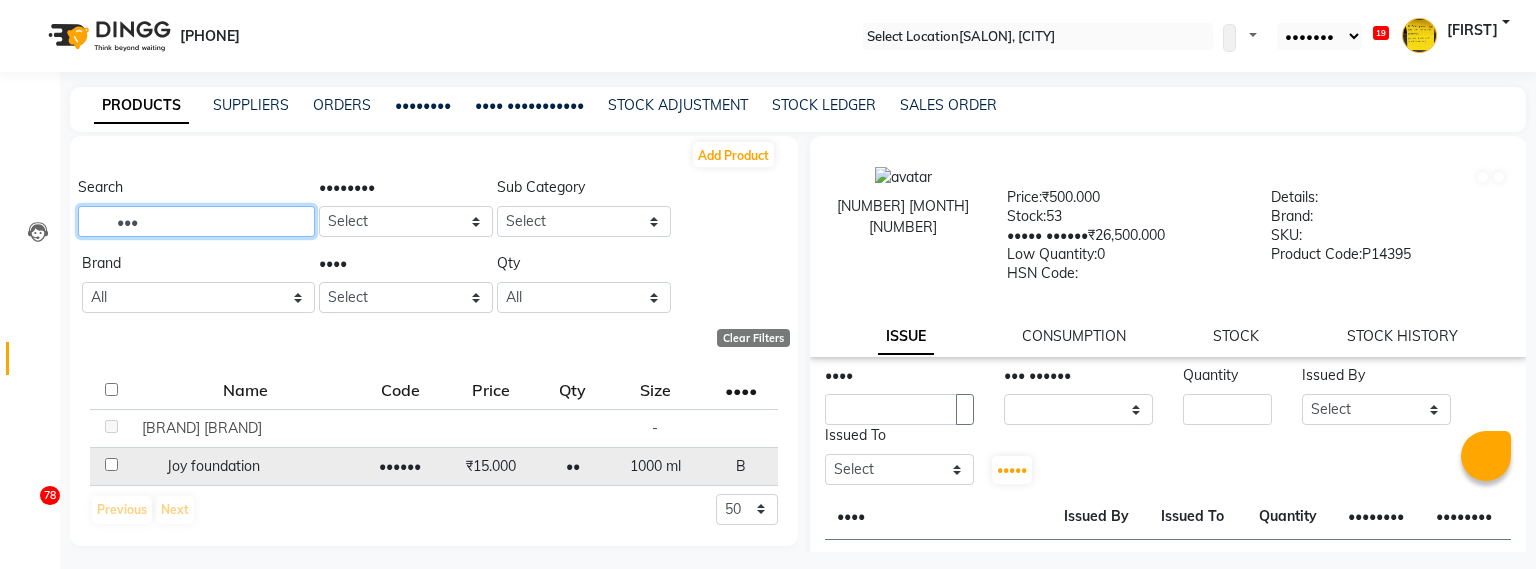 type on "•••" 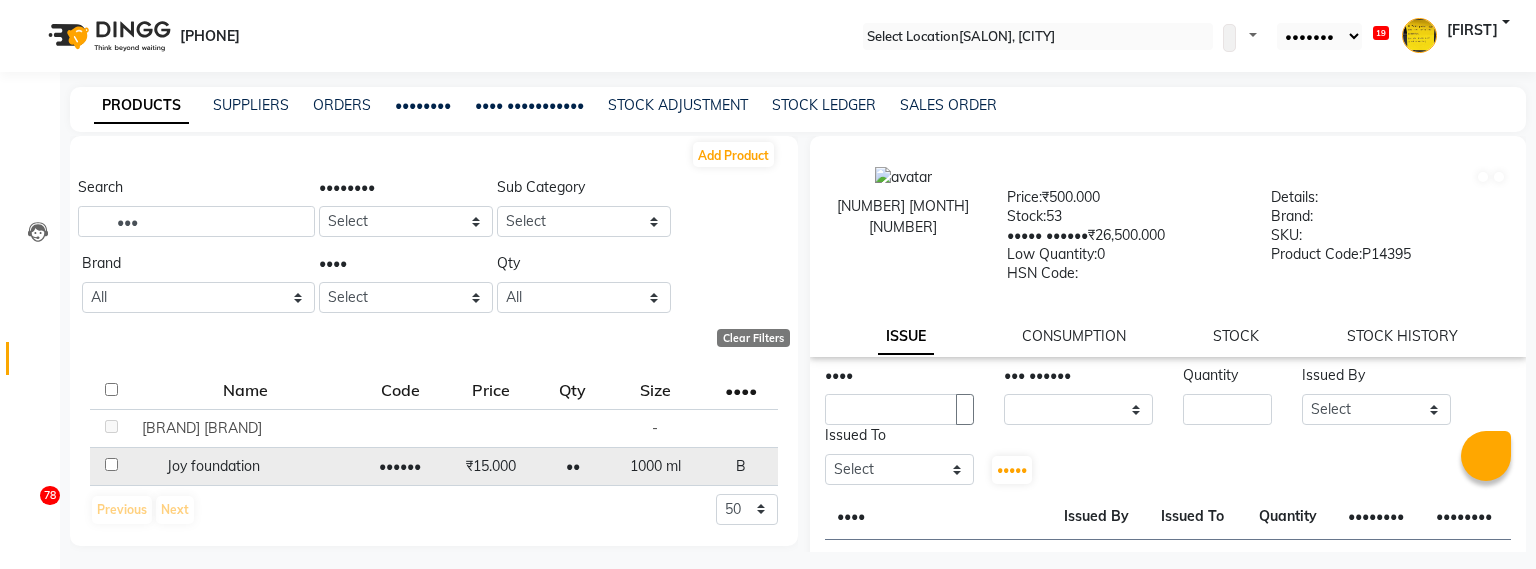 click on "Joy foundation" at bounding box center [244, 428] 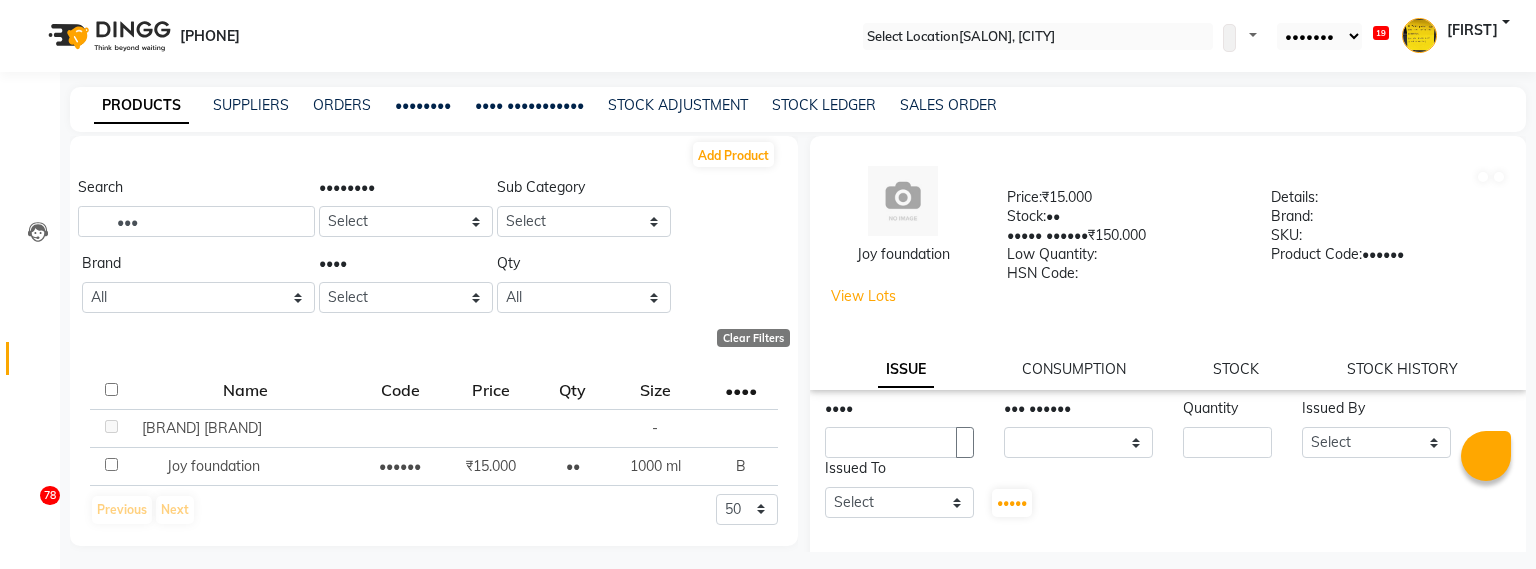 click on "Stock Value:   ₹150.000" at bounding box center (1124, 239) 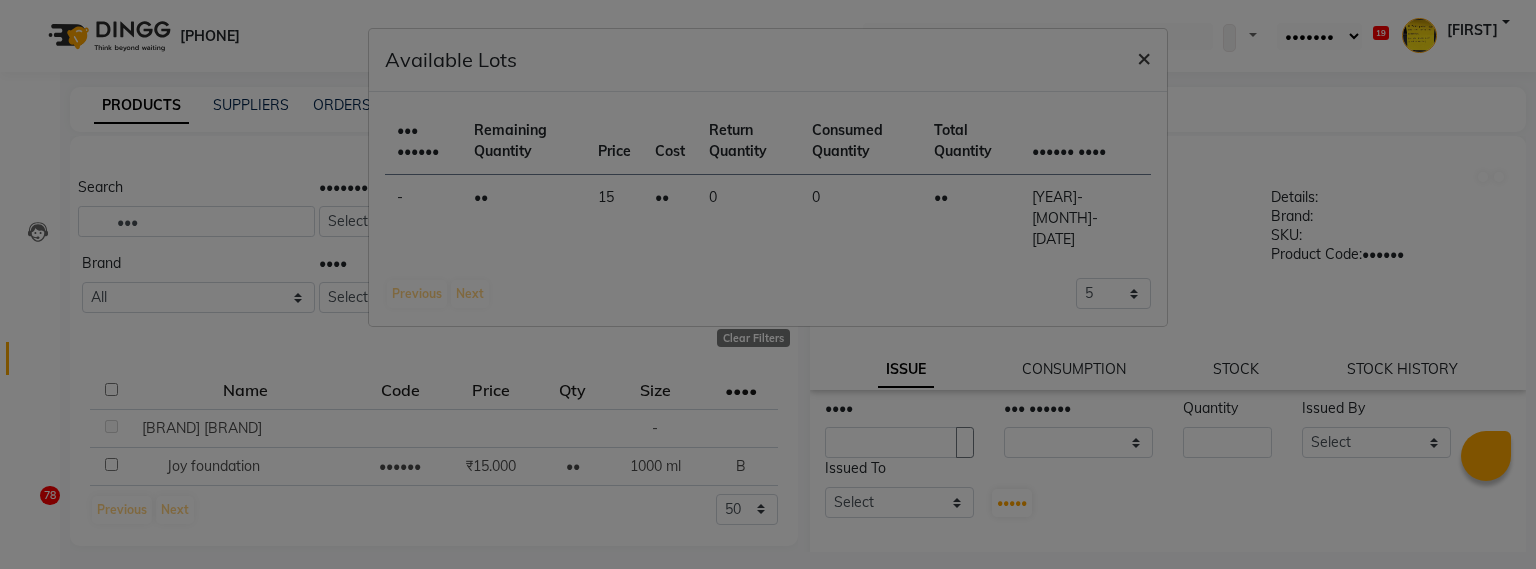 click on "×" at bounding box center (1144, 57) 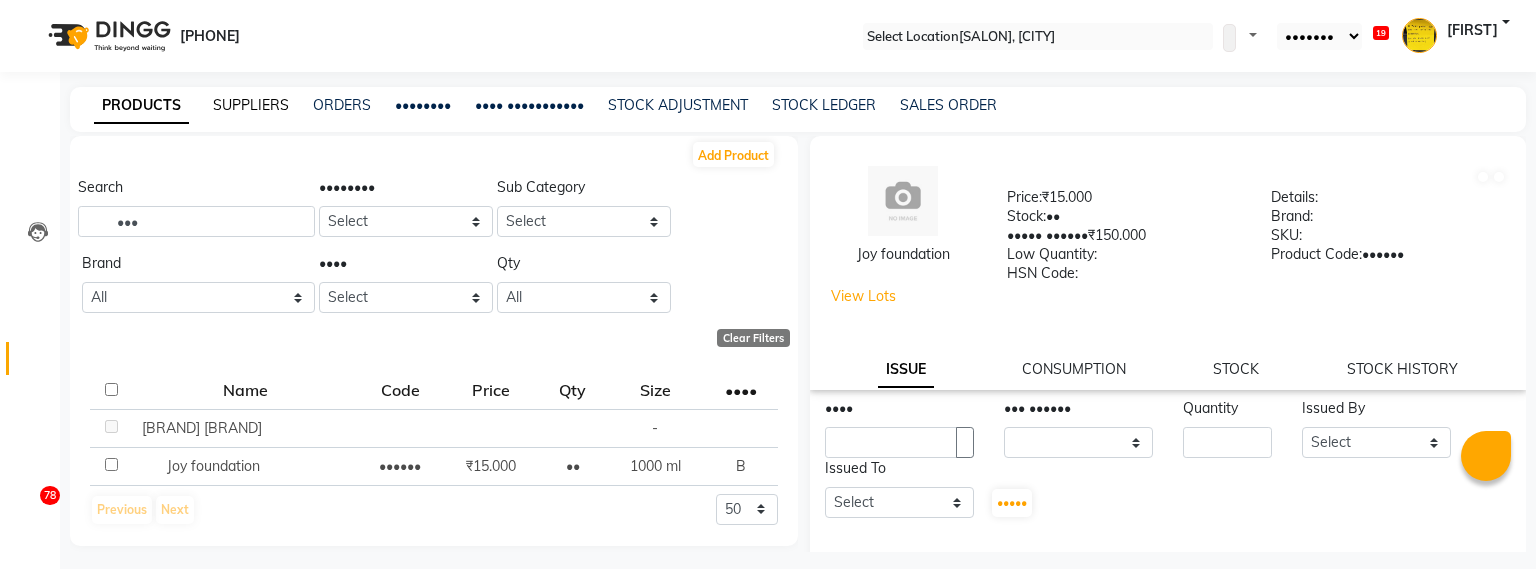 click on "SUPPLIERS" at bounding box center (251, 105) 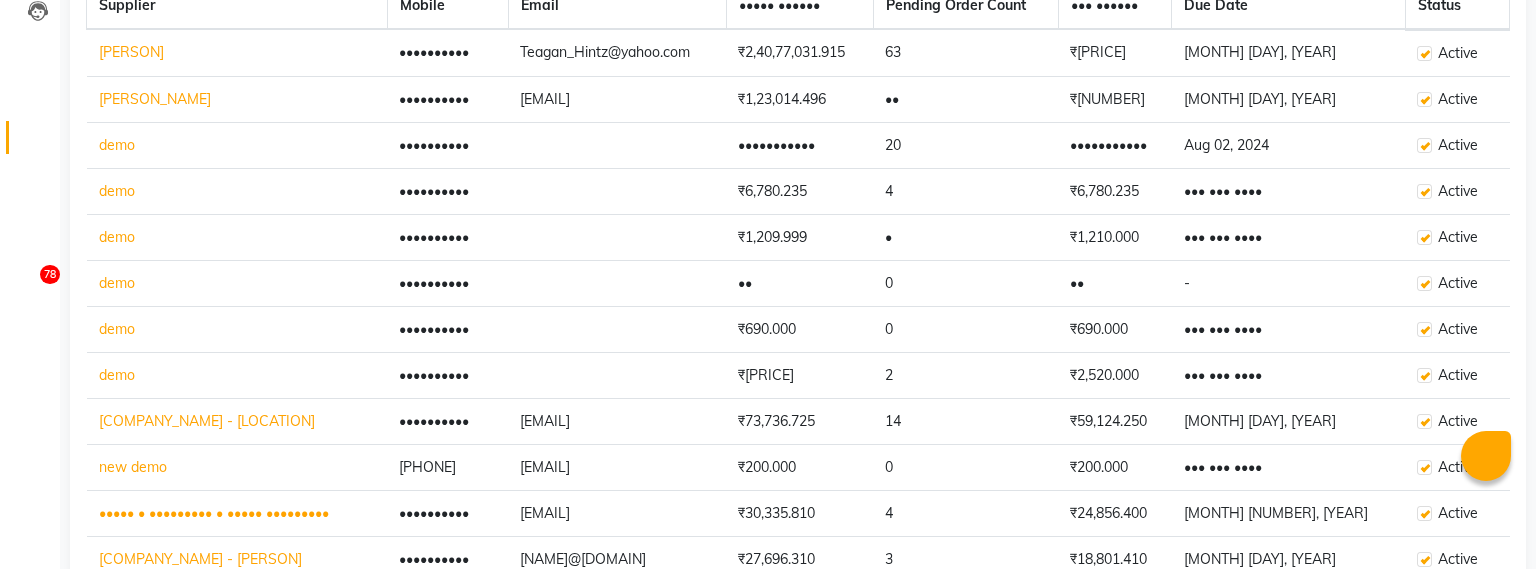 scroll, scrollTop: 0, scrollLeft: 0, axis: both 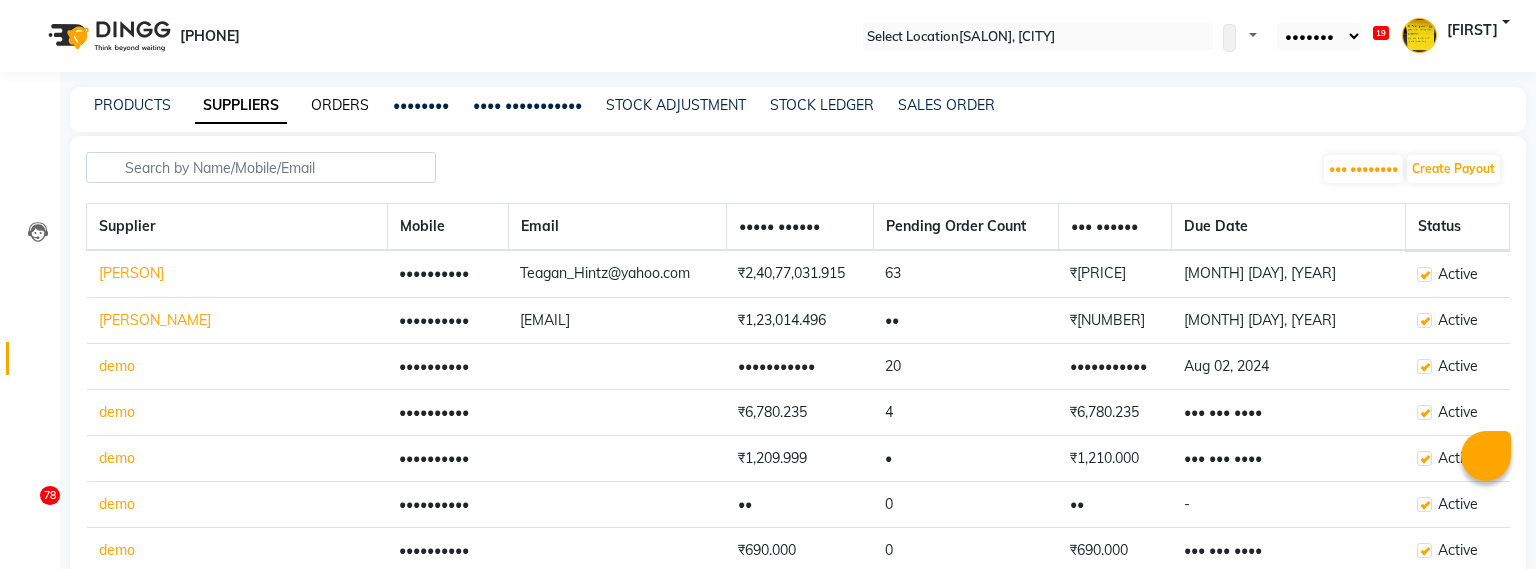 click on "ORDERS" at bounding box center (340, 105) 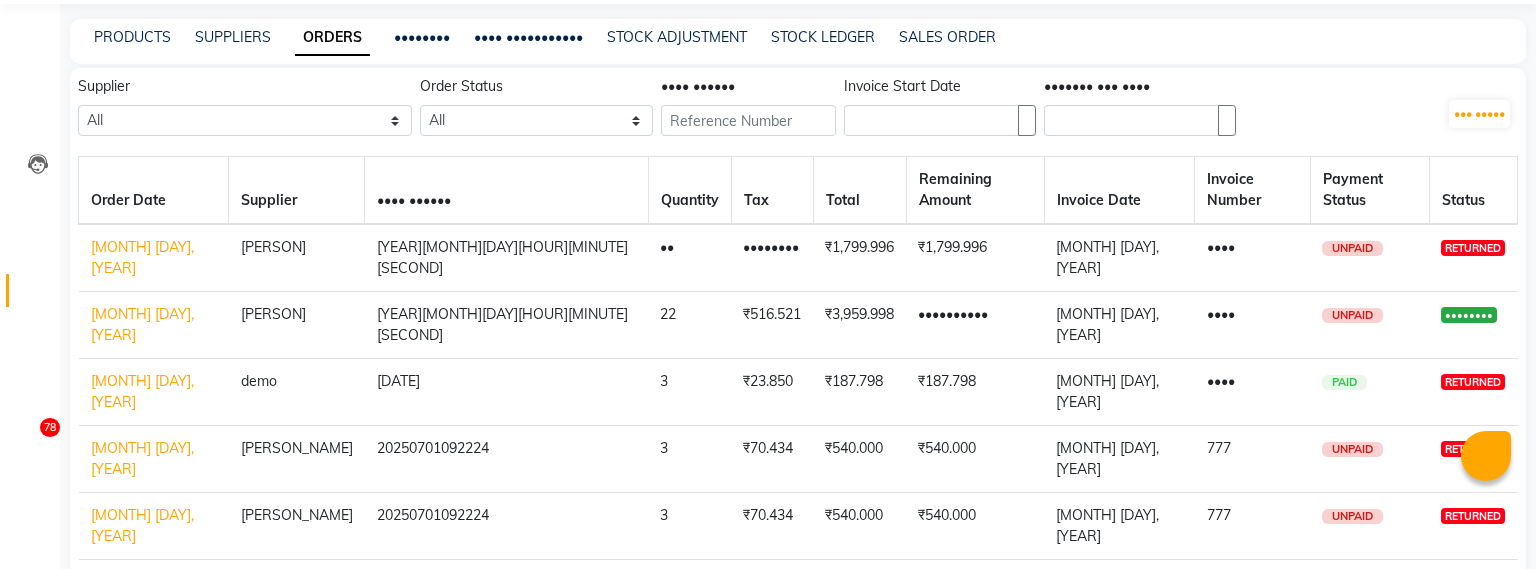 scroll, scrollTop: 0, scrollLeft: 0, axis: both 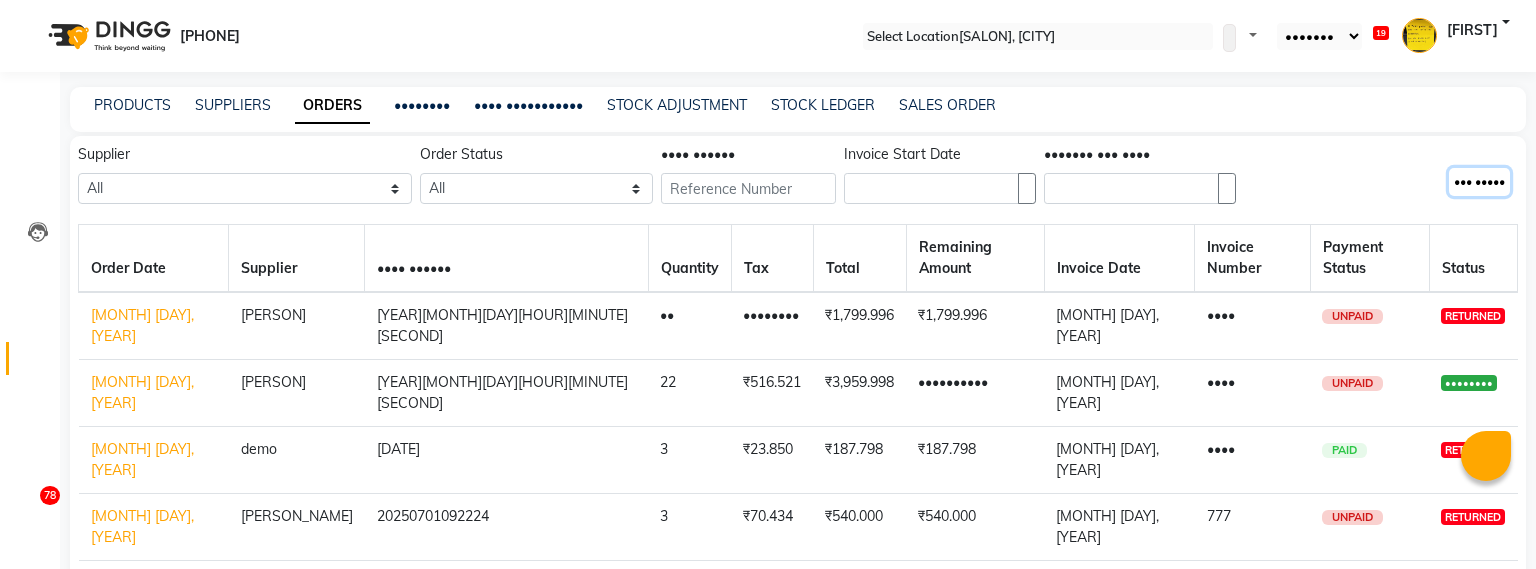 click on "••• •••••" at bounding box center (1479, 182) 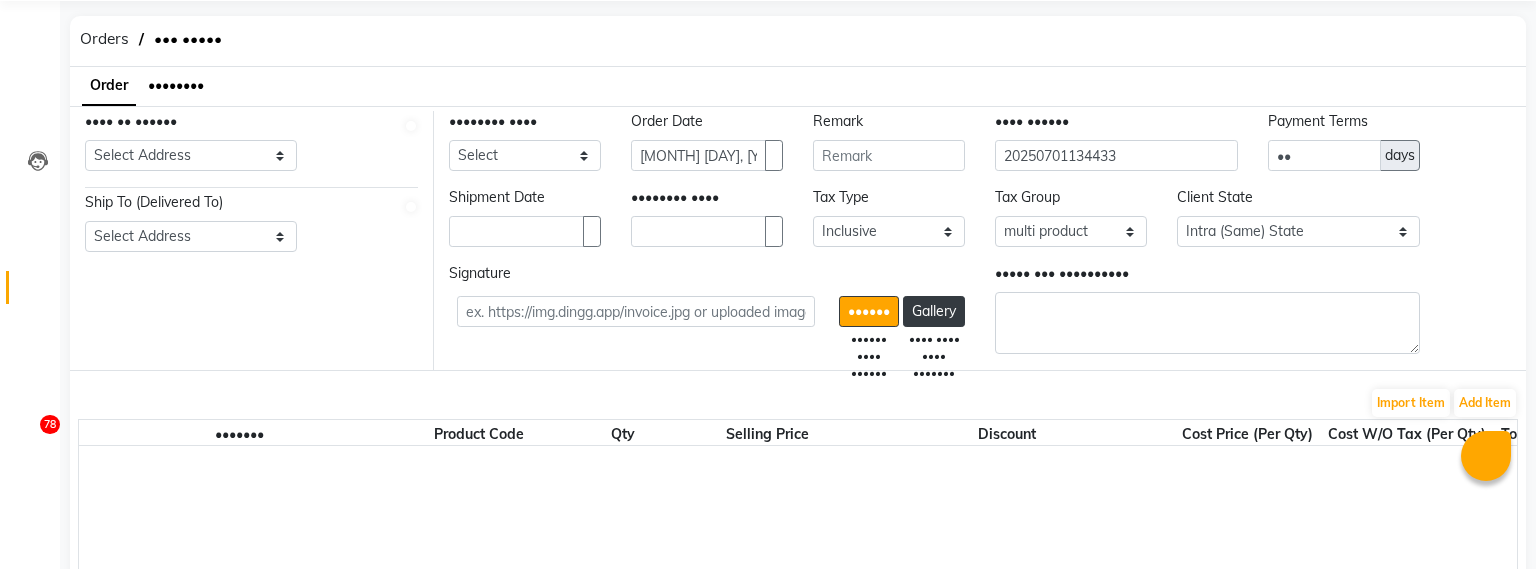 scroll, scrollTop: 67, scrollLeft: 0, axis: vertical 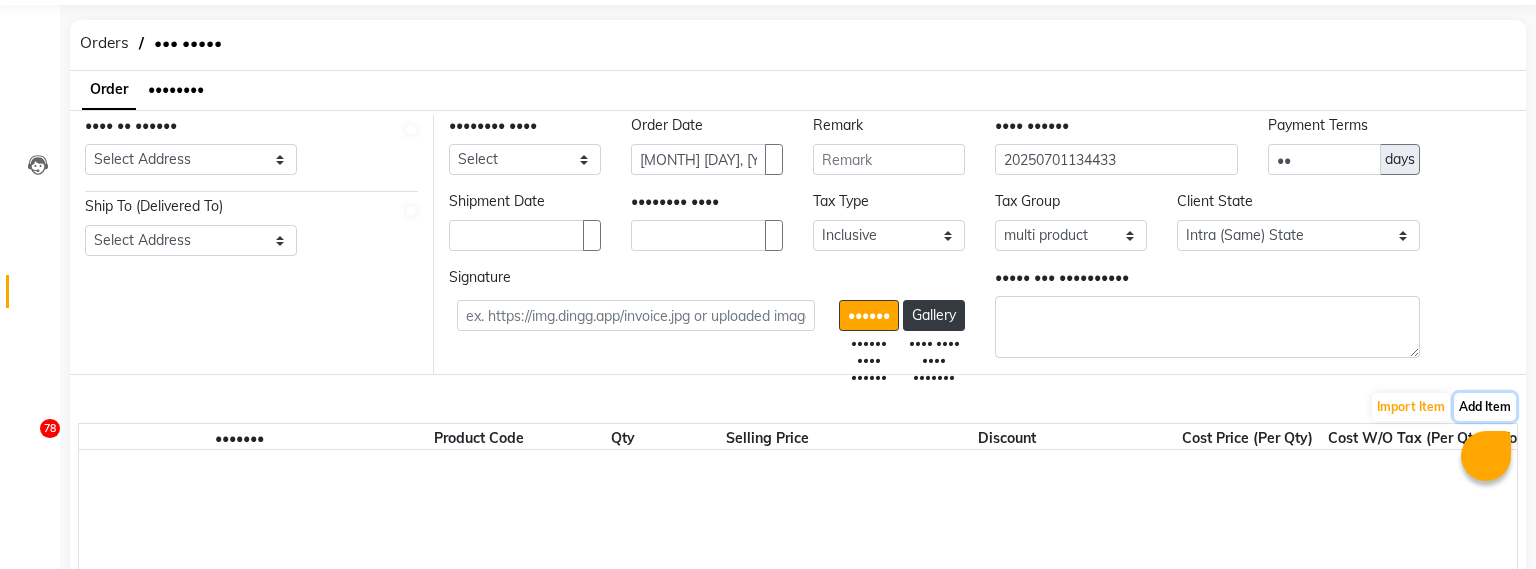 click on "Add Item" at bounding box center (1485, 407) 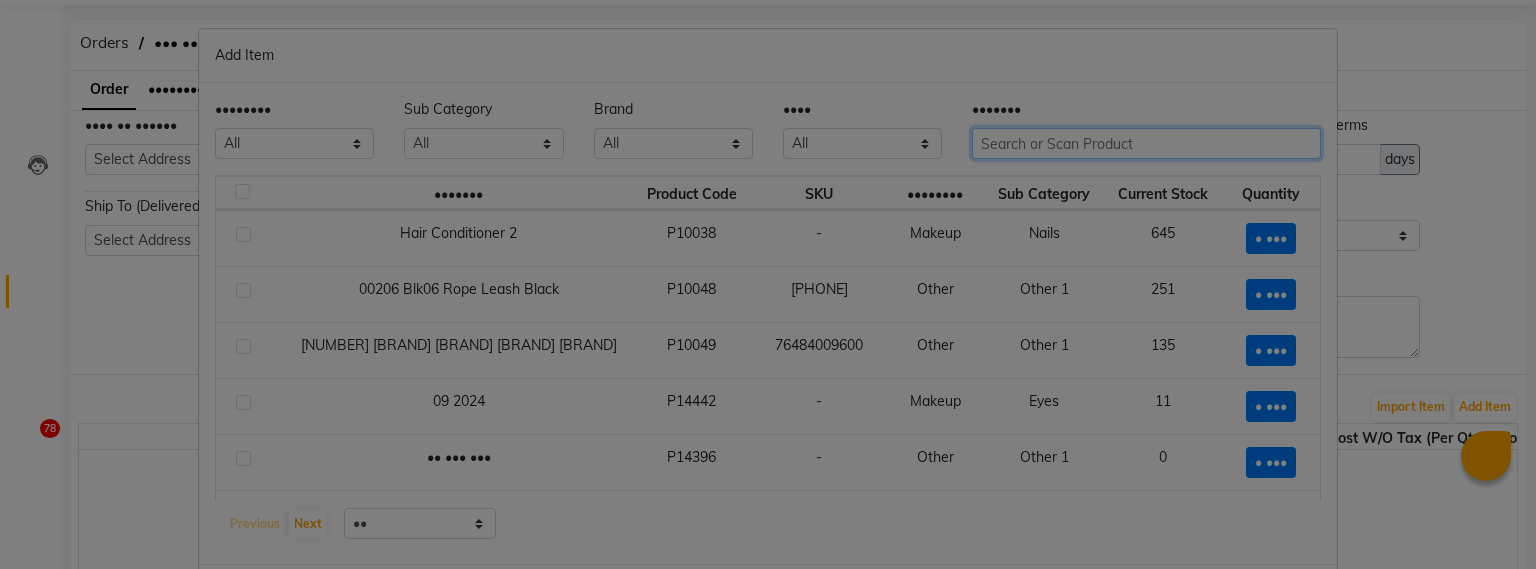 click at bounding box center (1146, 143) 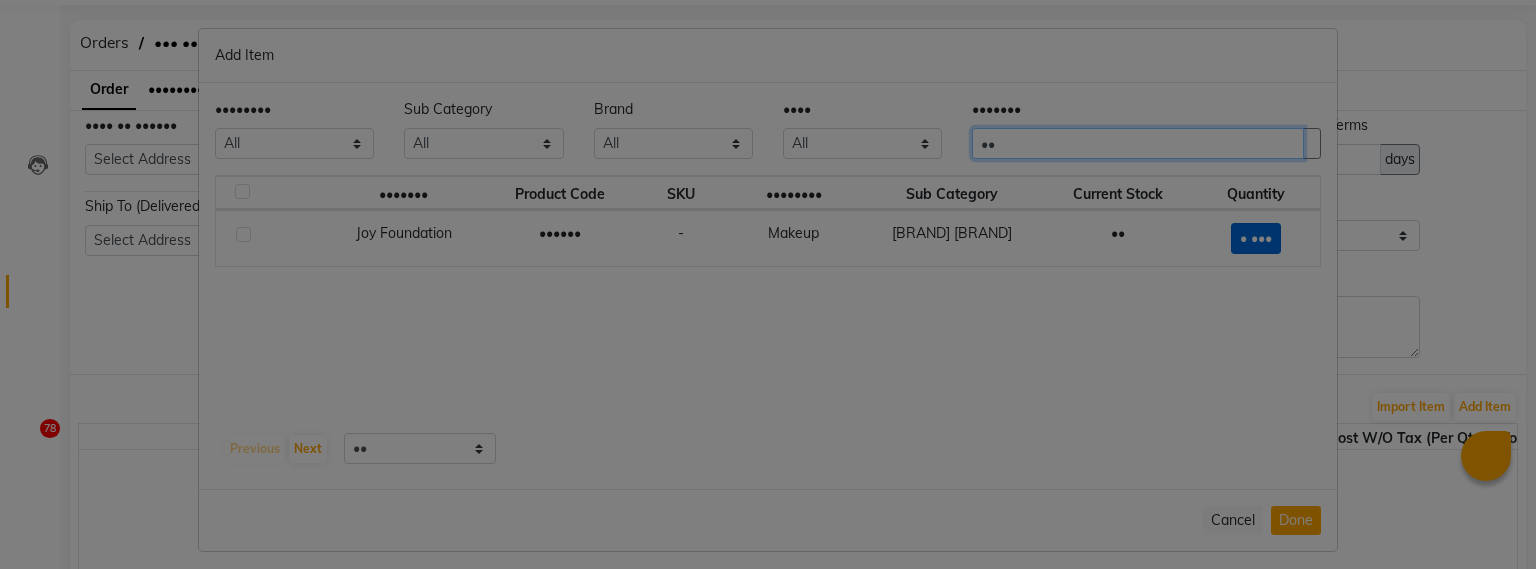 type on "••" 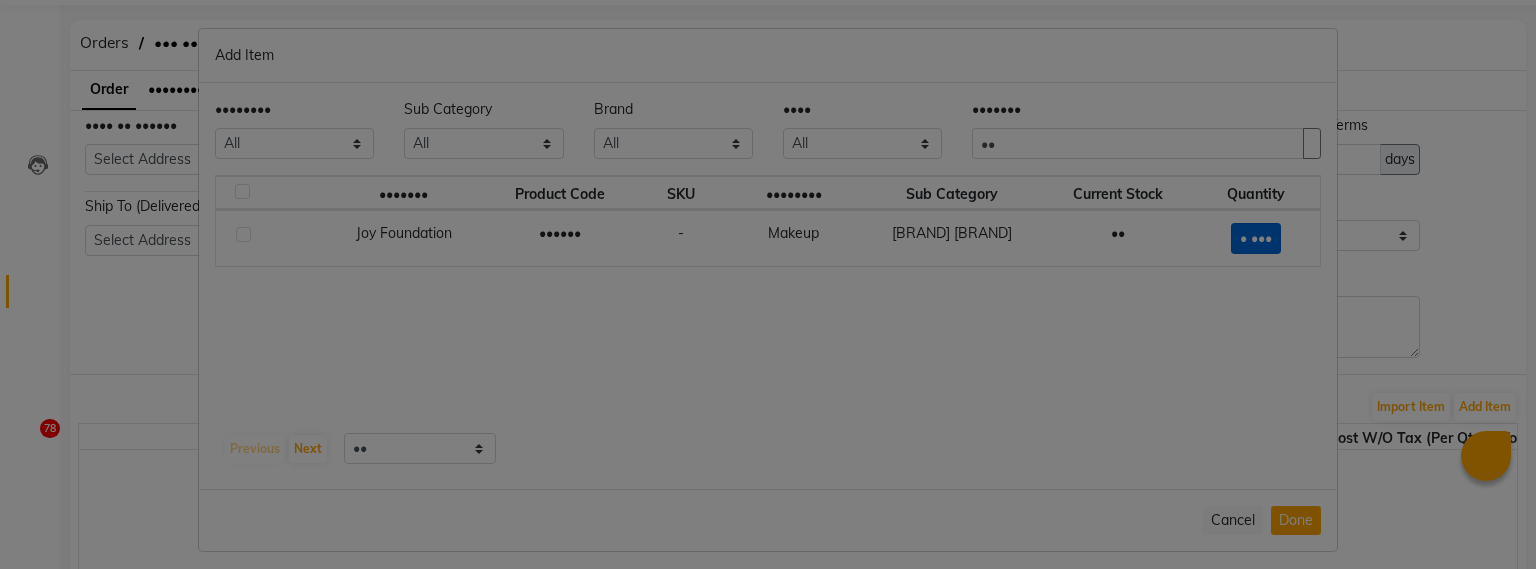 click on "• •••" at bounding box center (1256, 238) 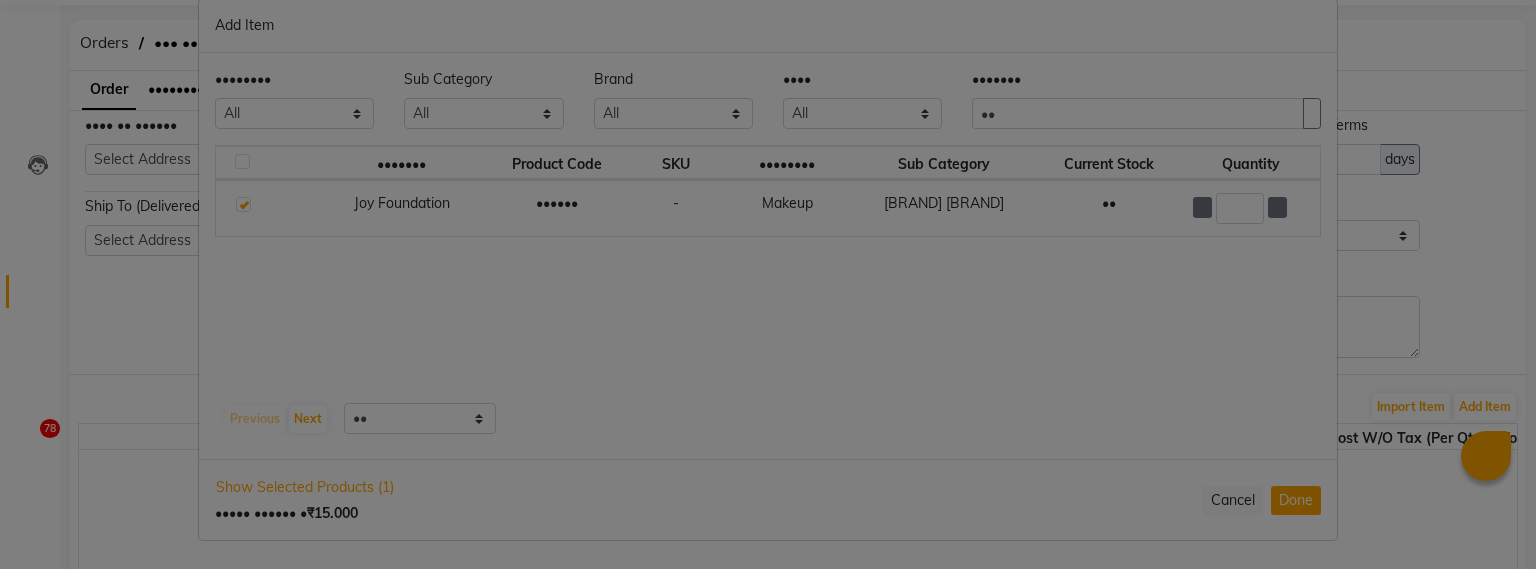 scroll, scrollTop: 35, scrollLeft: 0, axis: vertical 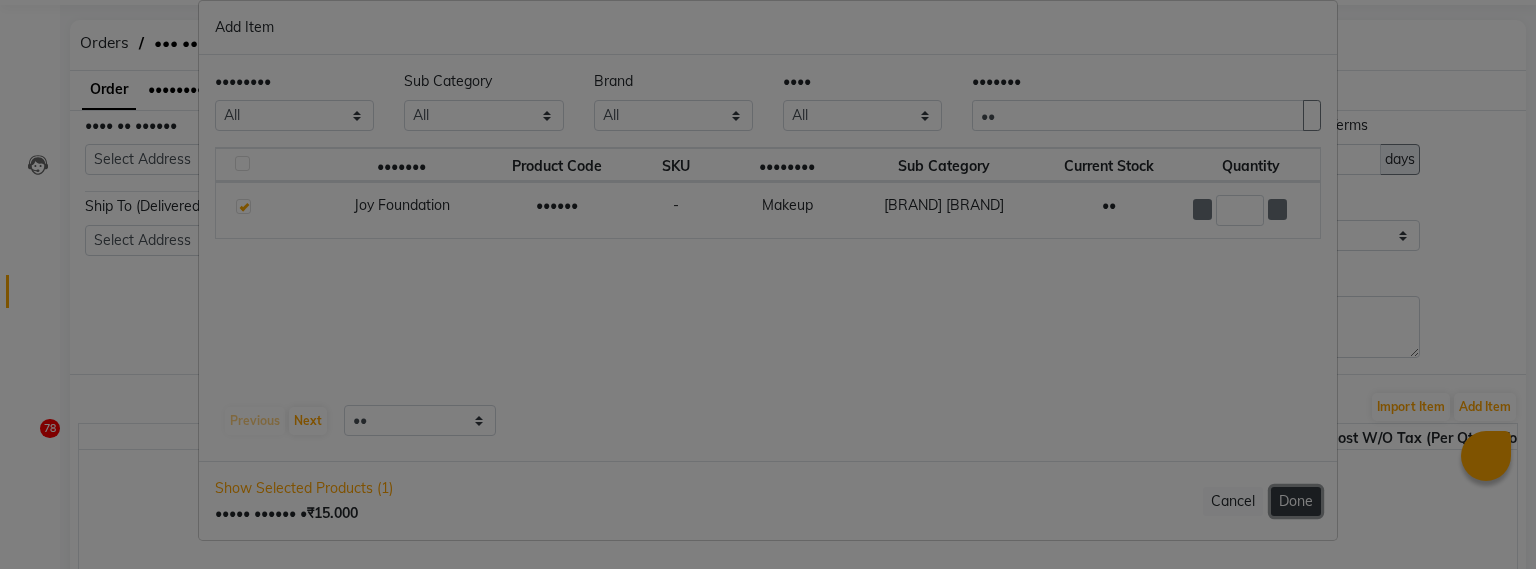 click on "Done" at bounding box center (1296, 501) 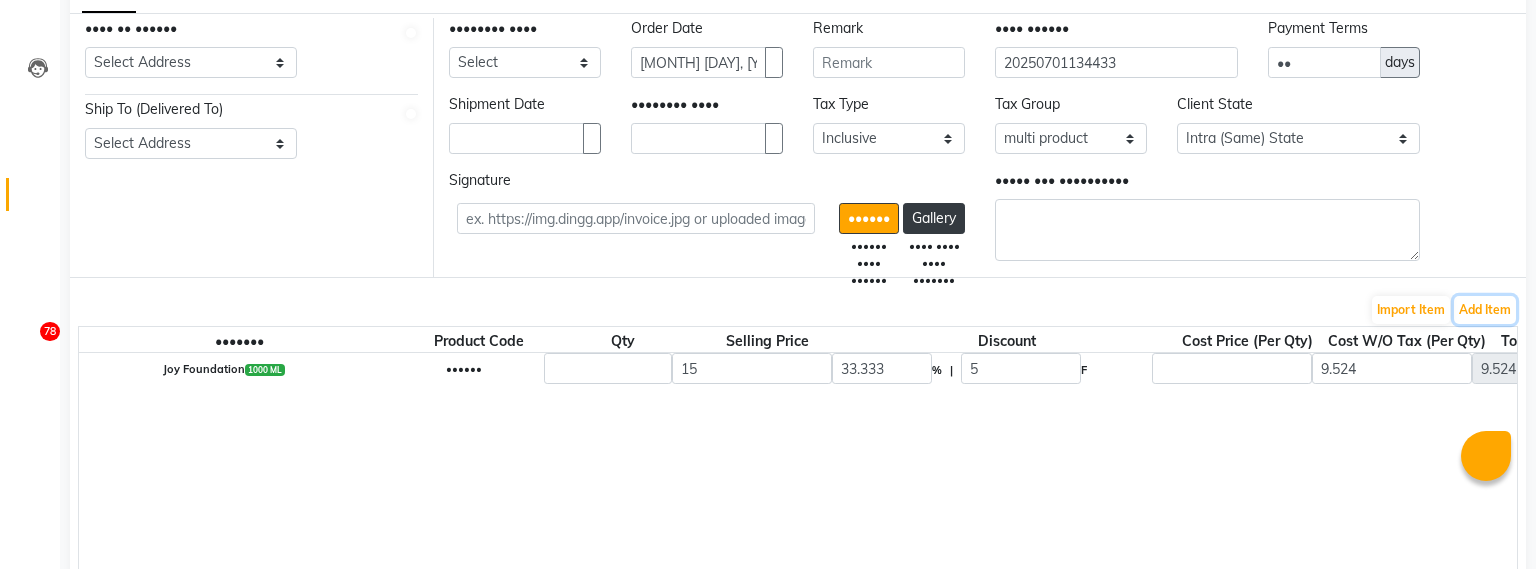 scroll, scrollTop: 208, scrollLeft: 0, axis: vertical 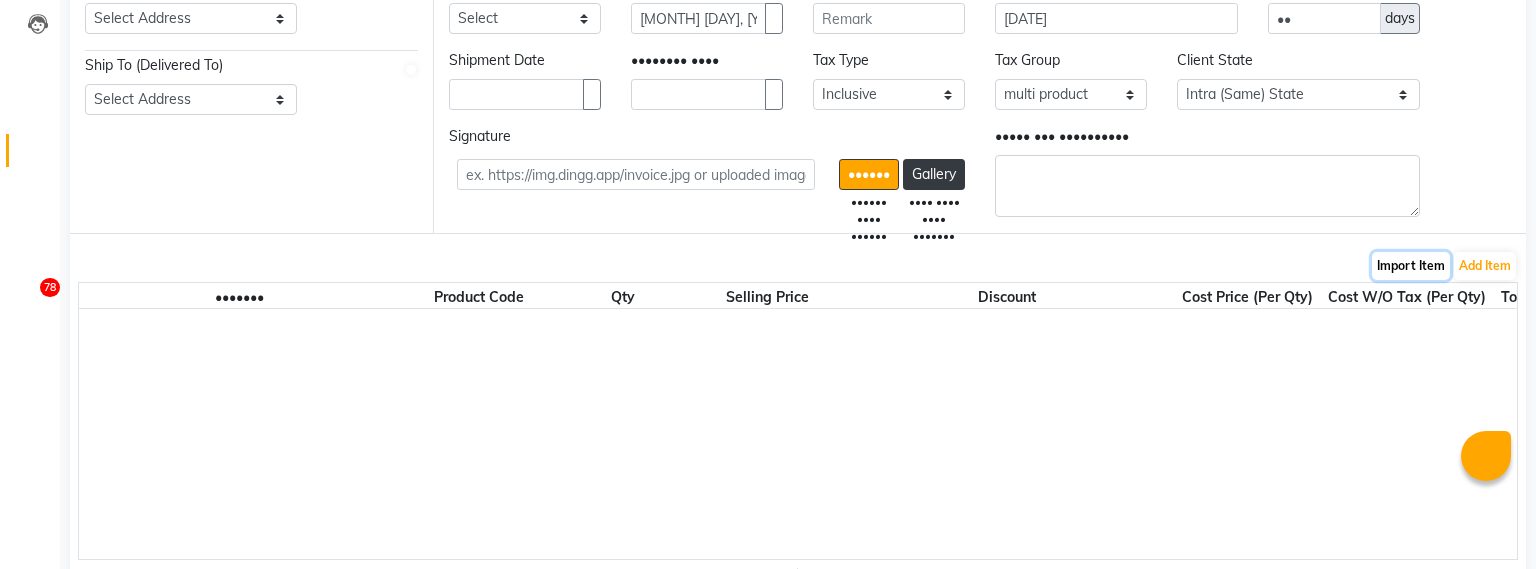 click on "Import Item" at bounding box center (1411, 266) 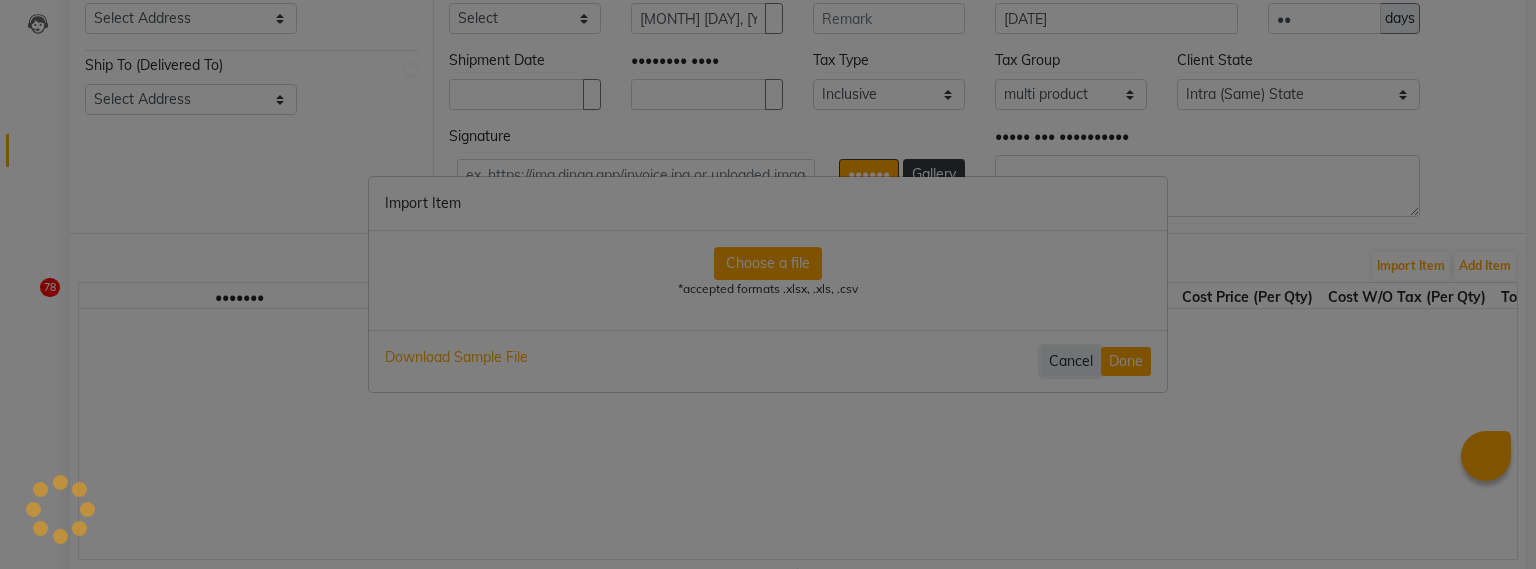 click on "Cancel" at bounding box center (1071, 361) 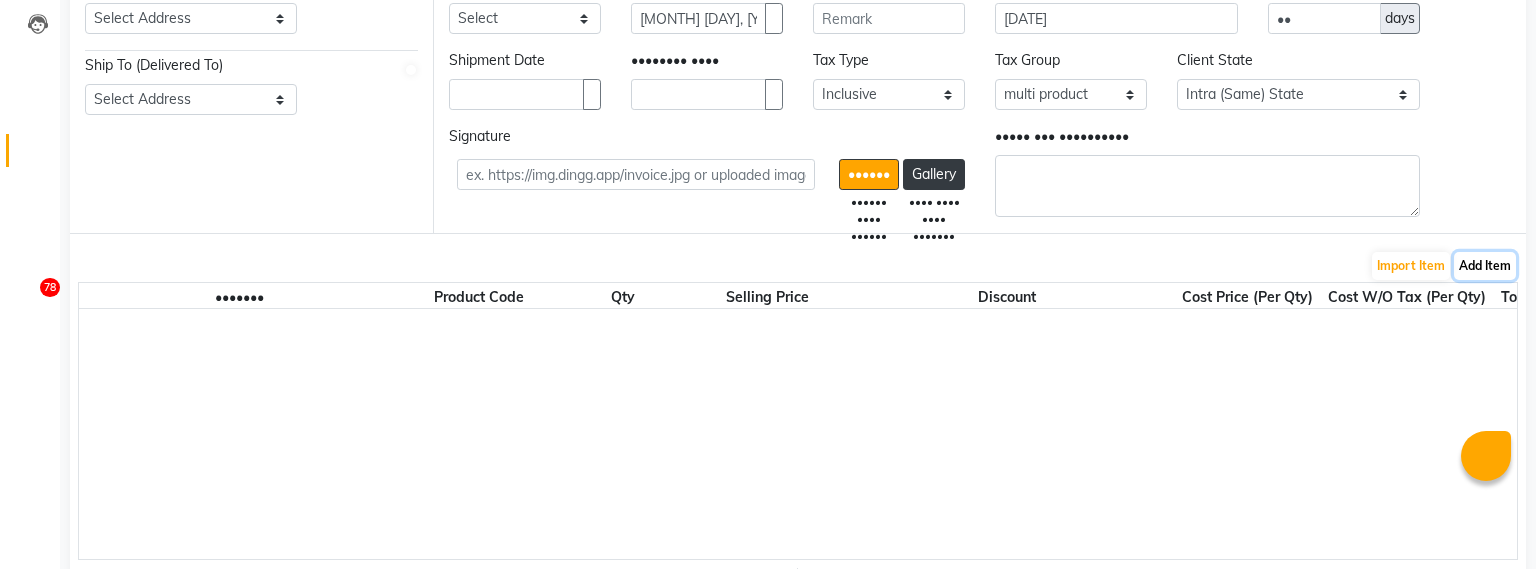 click on "Add Item" at bounding box center (1485, 266) 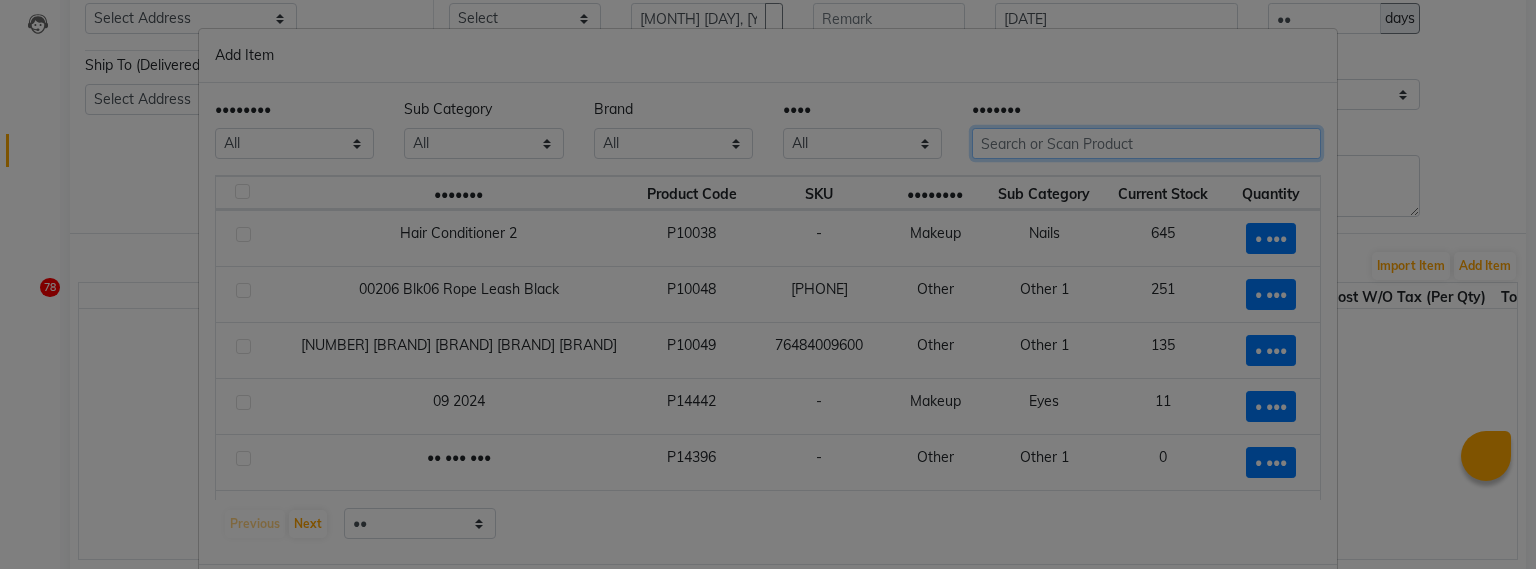 click at bounding box center [1146, 143] 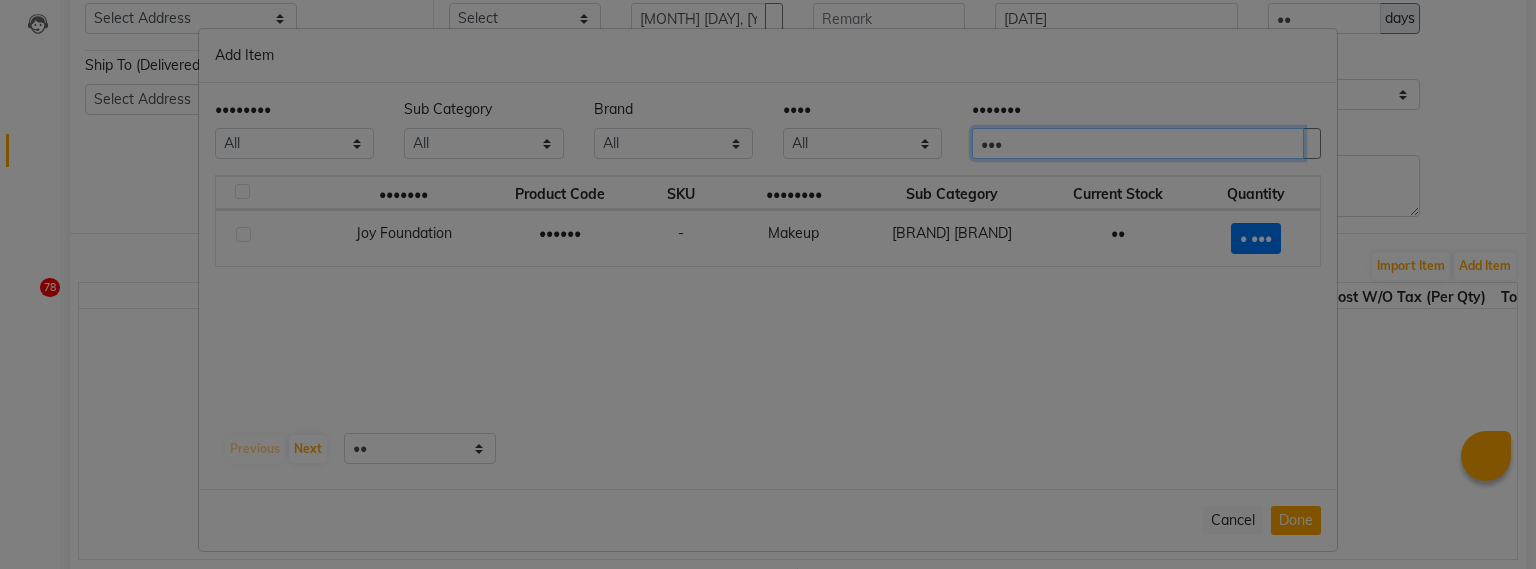 type on "•••" 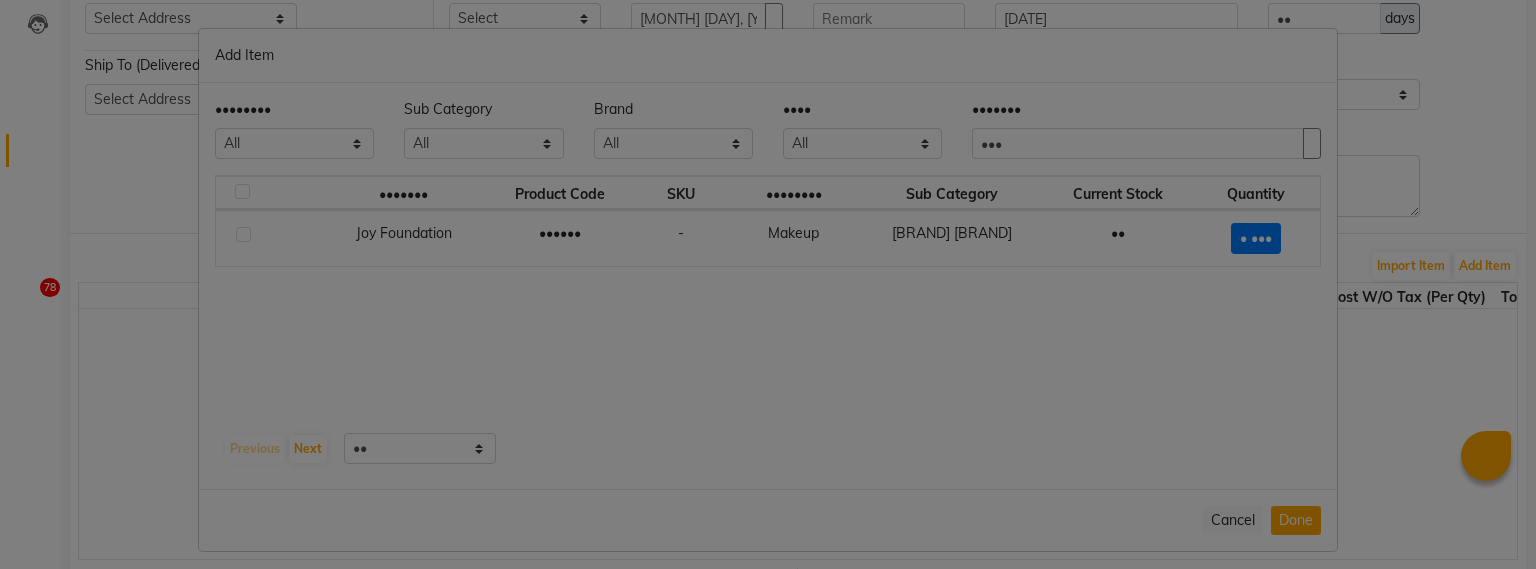 click on "Joy Foundation" at bounding box center (404, 238) 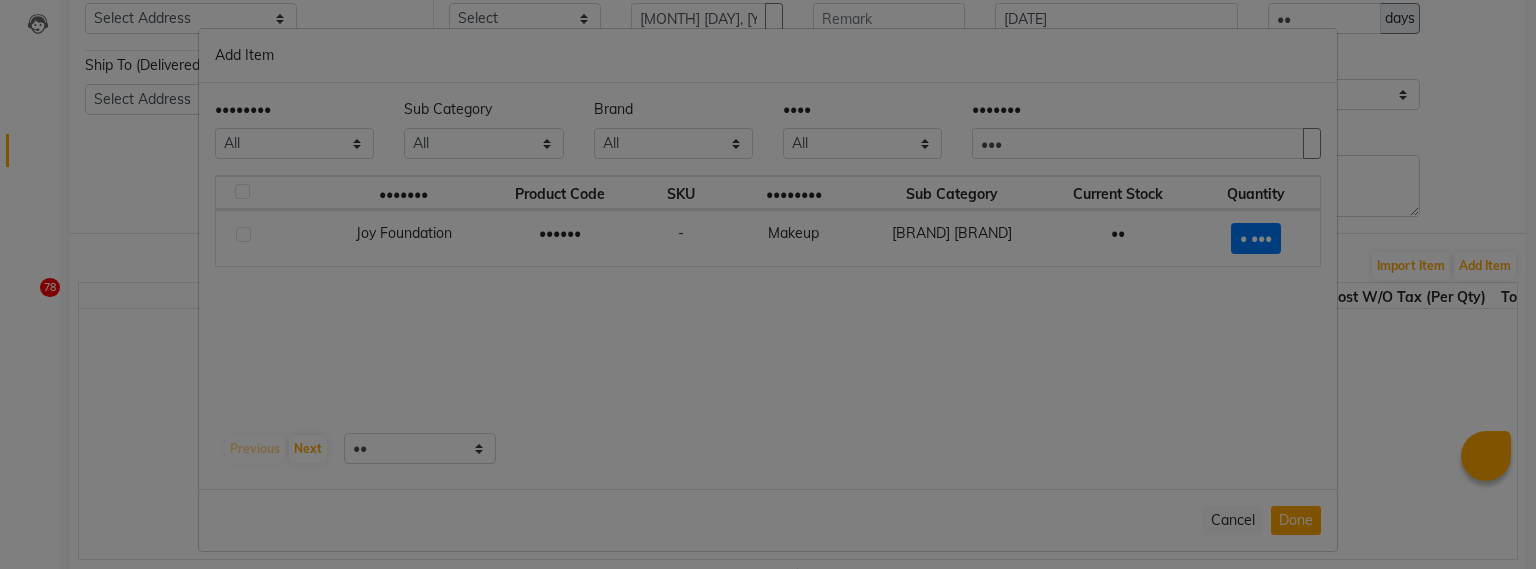click at bounding box center [268, 238] 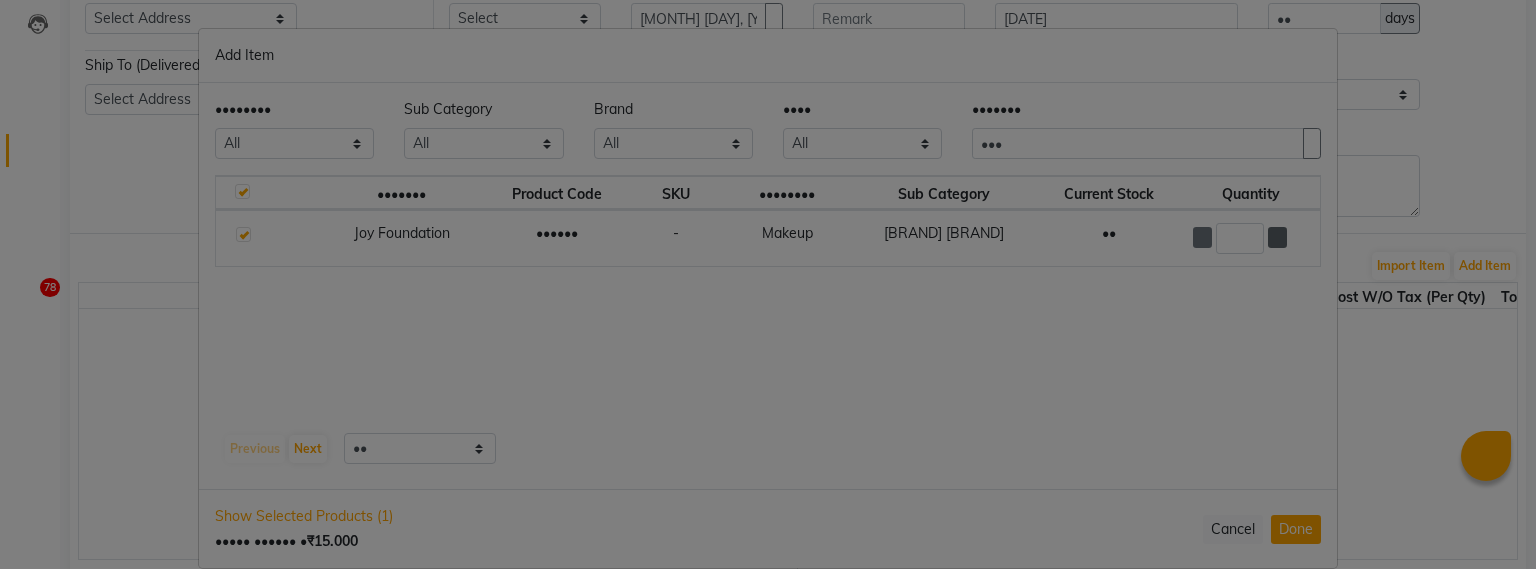 click at bounding box center [1278, 237] 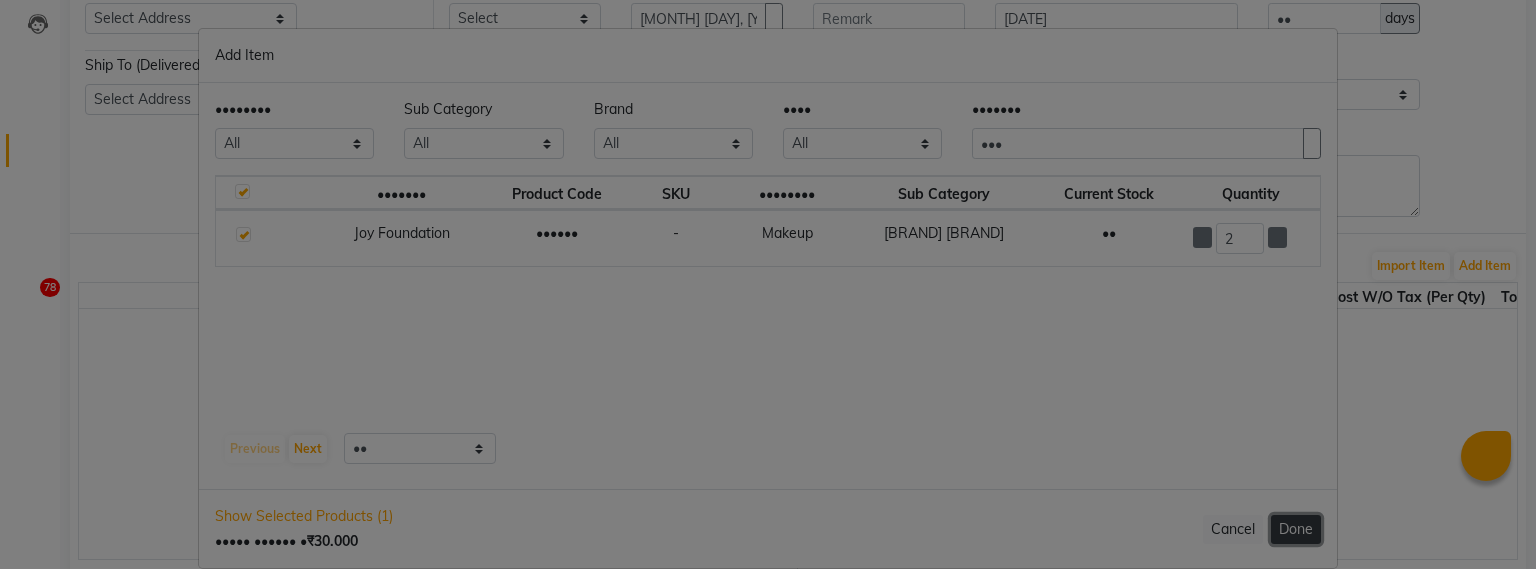 click on "Done" at bounding box center [1296, 529] 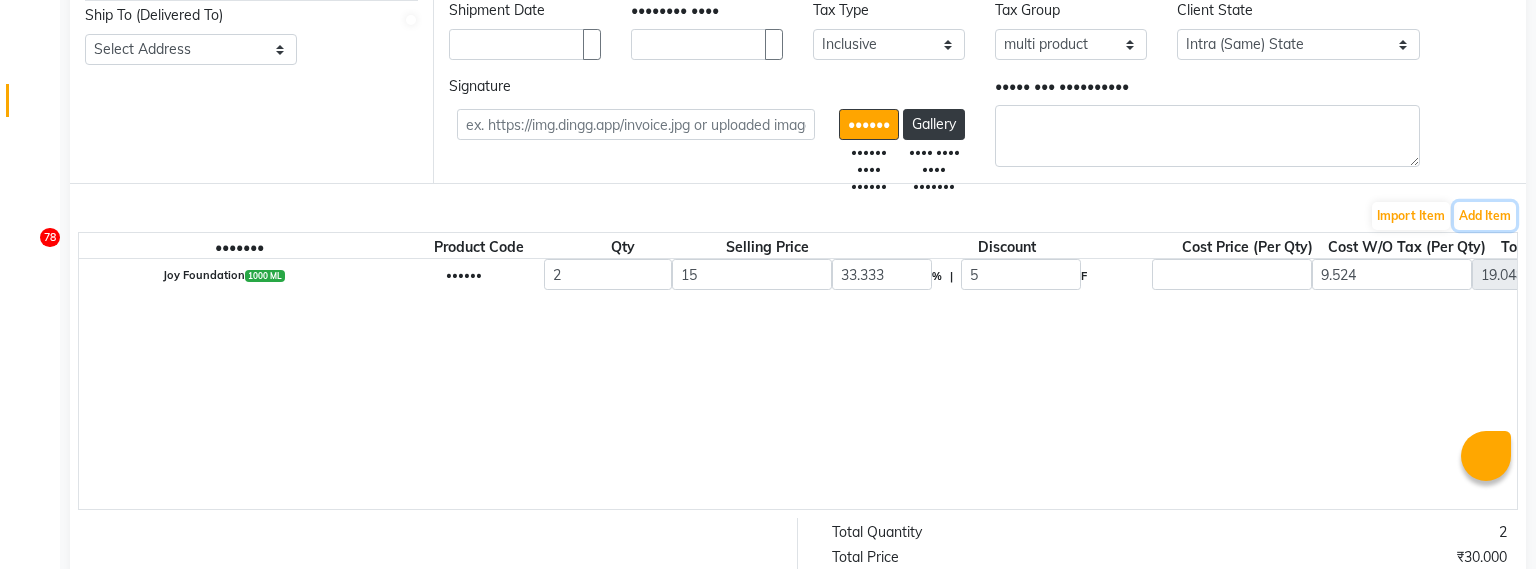 scroll, scrollTop: 273, scrollLeft: 0, axis: vertical 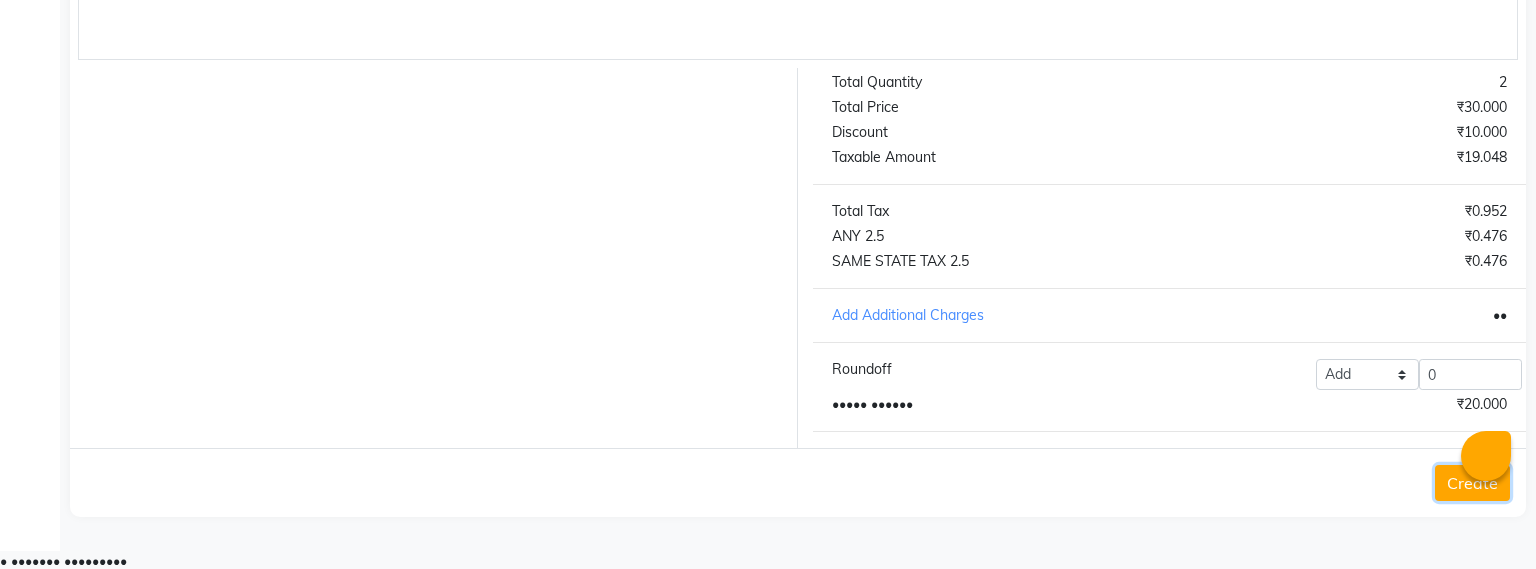 click on "Create" at bounding box center [1472, 483] 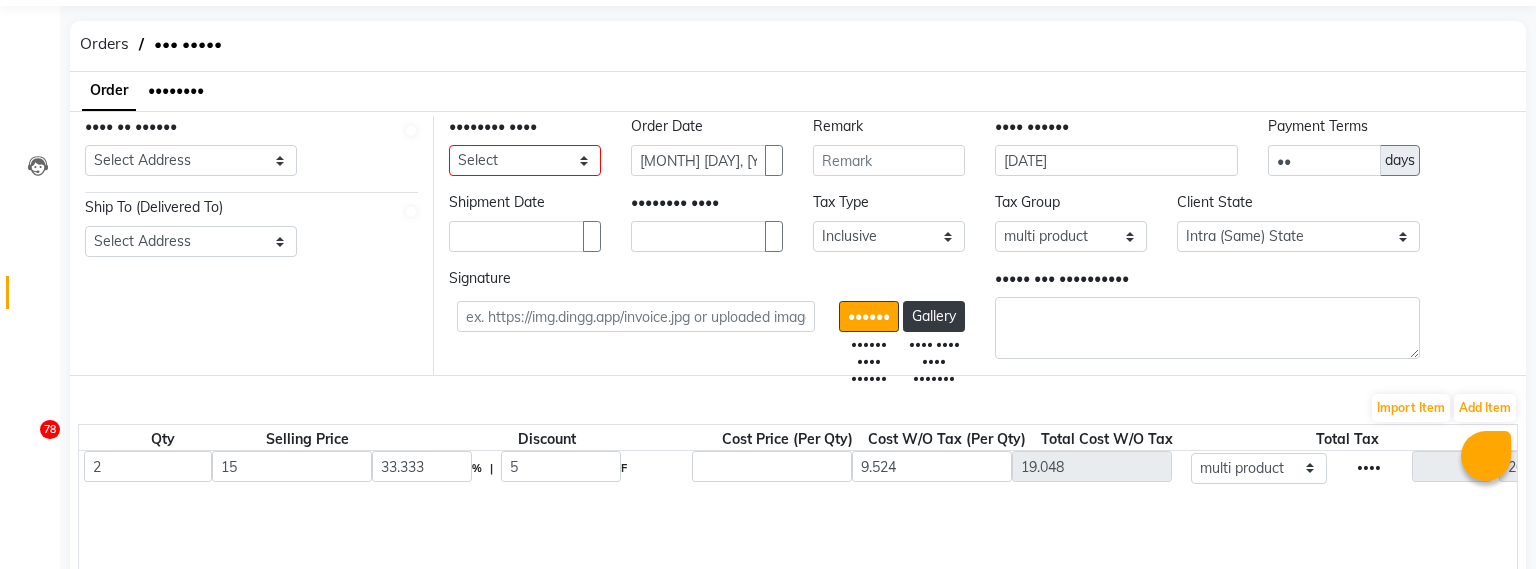 scroll, scrollTop: 0, scrollLeft: 0, axis: both 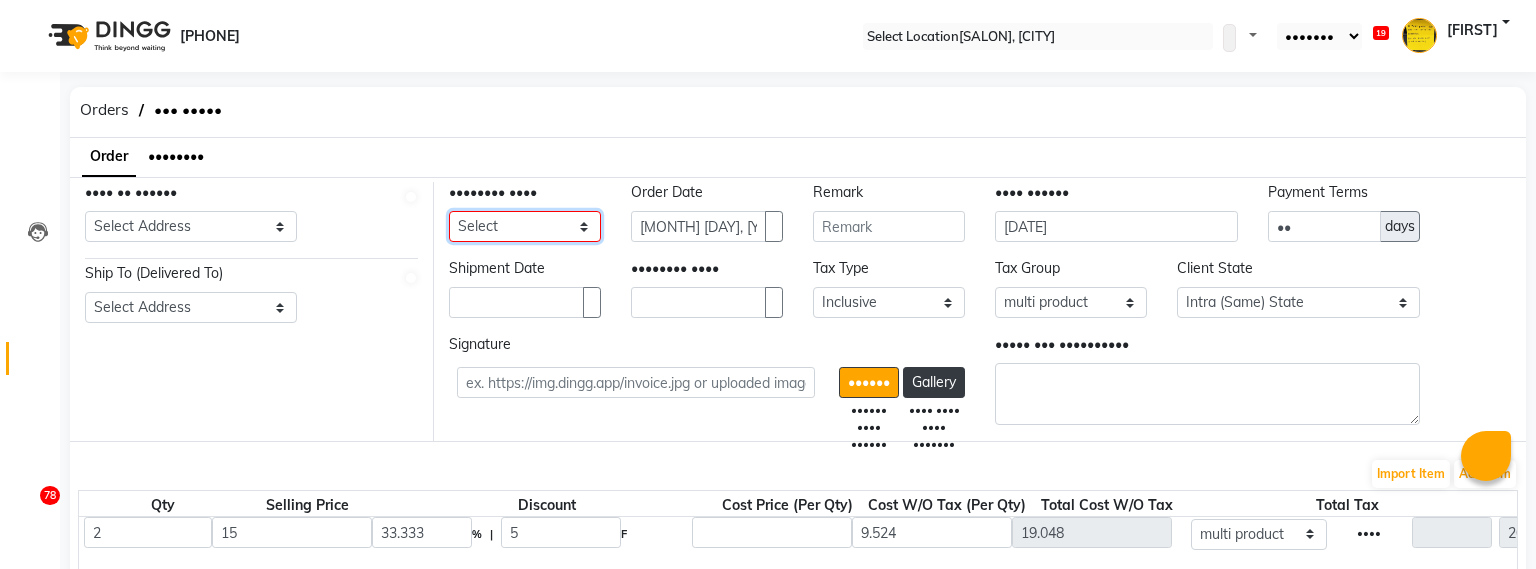 click on "•••••• ••••• ••••••••• •••• •••• •••• •••• •••• •••• •••••••• ••••• • •••• ••••••••• ••• •••• ••••• • ••••••••• • ••••• ••••••••• ••••••• ••••• • ••••••• ••••• ••••••••• • •••••• • •••••• ••••••••• •••••••• • ••••• • •••••• ••••••• •••••••••• •••••••• ••• •••••• • ••••• ••••••• •••• ••••• •••••••• • ••• •• •• •• •• • • •••• •••• •" at bounding box center [525, 226] 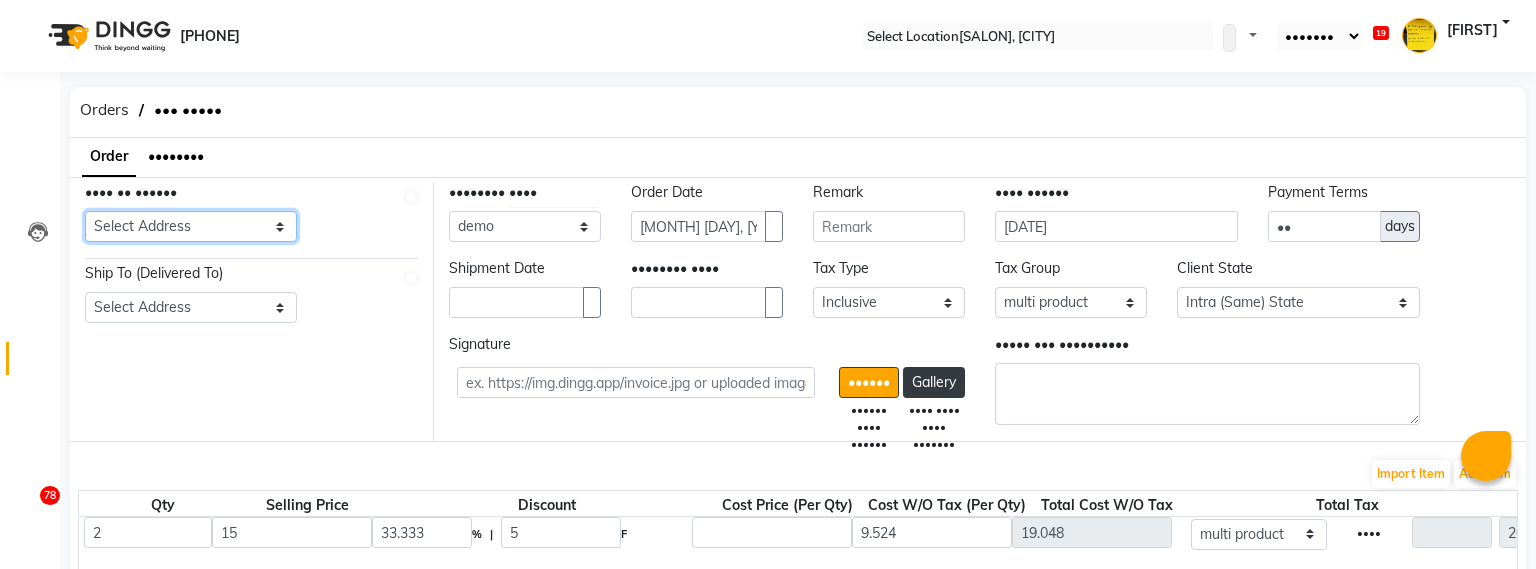 click on "Select Address  [NUMBER] [STREET]   [NUMBER] [NEIGHBORHOOD]   [STREET], [NEIGHBORHOOD] Gardens
[CITY], [STATE]
[POSTAL_CODE]
Phone number: [PHONE]   [NUMBER] [NEIGHBORHOOD] s   [NUMBER]/[NUMBER] [STREET] [NEIGHBORHOOD]   [NUMBER] [NEIGHBORHOOD] [NEIGHBORHOOD]   [CITY]   [PERSON] [CITY], [STATE]   [CITY]   test   [CITY], [STATE]   [CITY], [STATE]   [CITY]   test [NUMBER]   test-[NUMBER]   PO.BOX. [NUMBER], [CITY] [NUMBER] (VILLA NO. [NUMBER], WAY NO [NUMBER], PLOT NO.[NUMBER], [NEIGHBORHOOD] [CITY] CR NO [NUMBER]   [BRAND] [BRAND] PLOT NO.[NUMBER],[NEIGHBORHOOD] [STREET], NEAR [BRAND] [BRAND] [CITY] [STATE] Pin Code: [POSTAL_CODE]   [BRAND] [BRAND]   [BRAND] [BRAND] PLOT NO.[NUMBER],[NEIGHBORHOOD] [STREET], NEAR [BRAND] [BRAND] [CITY] [STATE], Pin Code: [POSTAL_CODE]   [BRAND] [BRAND] PLOT NO.[NUMBER],[NEIGHBORHOOD] [STREET], NEAR [BRAND] [BRAND] [CITY] [STATE],Pin Code: [POSTAL_CODE]   [BRAND] [BRAND] PLOT NO.[NUMBER],[NEIGHBORHOOD] [STREET], NEAR [BRAND] [BRAND] [CITY] [STATE] Pin Code: [POSTAL_CODE]   [BRAND],
[NUMBER]/[NUMBER],
[NEIGHBORHOOD],
[CITY].   [NEIGHBORHOOD]   test[NUMBER]" at bounding box center (191, 226) 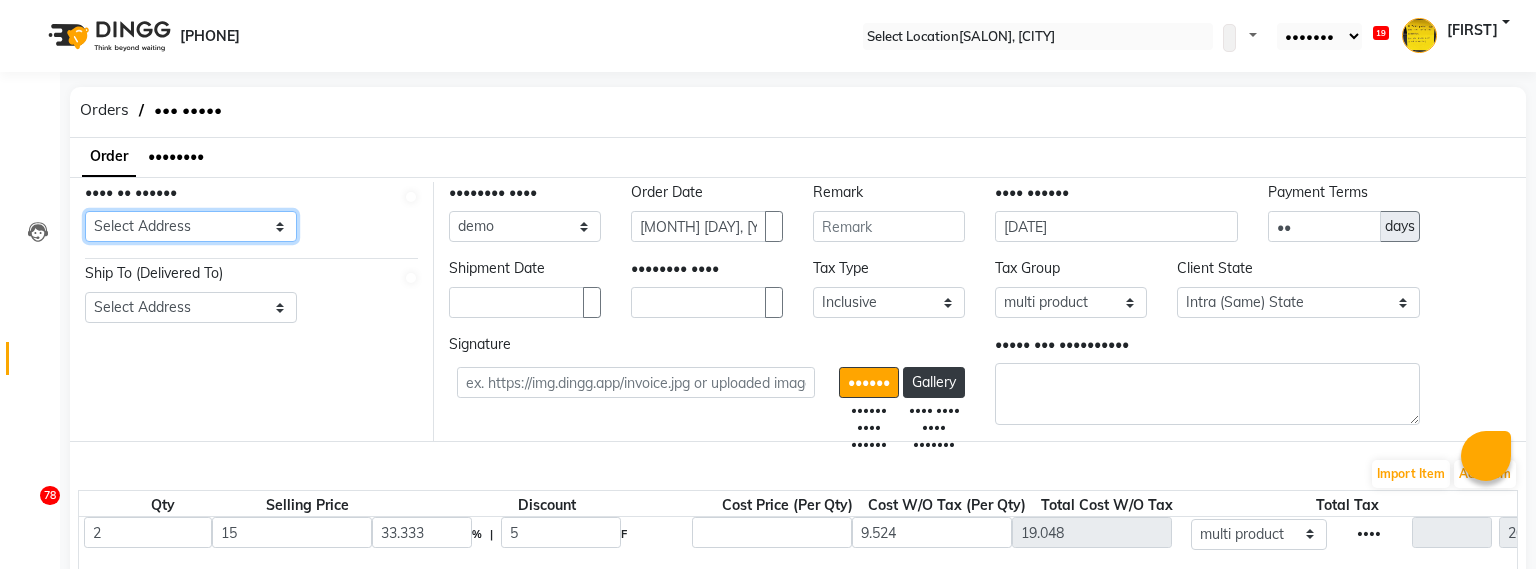 select on "••" 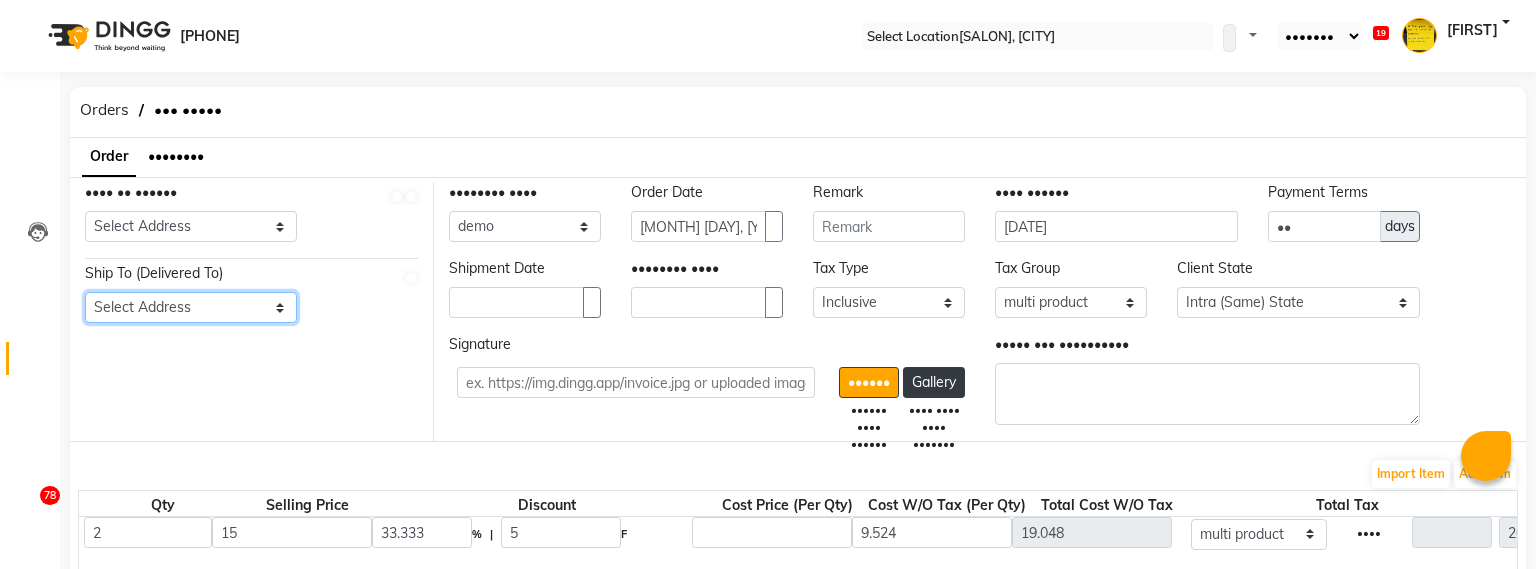click on "Select Address  [NUMBER], [BUILDING_NAME], [STREET], [STREET], [LANDMARK]
[STATE]   [ADDRESS_PART] [ADDRESS_PART]   [CITY],[STATE]   [CITY]   [CITY]   [CITY]   [POSTAL_CODE]   [BUILDING_NAME] [BUILDING_NAME] [STREET] [STREET] [LANDMARK] [CITY] [STATE]   [BUILDING_NAME] [BUILDING_NAME] [STREET] [STREET] [LANDMARK] [CITY] [STATE], Pin Code: [POSTAL_CODE]   [BUILDING_NAME] [BUILDING_NAME] [STREET] [STREET] [LANDMARK] [CITY] [STATE]   [BUILDING_NAME],
[G/R_NUMBER],
[STREET],
[CITY].   [BUILDING_NAME],
[G/R_NUMBER],
[STREET],
[CITY]   [BUILDING_NAME] [BUILDING_NAME], [STREET] [STREET] [LANDMARK], [CITY], [STATE]   [BUILDING_NAME]
[AREA],
[CITY].   [STREET]
[CITY], [POSTAL_CODE]   [ADDRESS_PART]" at bounding box center [191, 307] 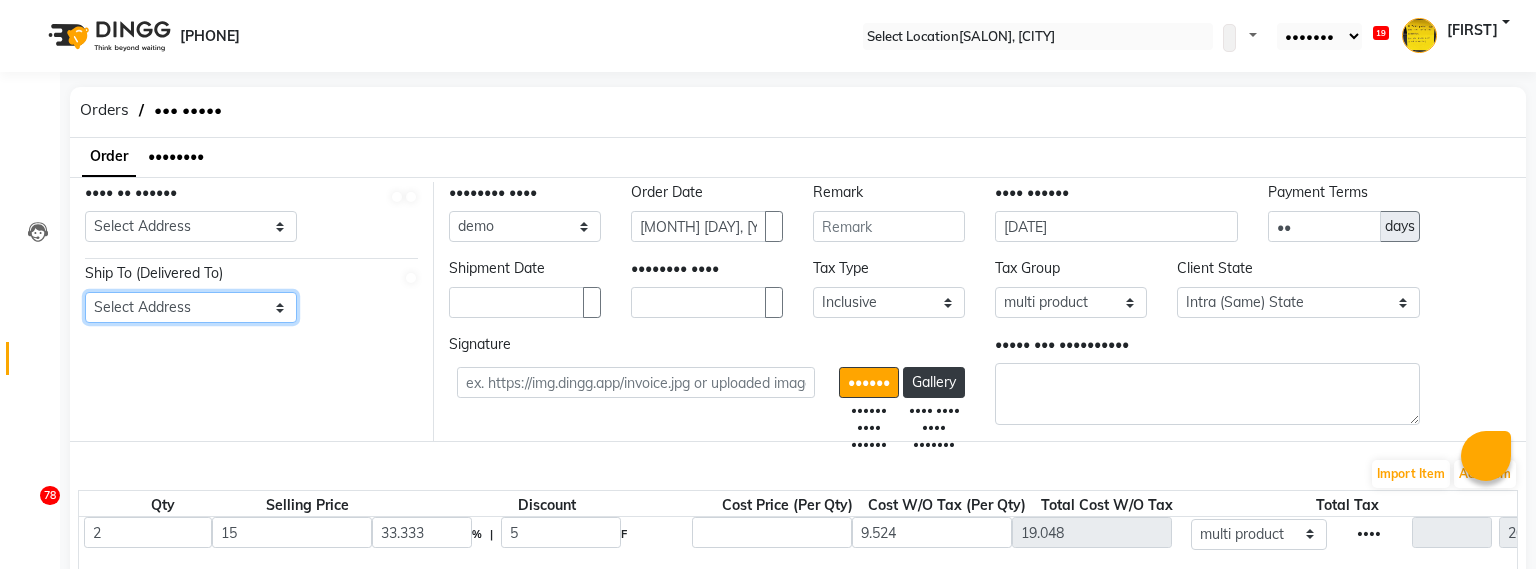 select on "••" 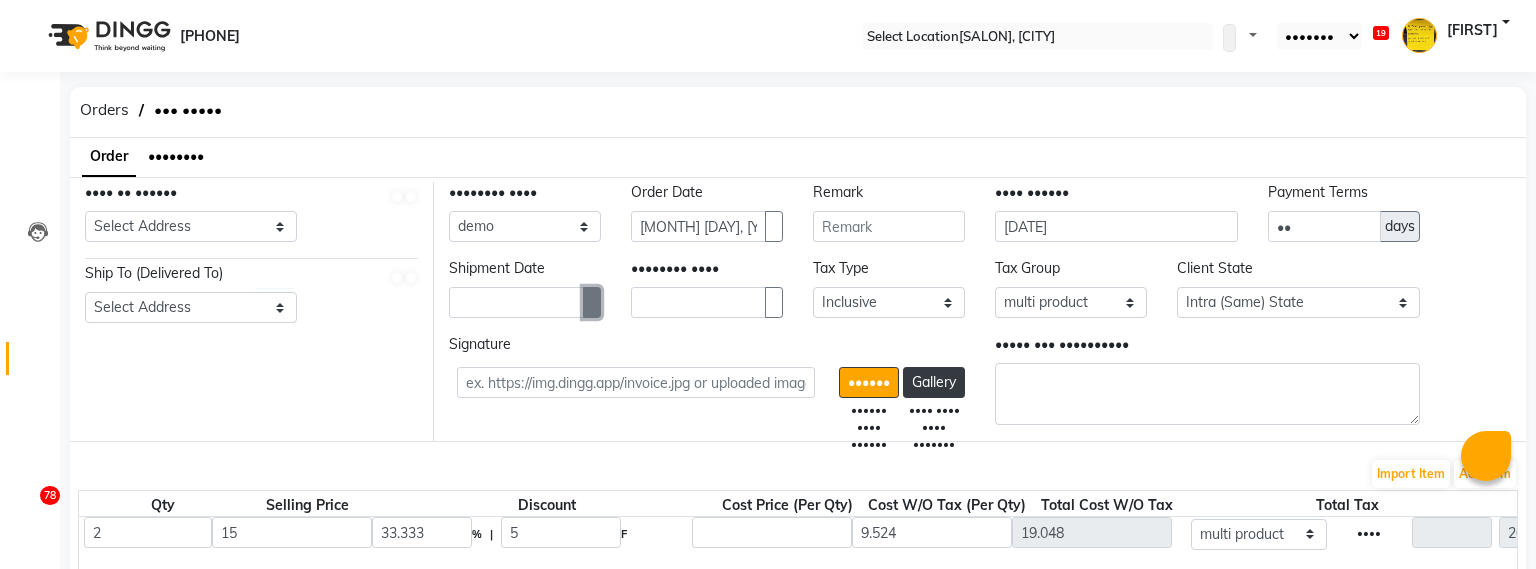 click at bounding box center [592, 302] 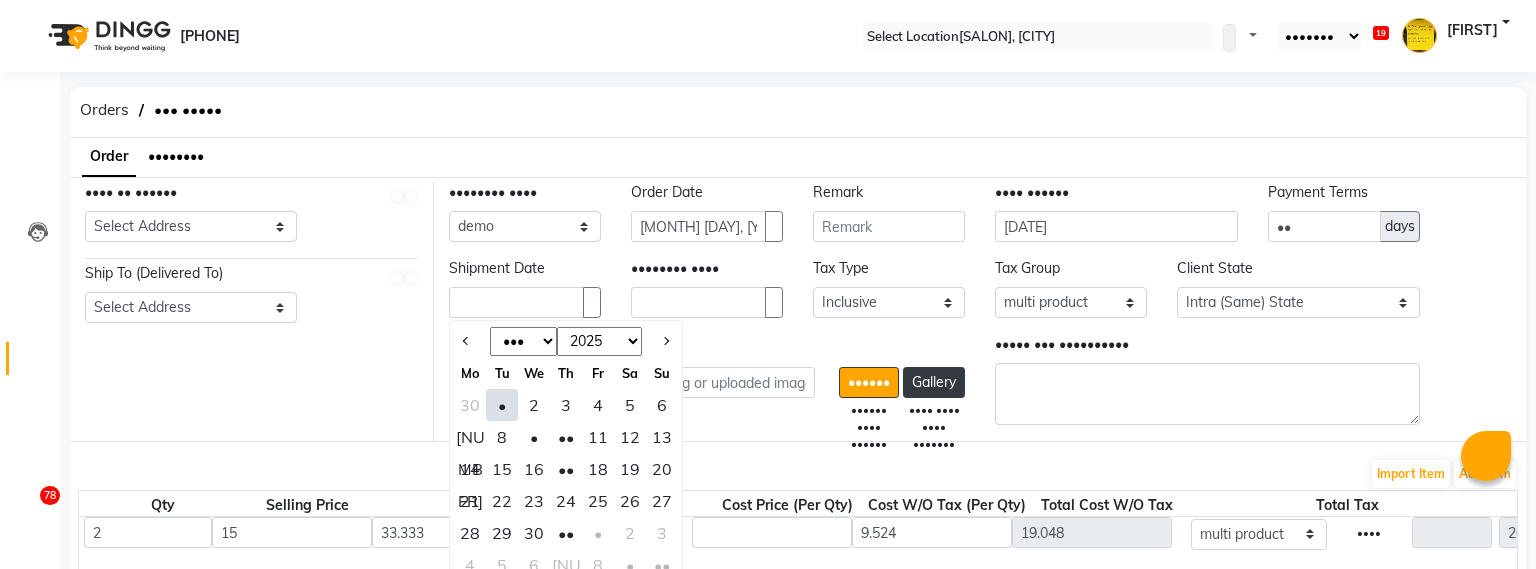 click on "5" at bounding box center (630, 405) 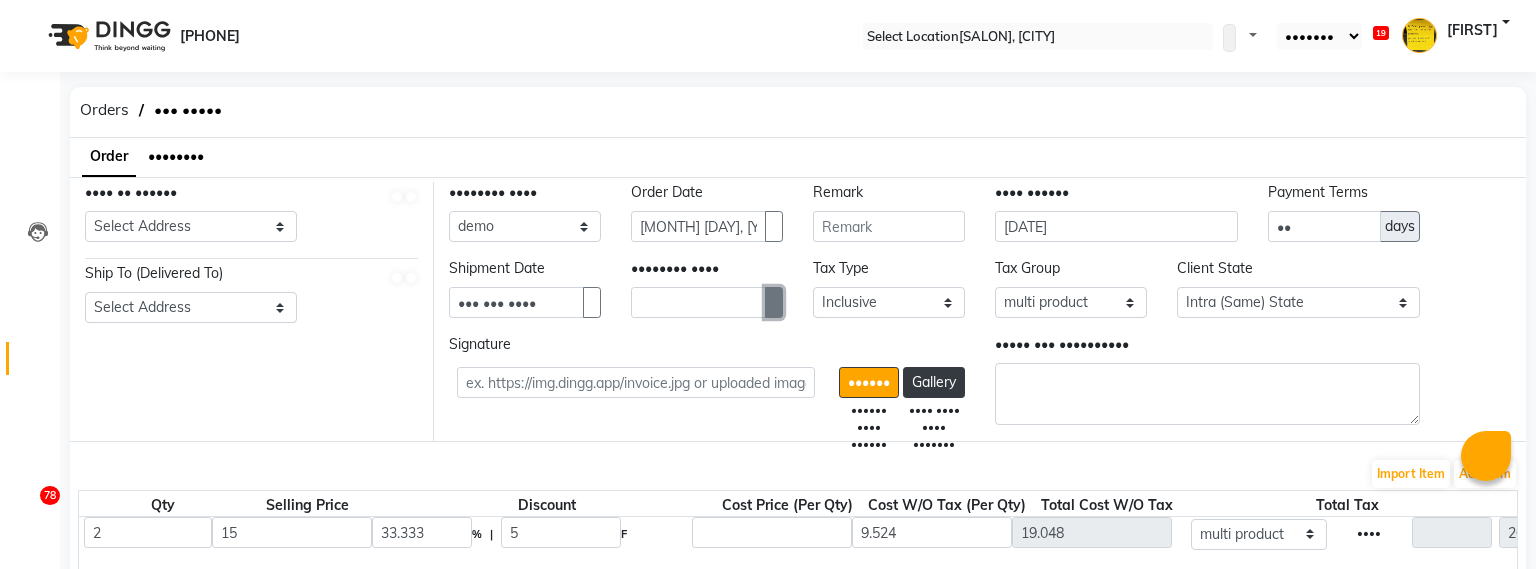 click at bounding box center [592, 302] 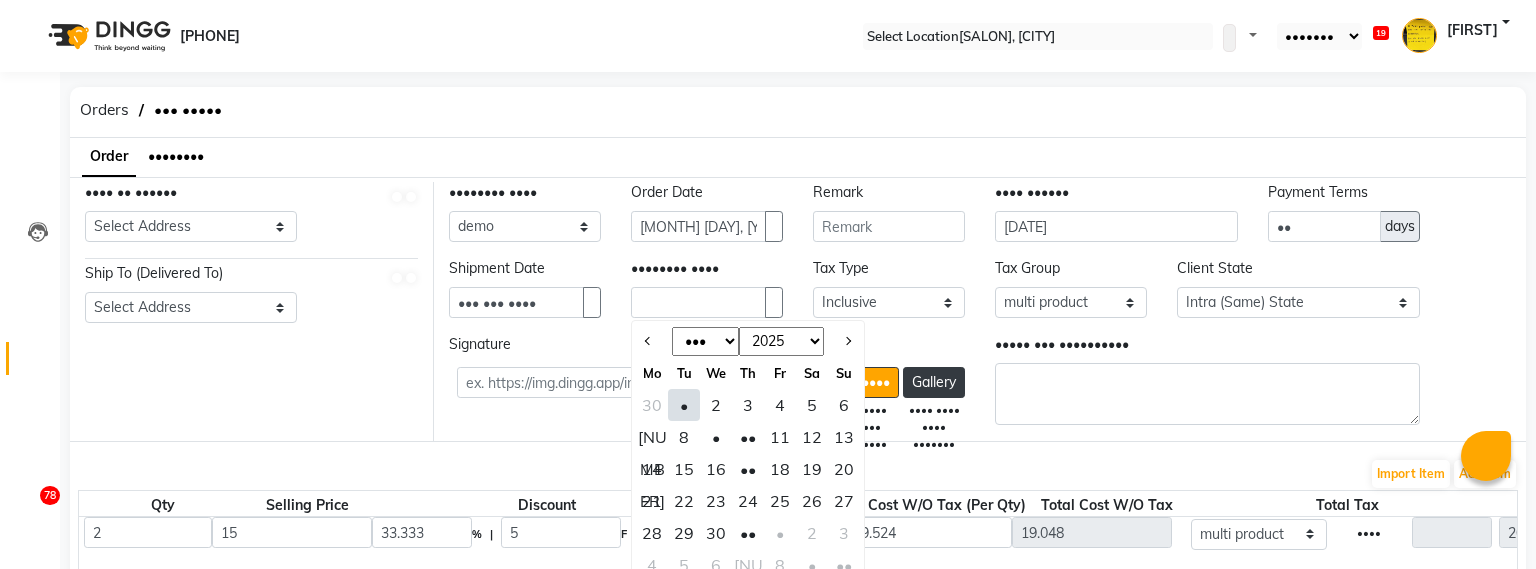 click on "•" at bounding box center (716, 437) 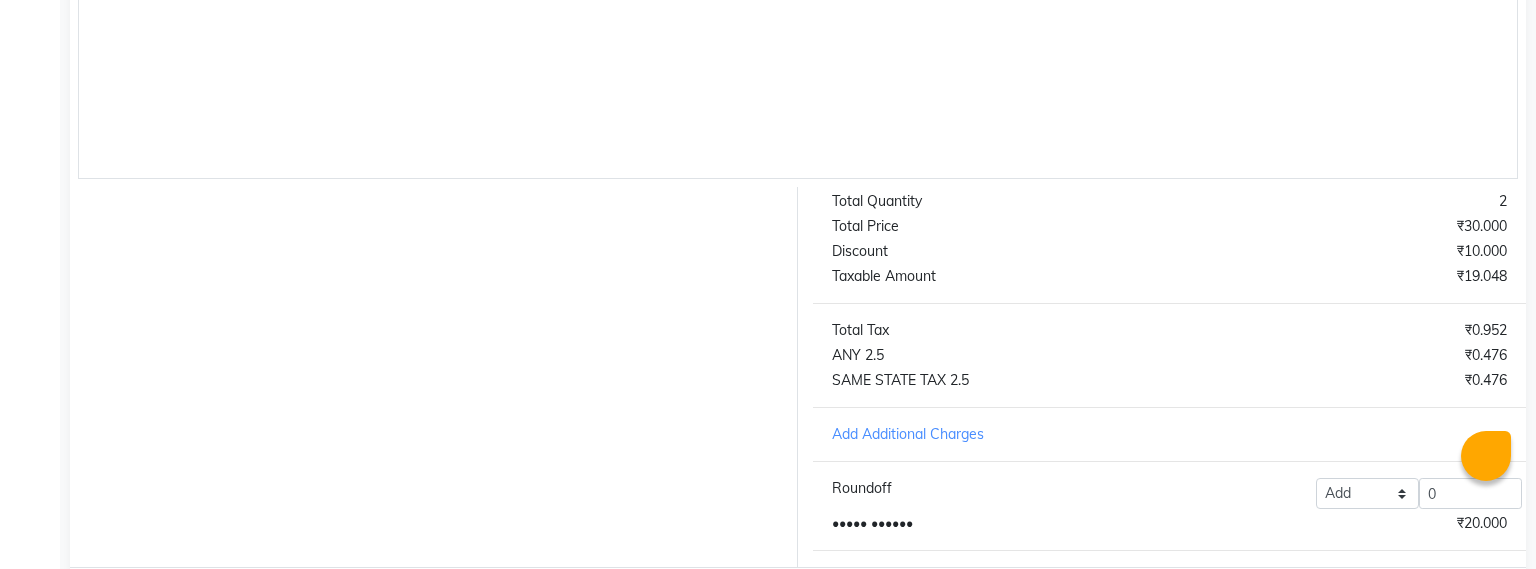 scroll, scrollTop: 708, scrollLeft: 0, axis: vertical 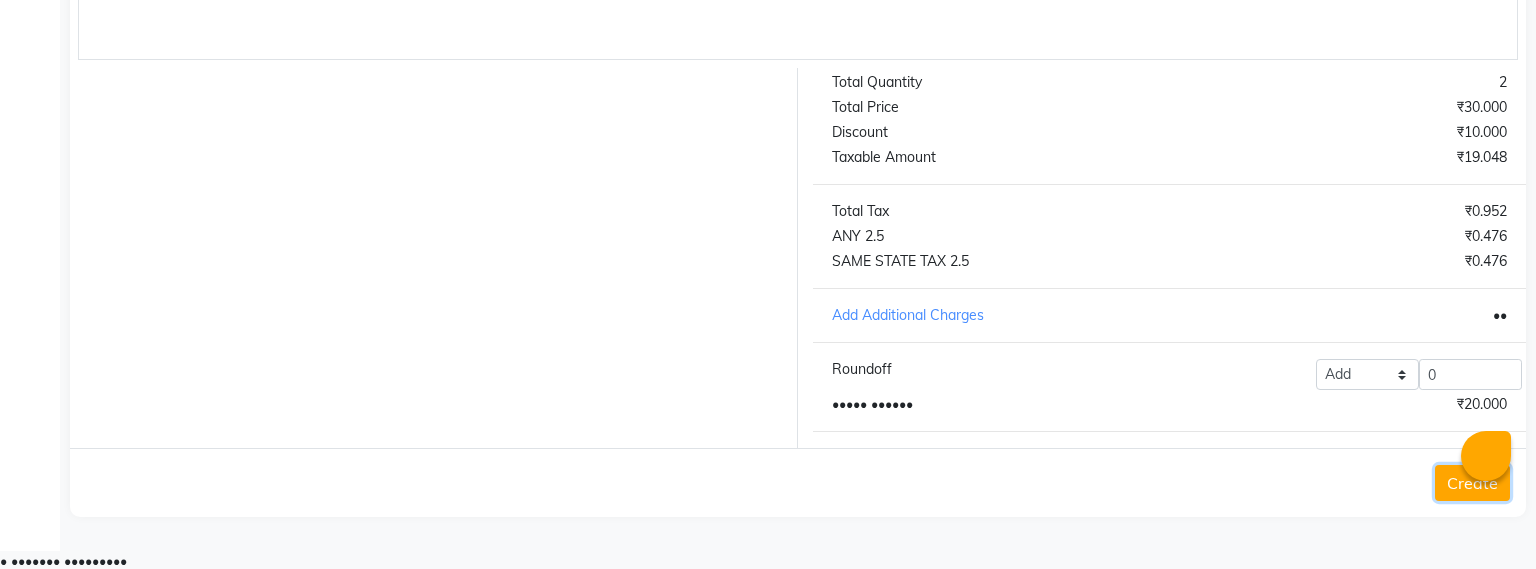 click on "Create" at bounding box center [1472, 483] 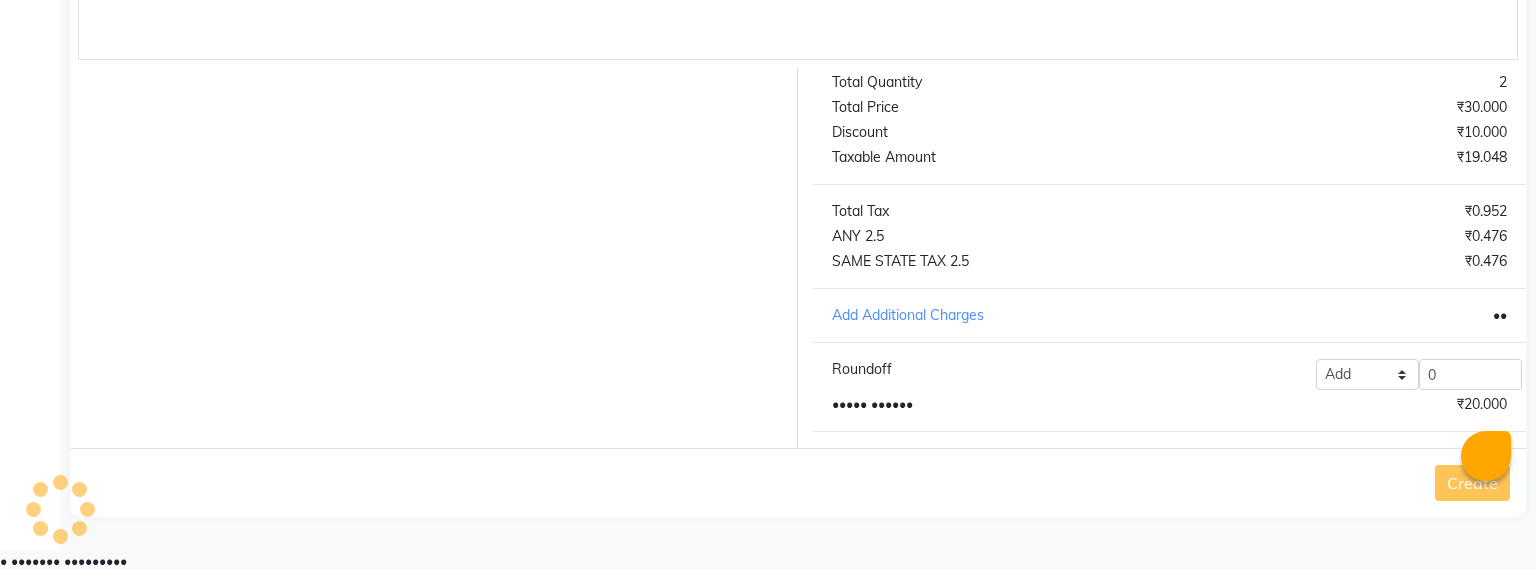 scroll, scrollTop: 0, scrollLeft: 0, axis: both 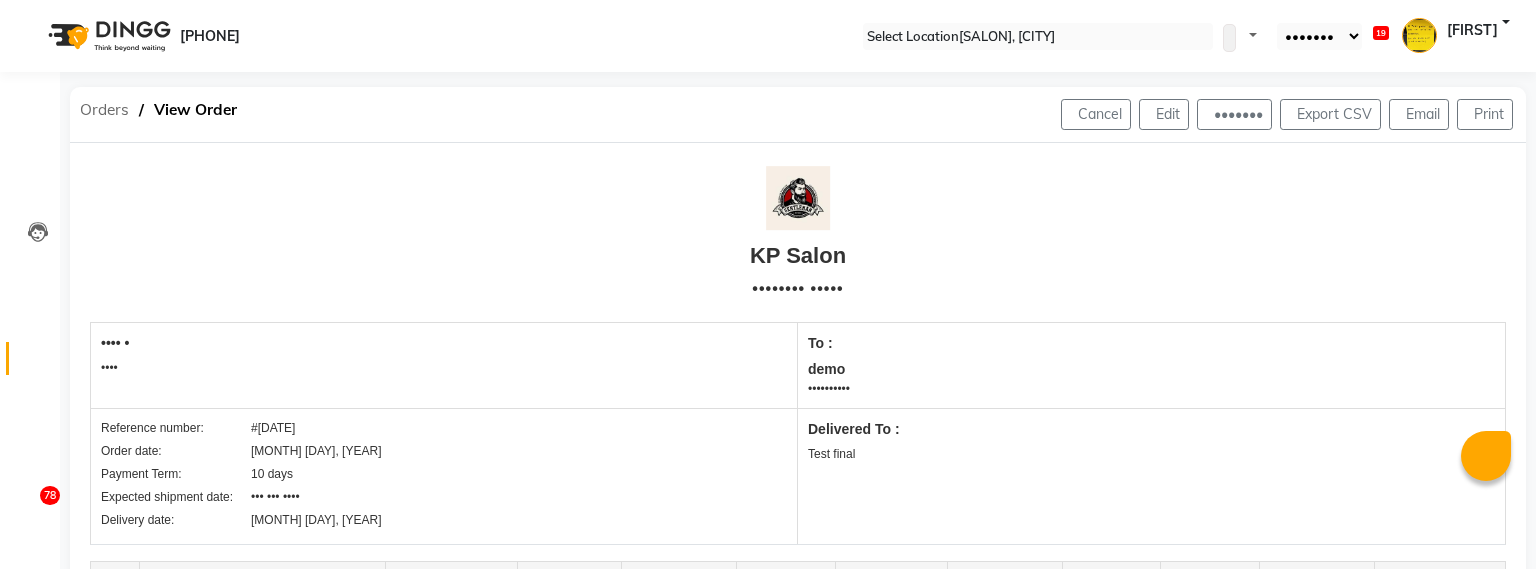 click on "Orders" at bounding box center (104, 110) 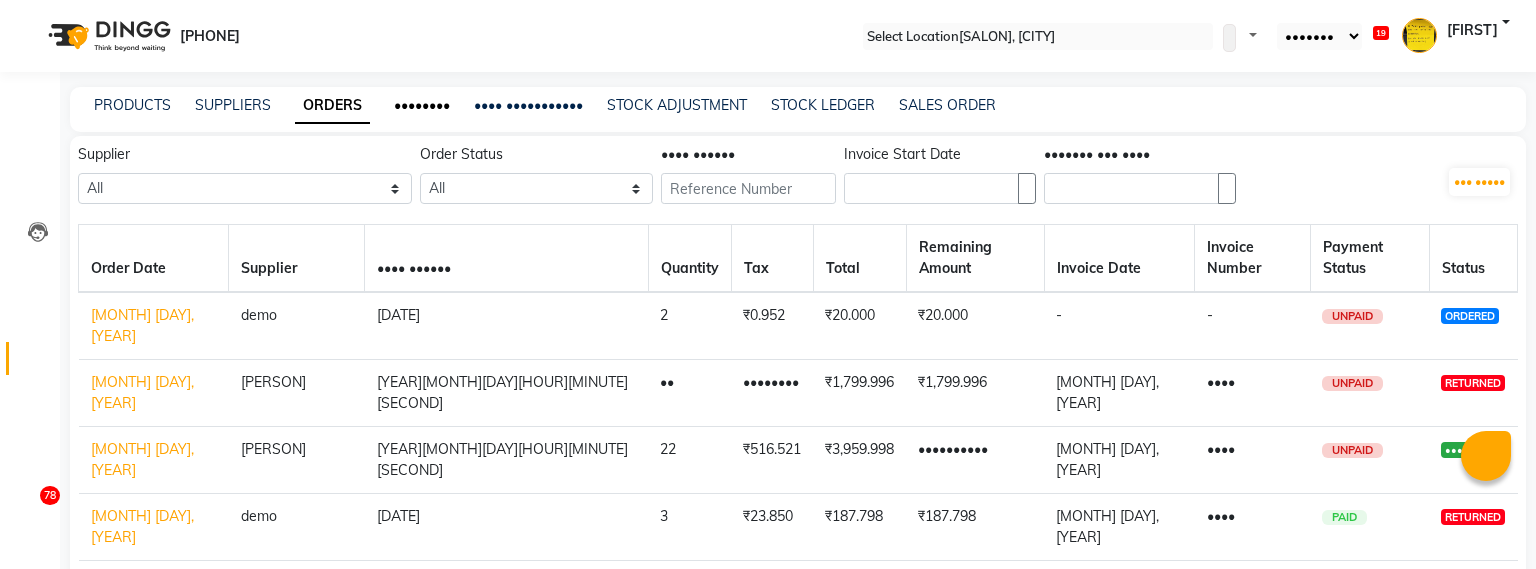 click on "••••••••" at bounding box center [422, 105] 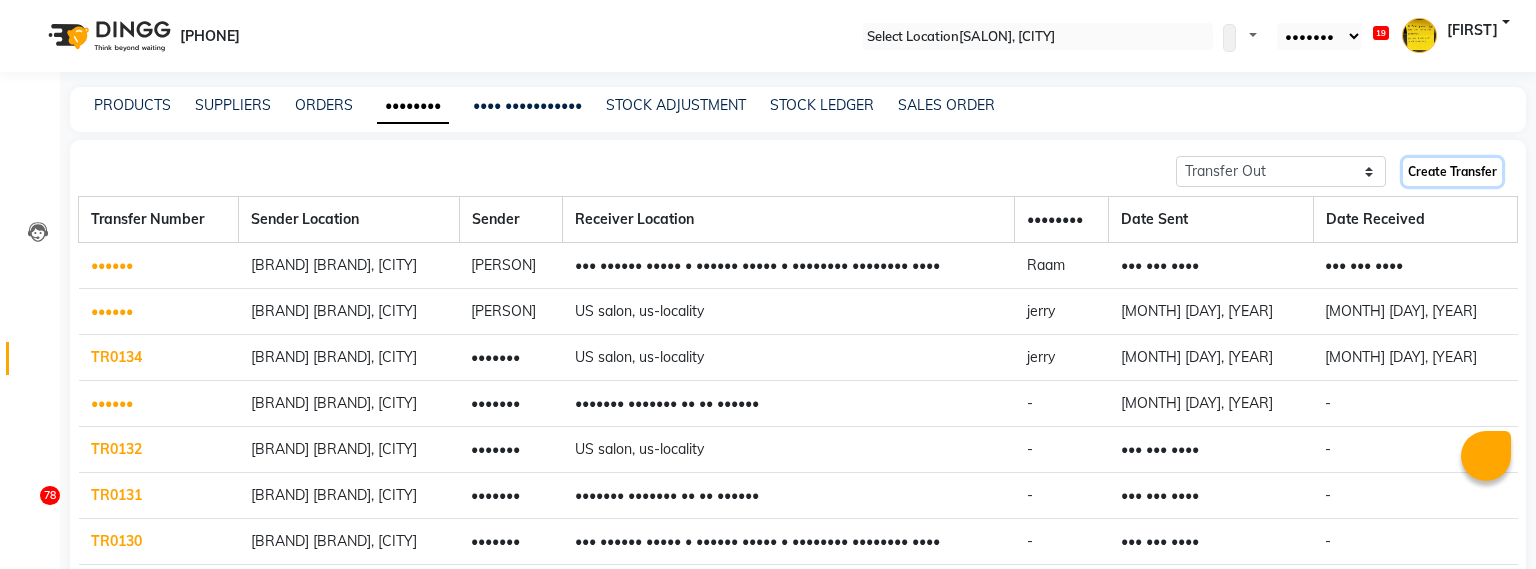 click on "Create Transfer" at bounding box center [1452, 172] 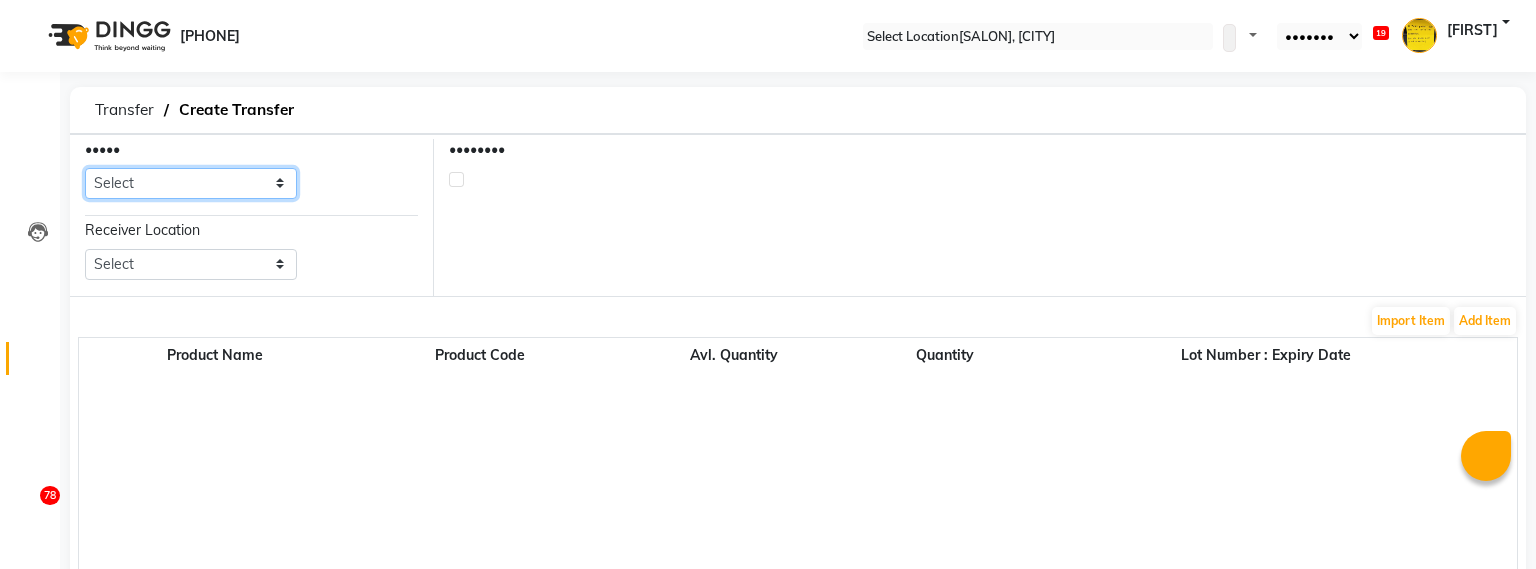 click on "Select [PERSON_NAME] [PERSON_NAME] [PERSON_NAME] [PERSON_NAME] [PERSON_NAME] [PERSON_NAME] [PERSON_NAME] [PERSON_NAME] [PERSON_NAME] [PERSON_NAME] [PERSON_NAME] [PERSON_NAME] [PERSON_NAME] [PERSON_NAME] [PERSON_NAME] [PERSON_NAME] [PERSON_NAME] [PERSON_NAME] [PERSON_NAME] [PERSON_NAME] [PERSON_NAME]" at bounding box center (191, 183) 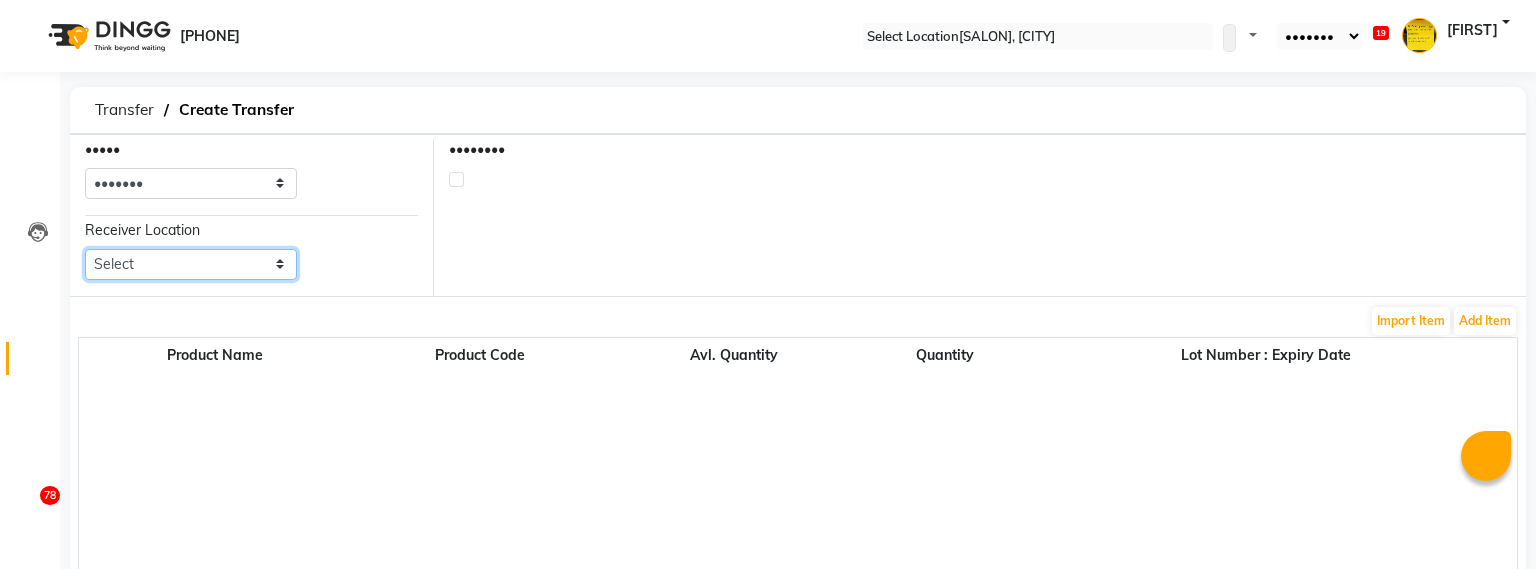 click on "Select [SALON], [CITY]" at bounding box center [191, 264] 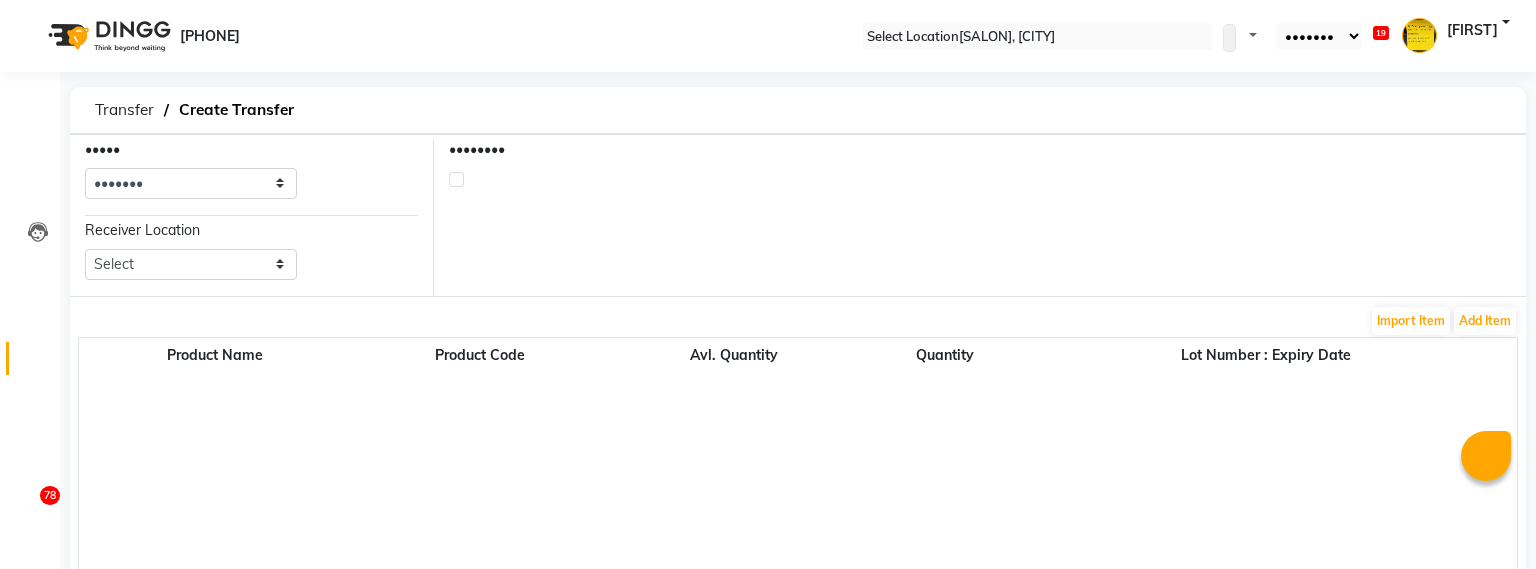 click at bounding box center [456, 179] 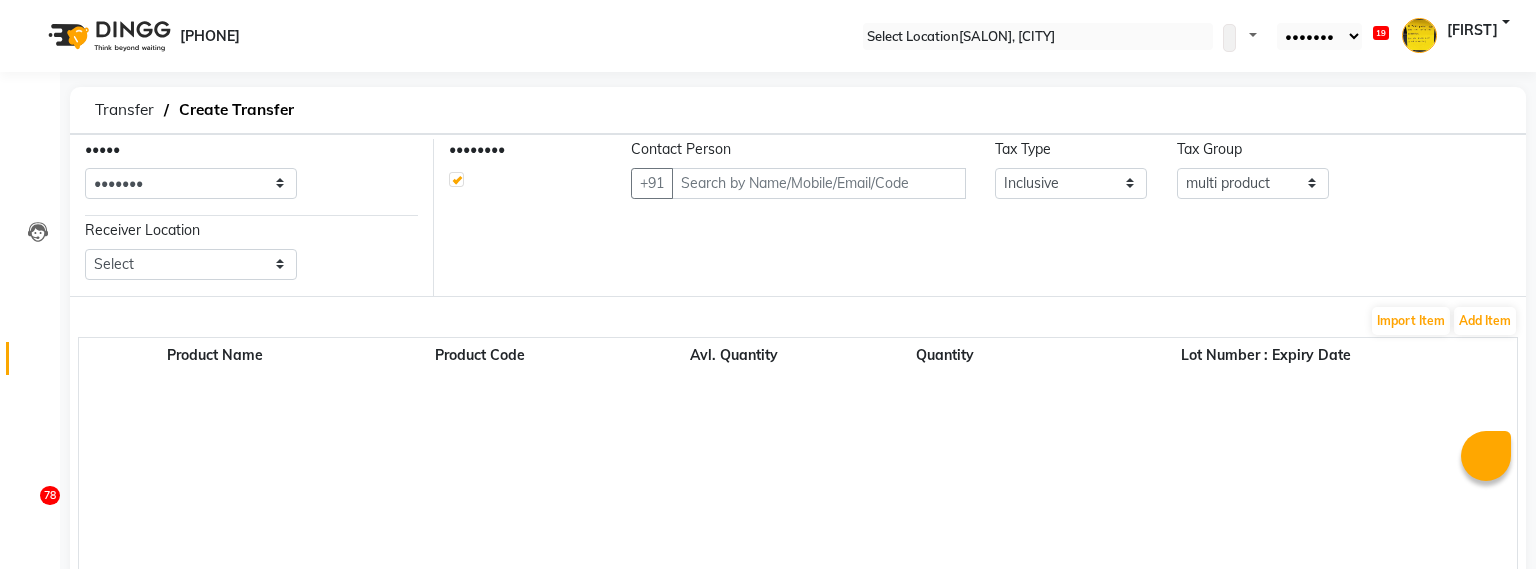 click at bounding box center (456, 179) 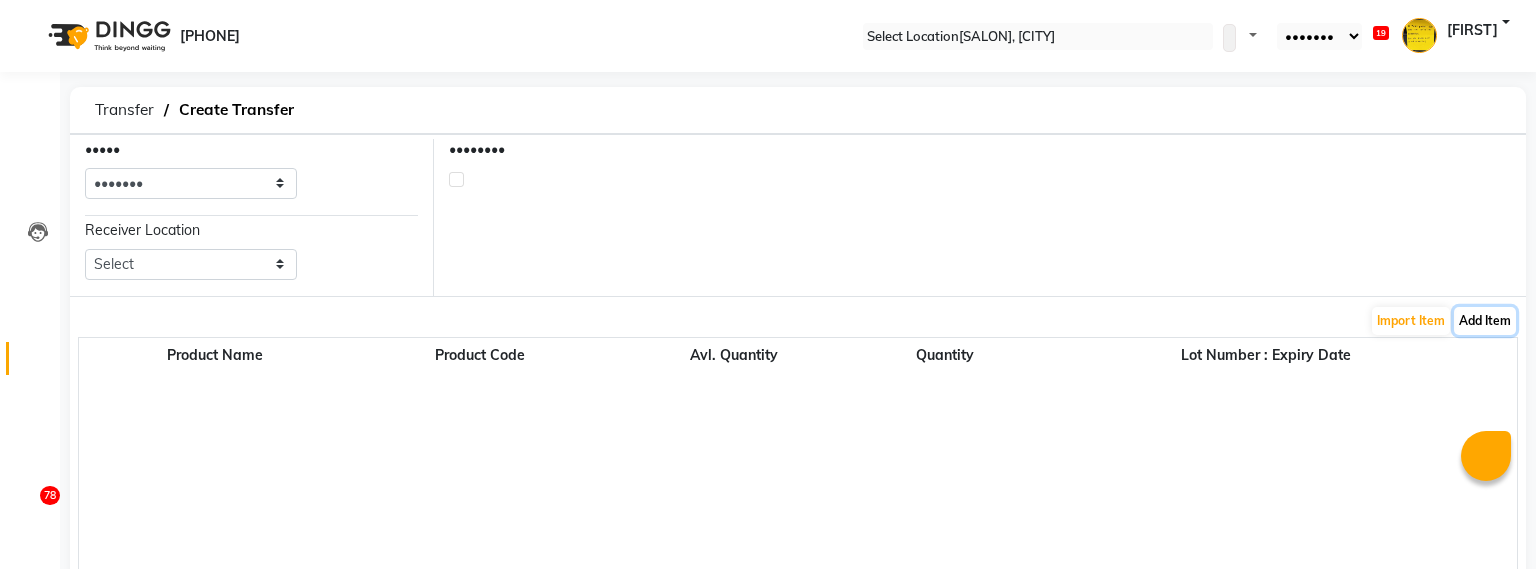 click on "Add Item" at bounding box center [1485, 321] 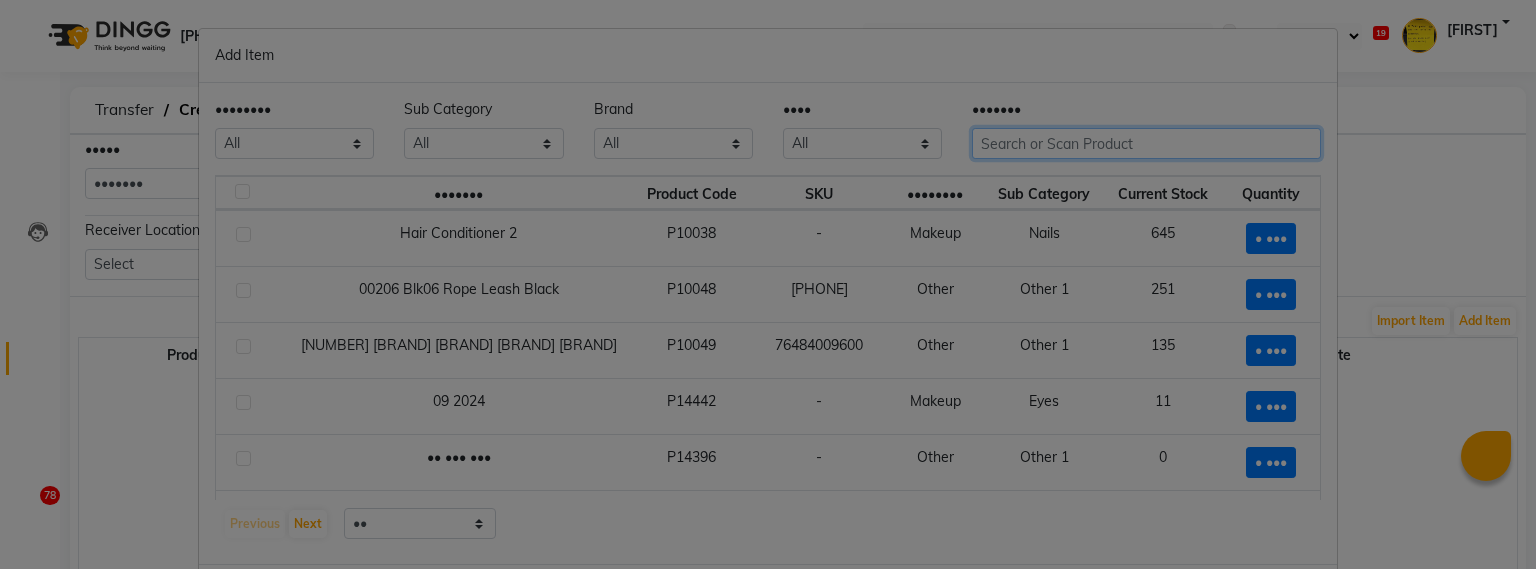 click at bounding box center (1146, 143) 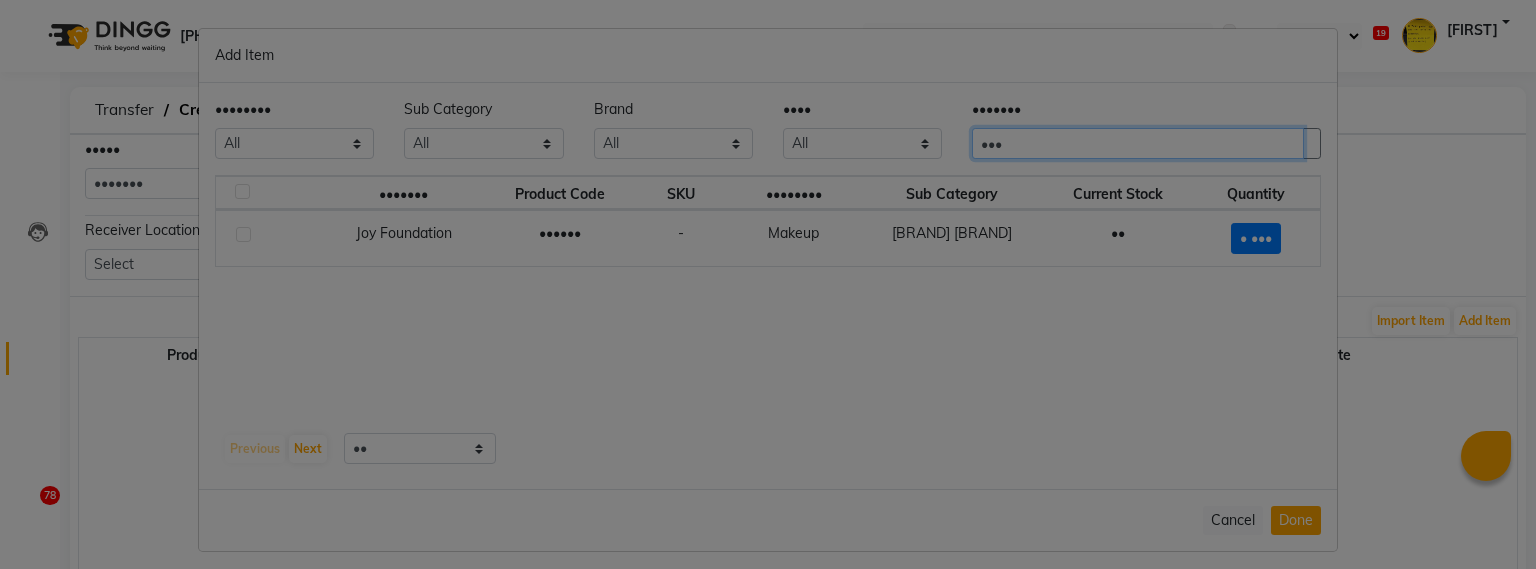 type on "•••" 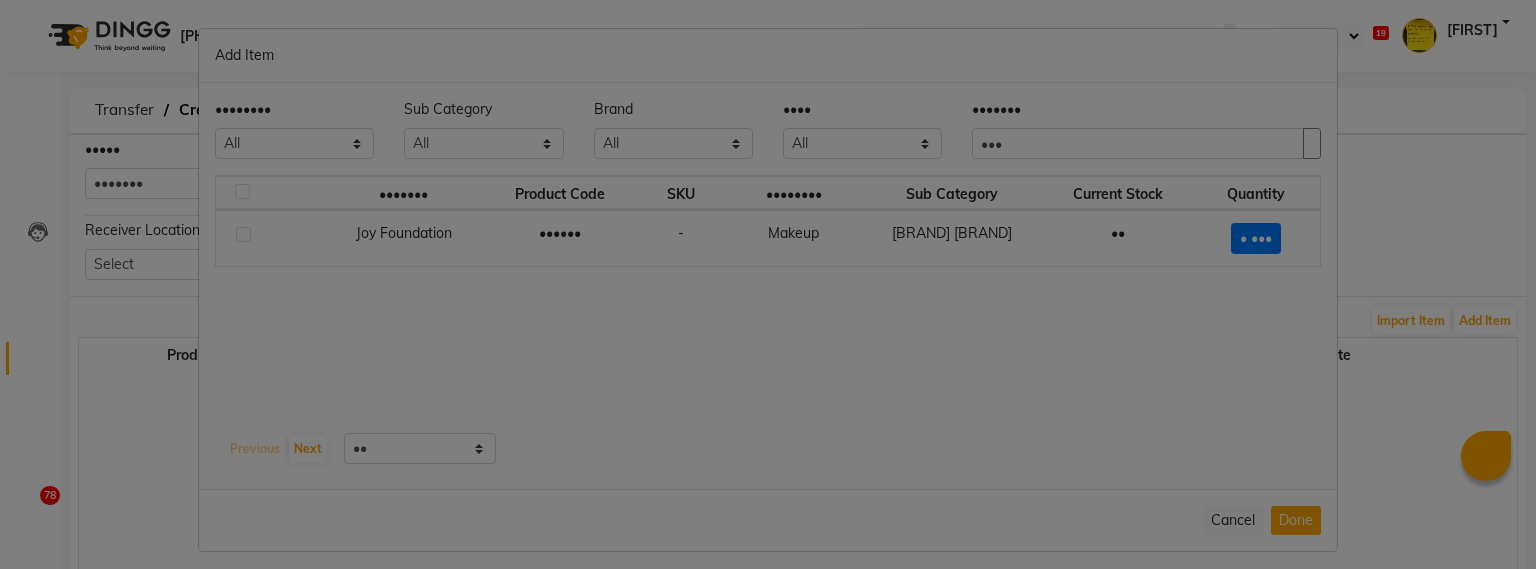 click at bounding box center [243, 234] 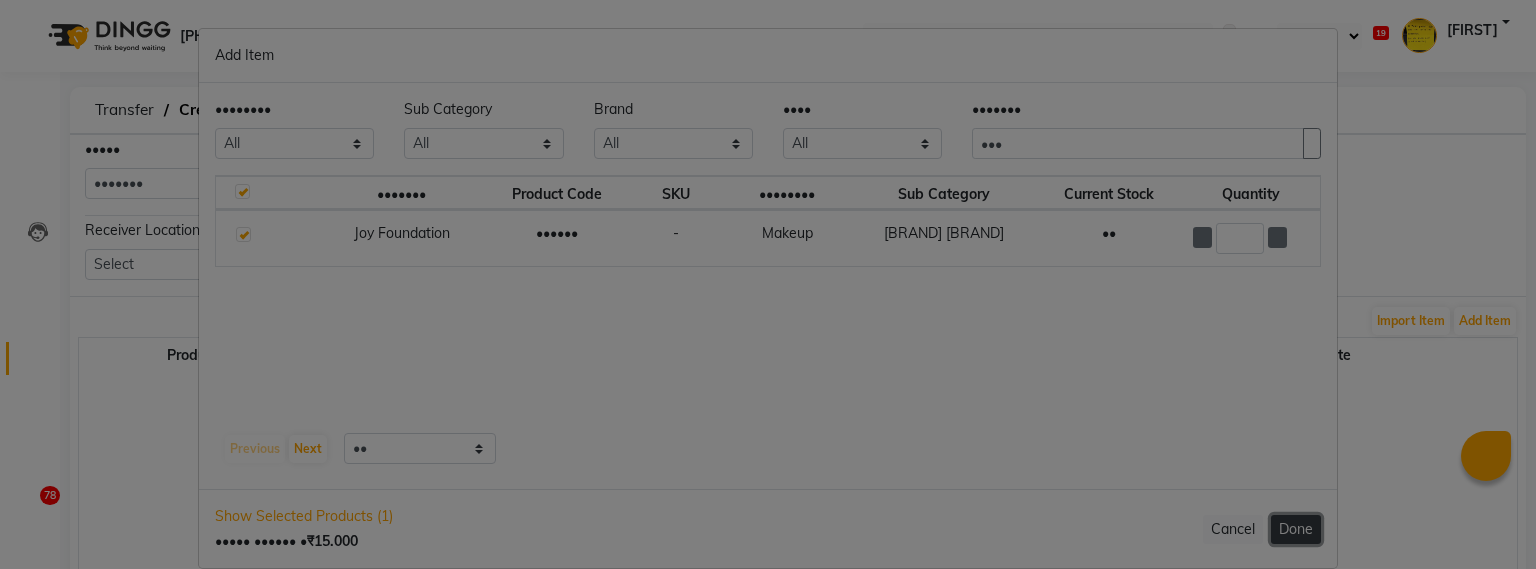 click on "Done" at bounding box center (1296, 529) 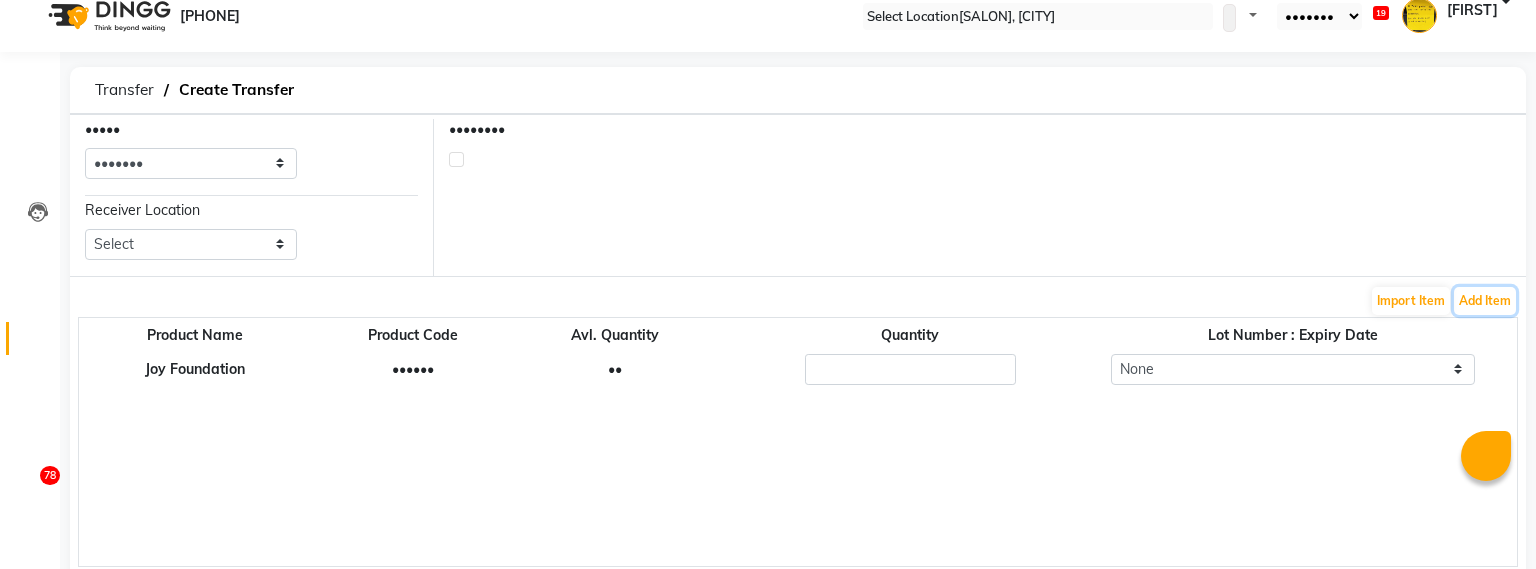 scroll, scrollTop: 42, scrollLeft: 0, axis: vertical 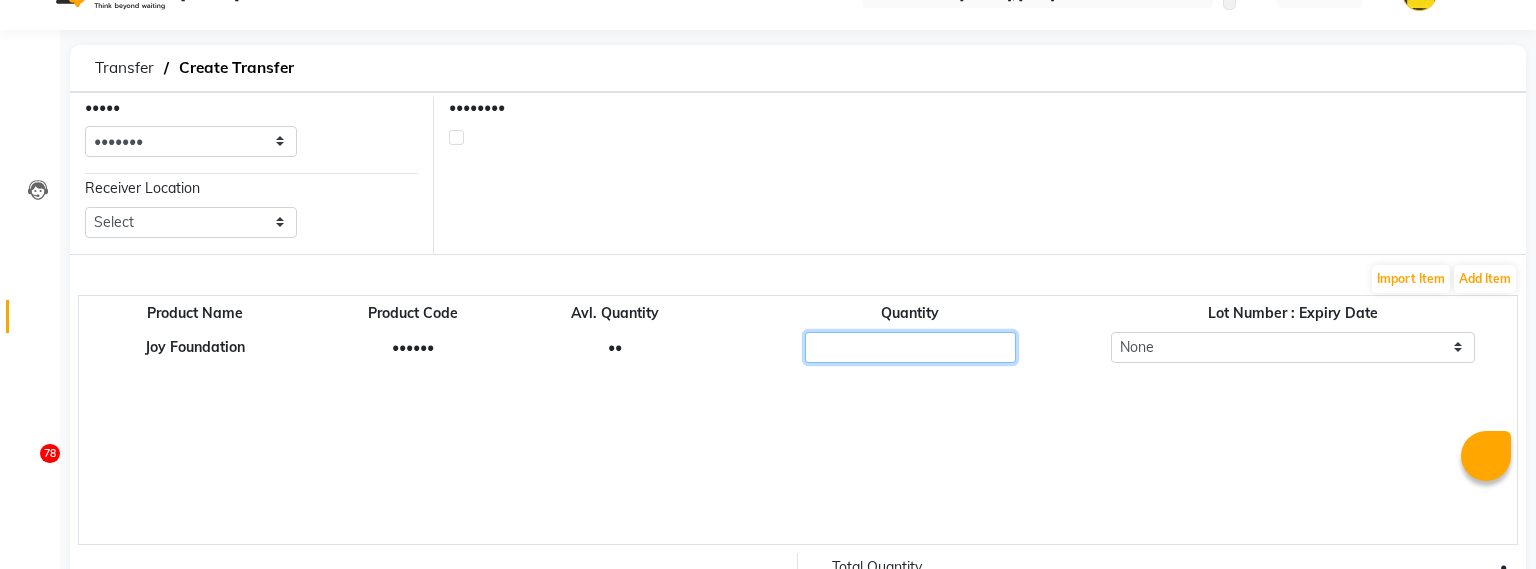 click on "•" at bounding box center [910, 347] 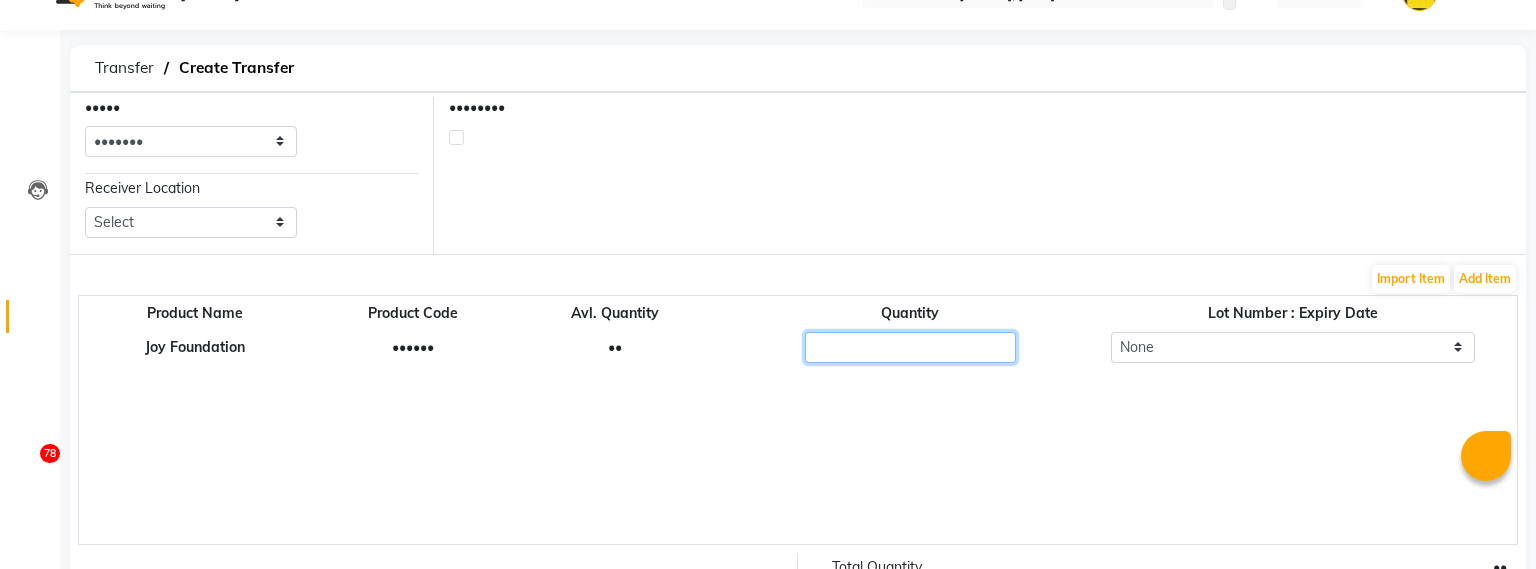 scroll, scrollTop: 185, scrollLeft: 0, axis: vertical 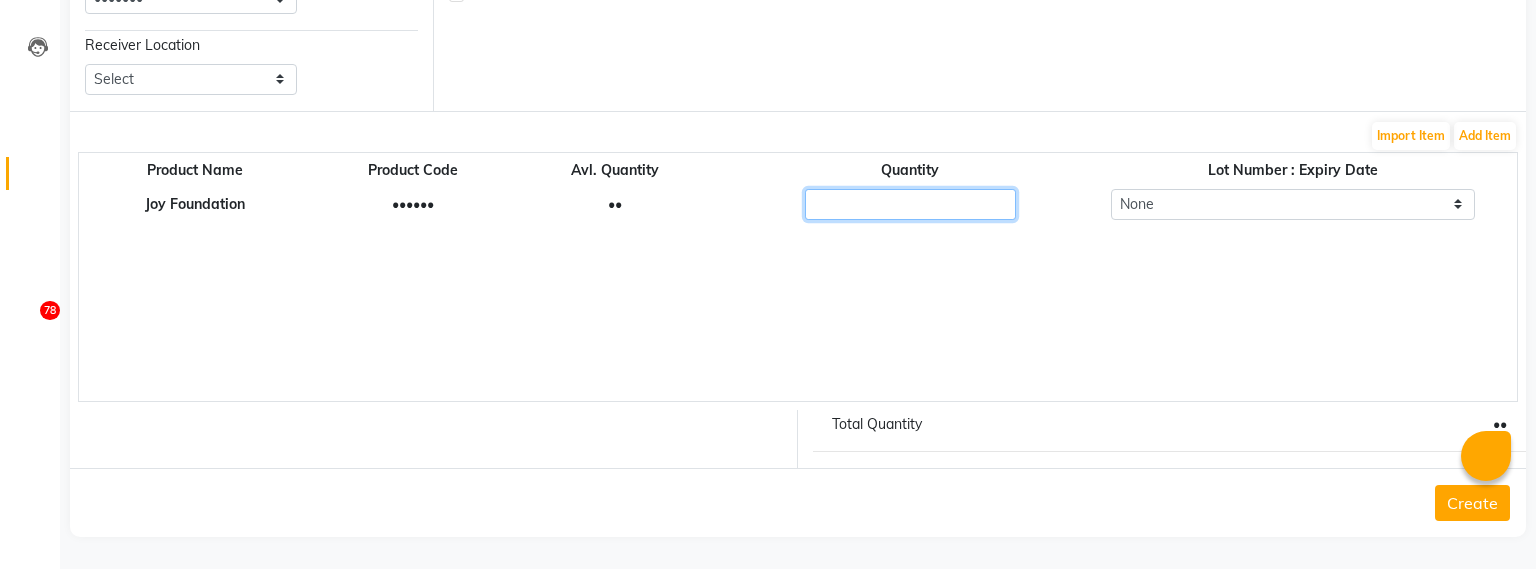 type on "••" 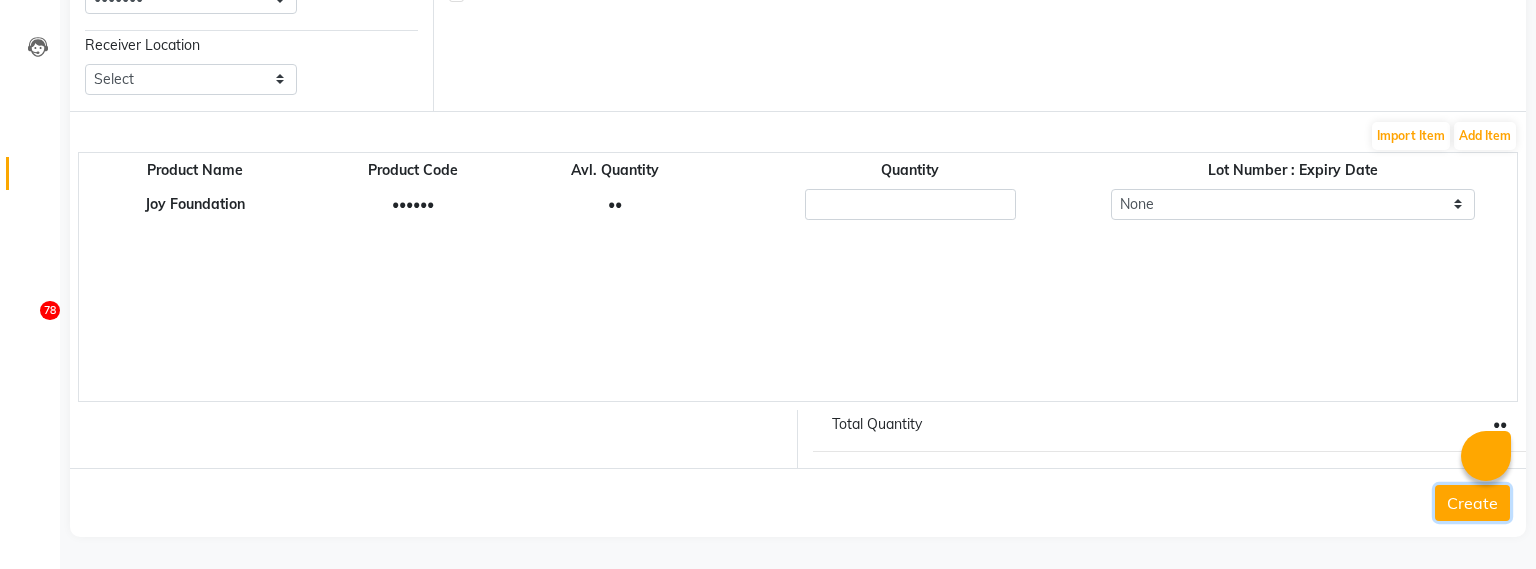 click on "Create" at bounding box center [1472, 503] 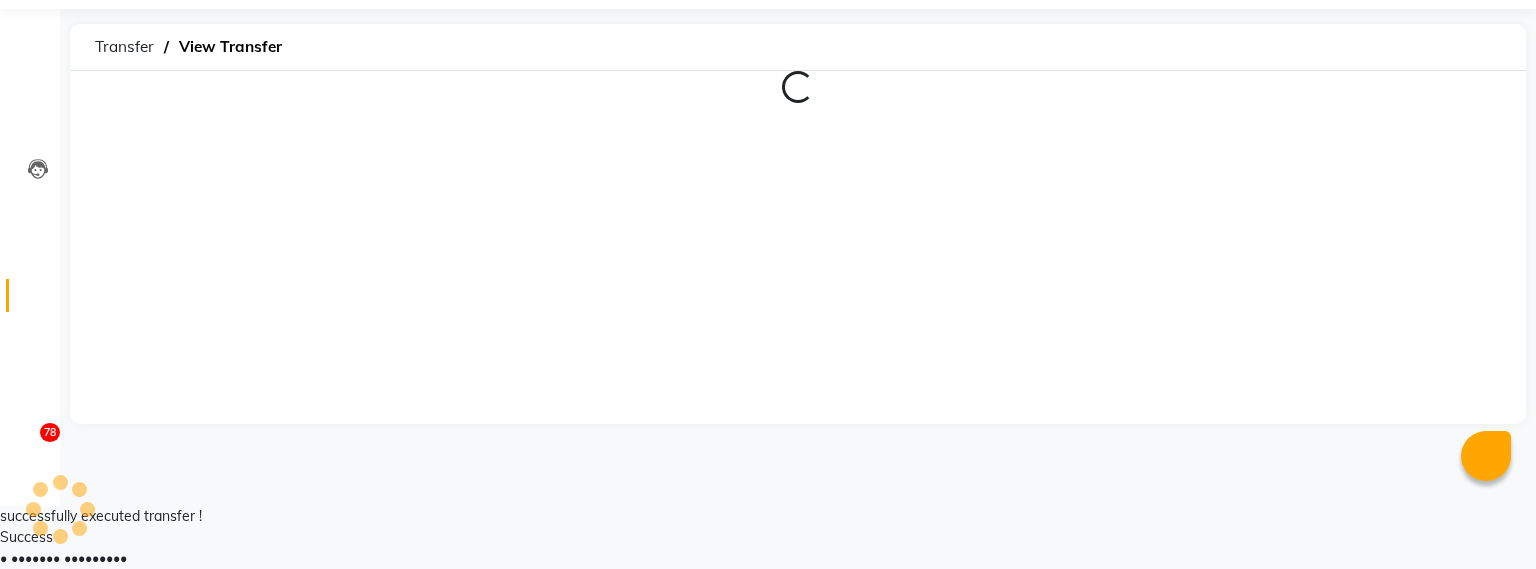 scroll, scrollTop: 0, scrollLeft: 0, axis: both 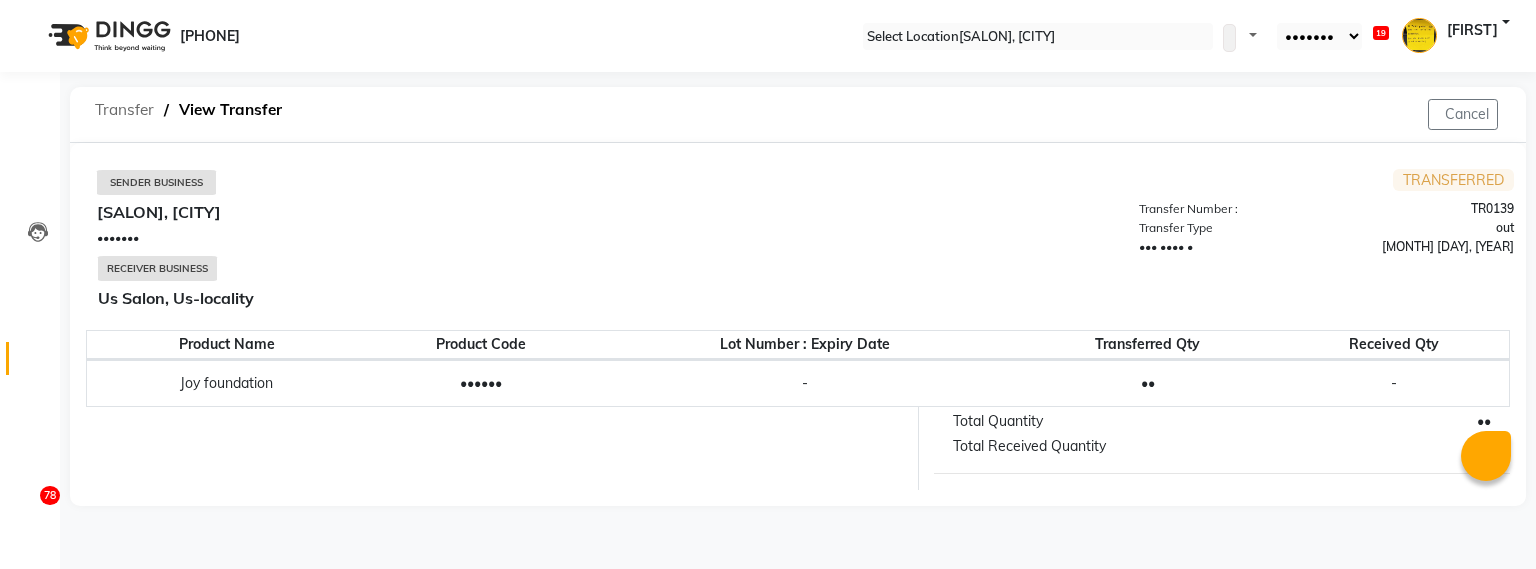 click on "Transfer" at bounding box center [124, 110] 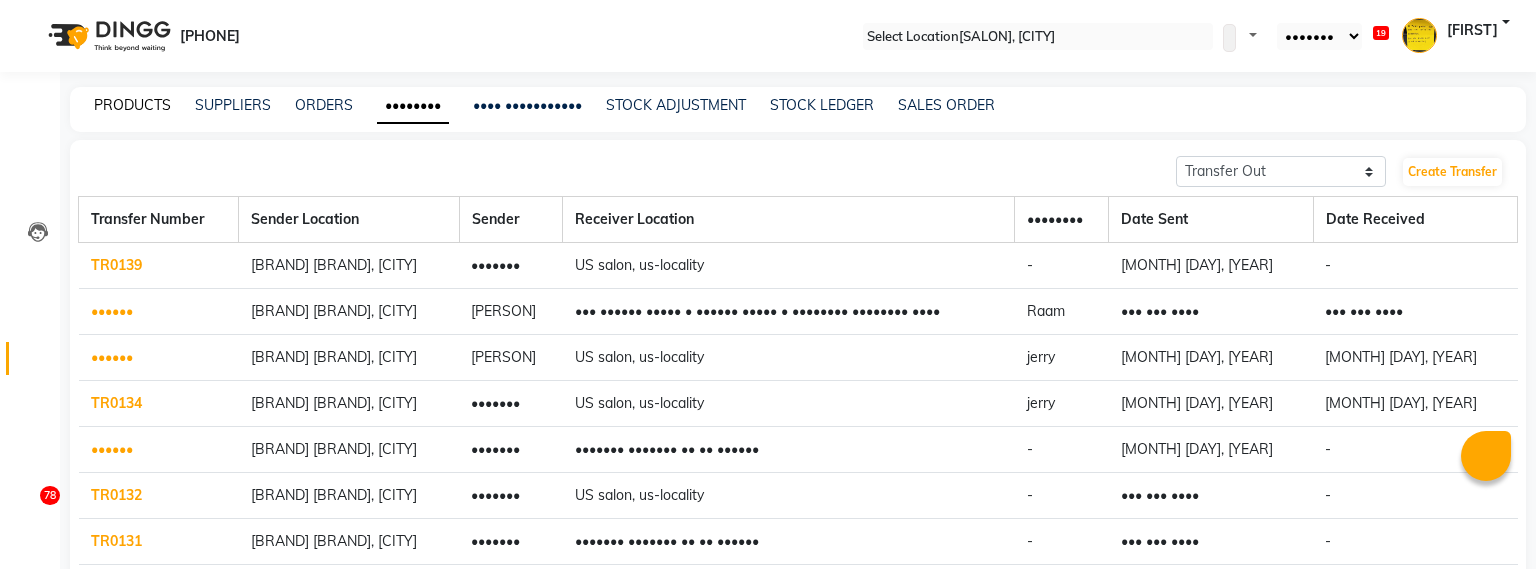 click on "PRODUCTS" at bounding box center [132, 105] 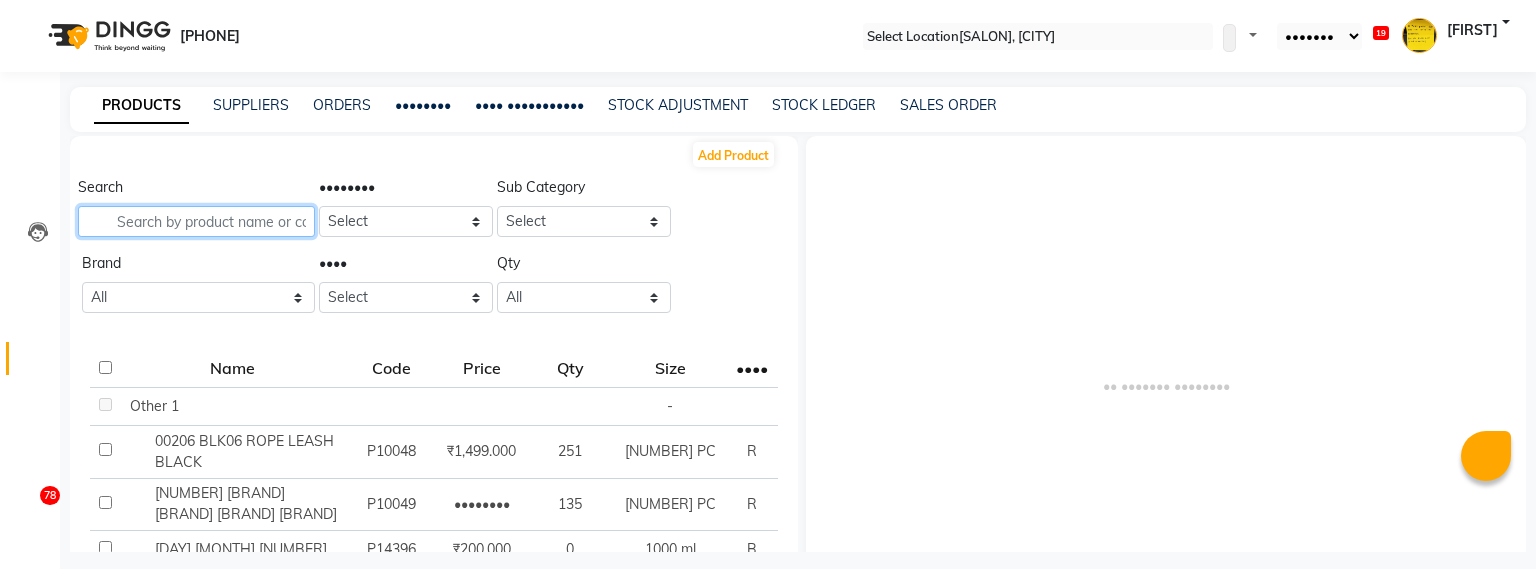 click at bounding box center [196, 221] 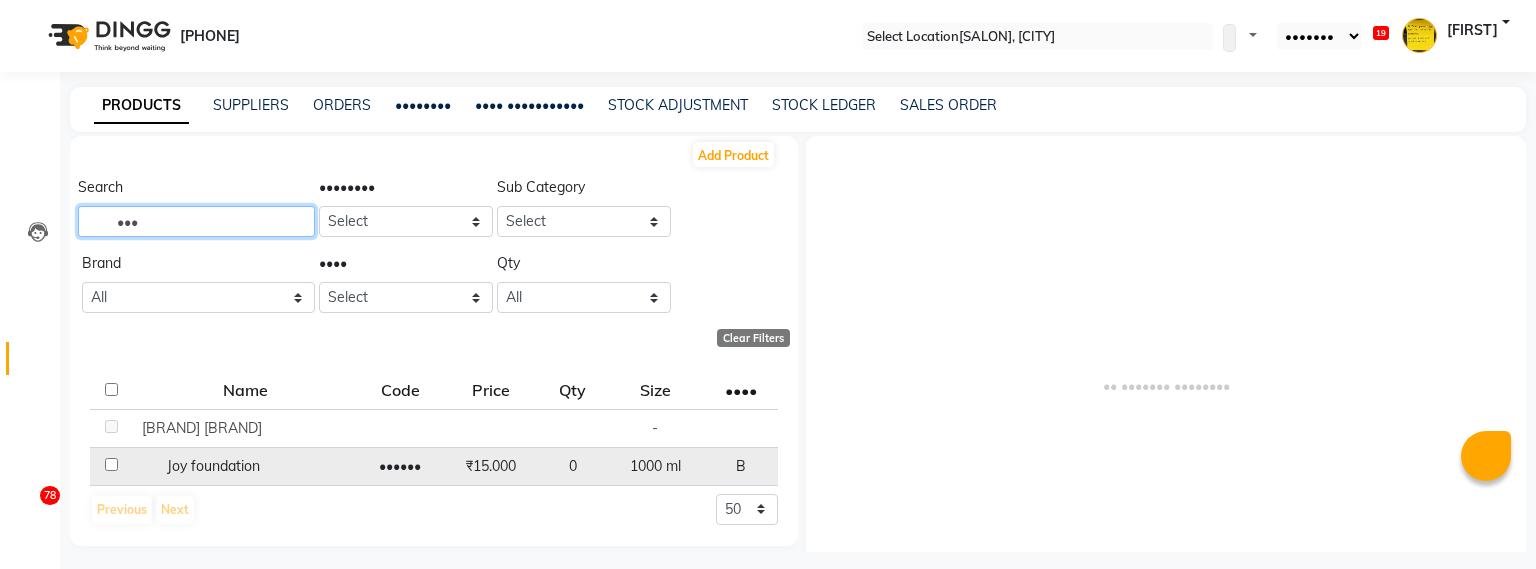 type on "•••" 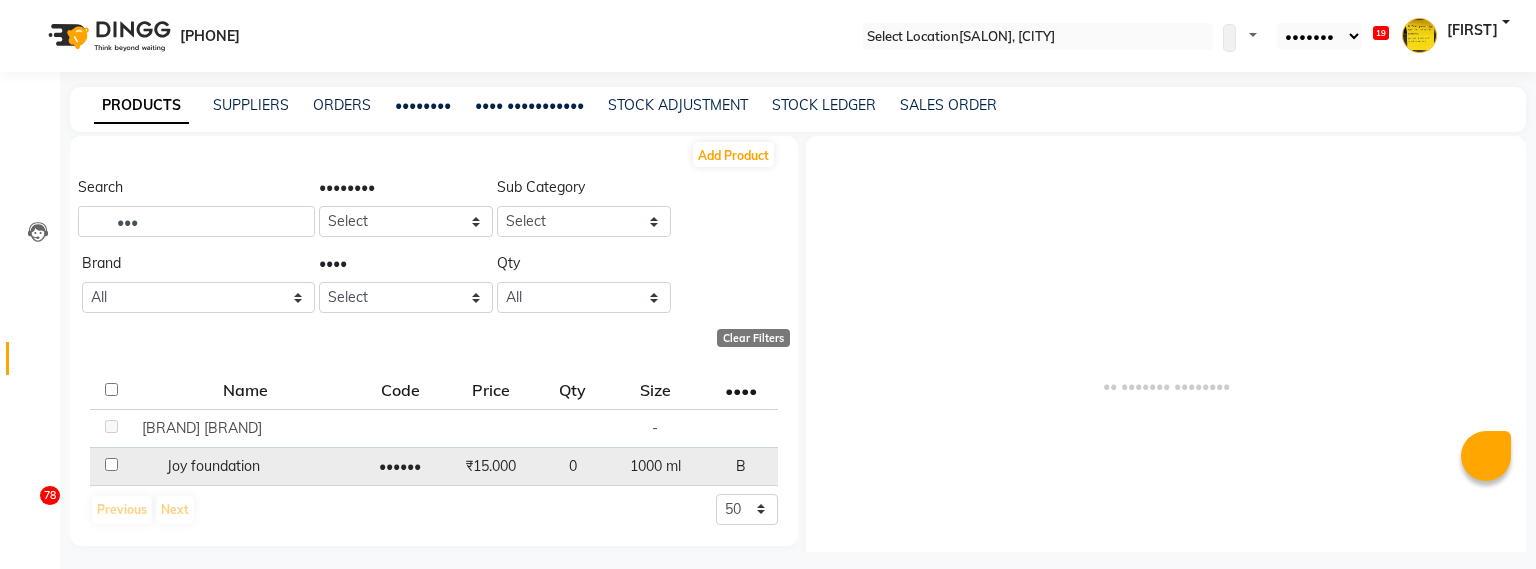 click on "Joy foundation" at bounding box center [244, 428] 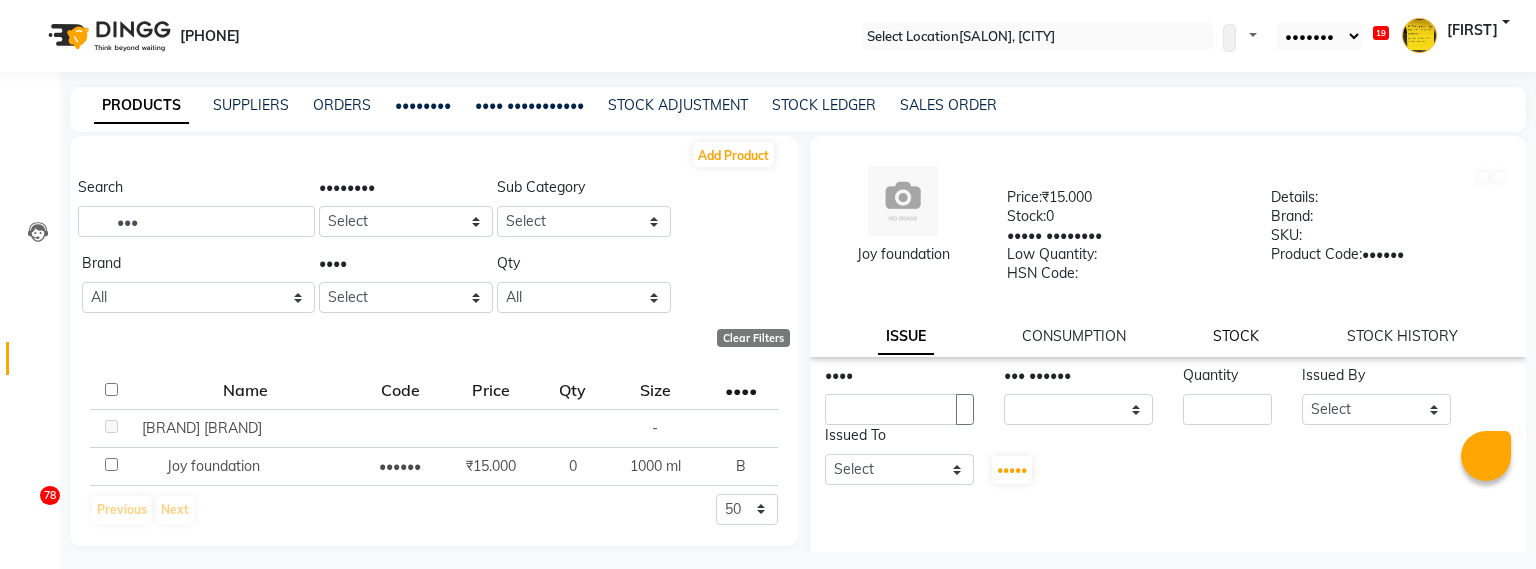 click on "STOCK" at bounding box center [906, 337] 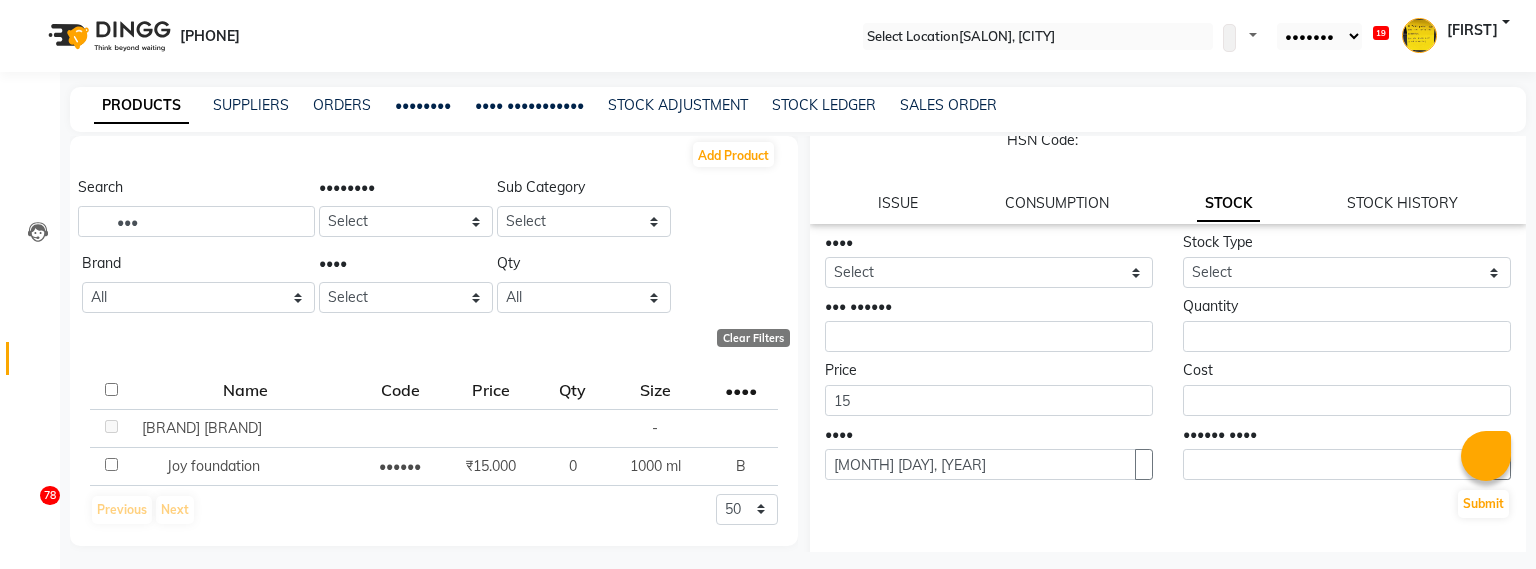 scroll, scrollTop: 134, scrollLeft: 0, axis: vertical 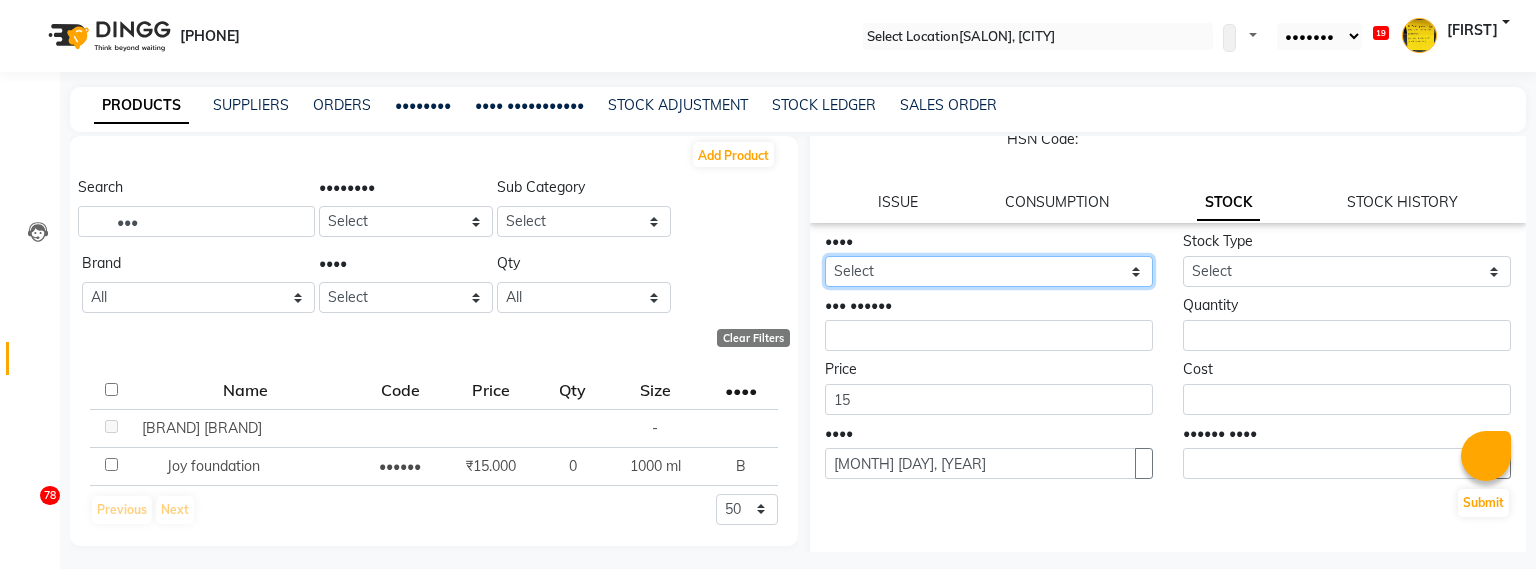 click on "Select In Out" at bounding box center [989, 271] 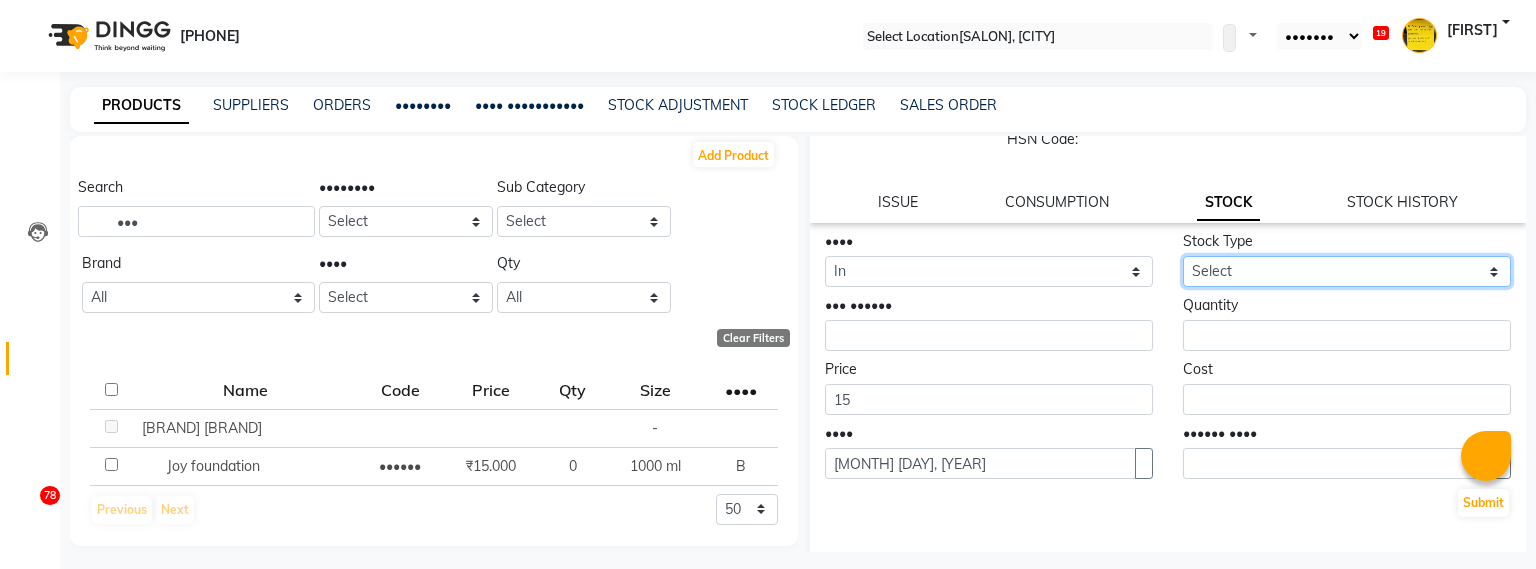 click on "Select New Stock Adjustment Return Other" at bounding box center (1347, 271) 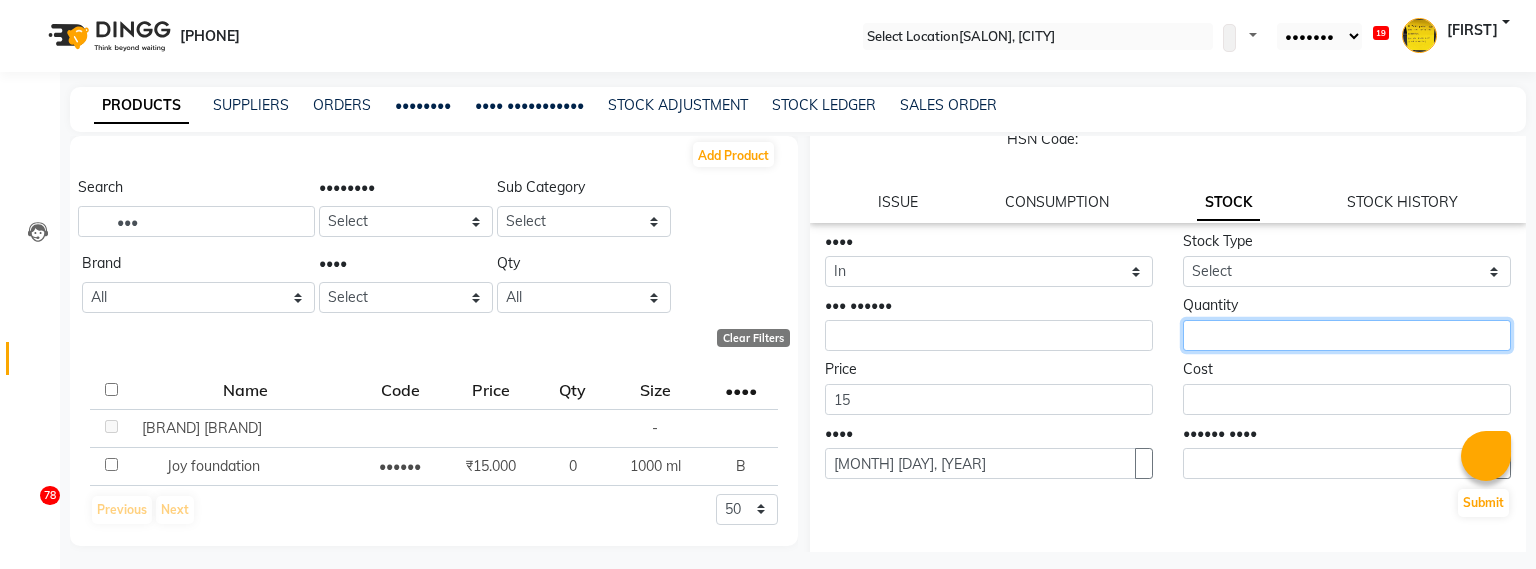 click at bounding box center [1347, 335] 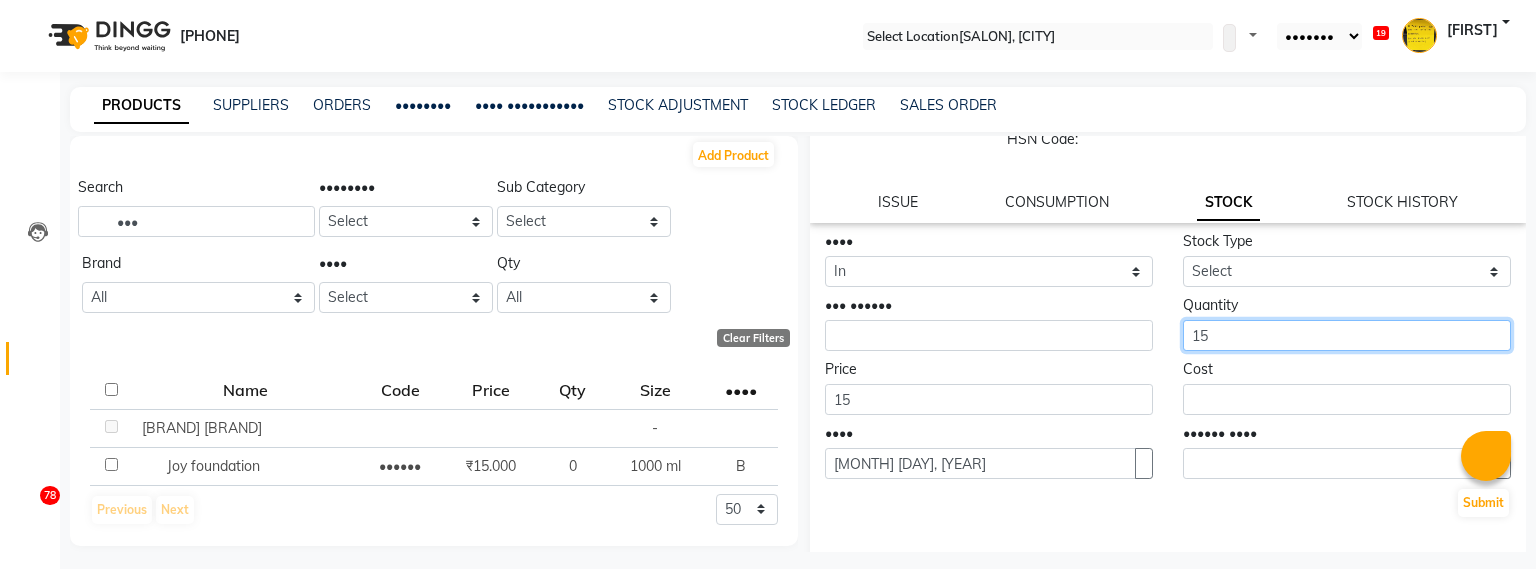 scroll, scrollTop: 219, scrollLeft: 0, axis: vertical 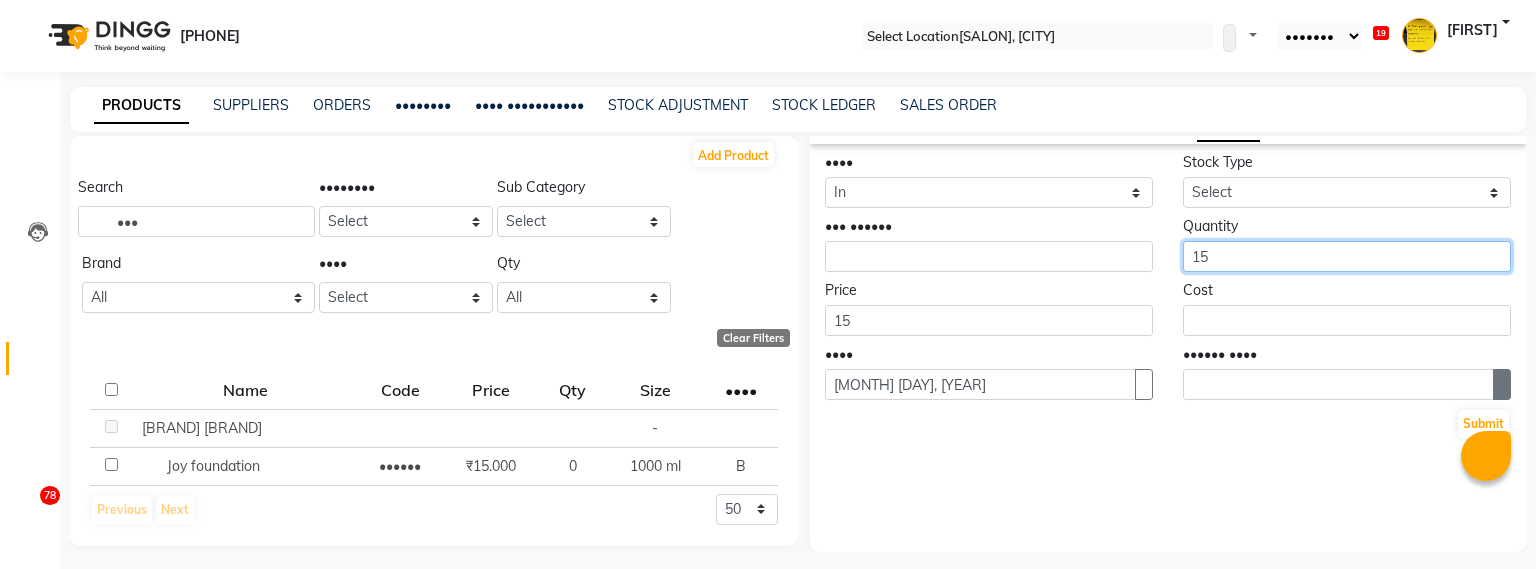 type on "15" 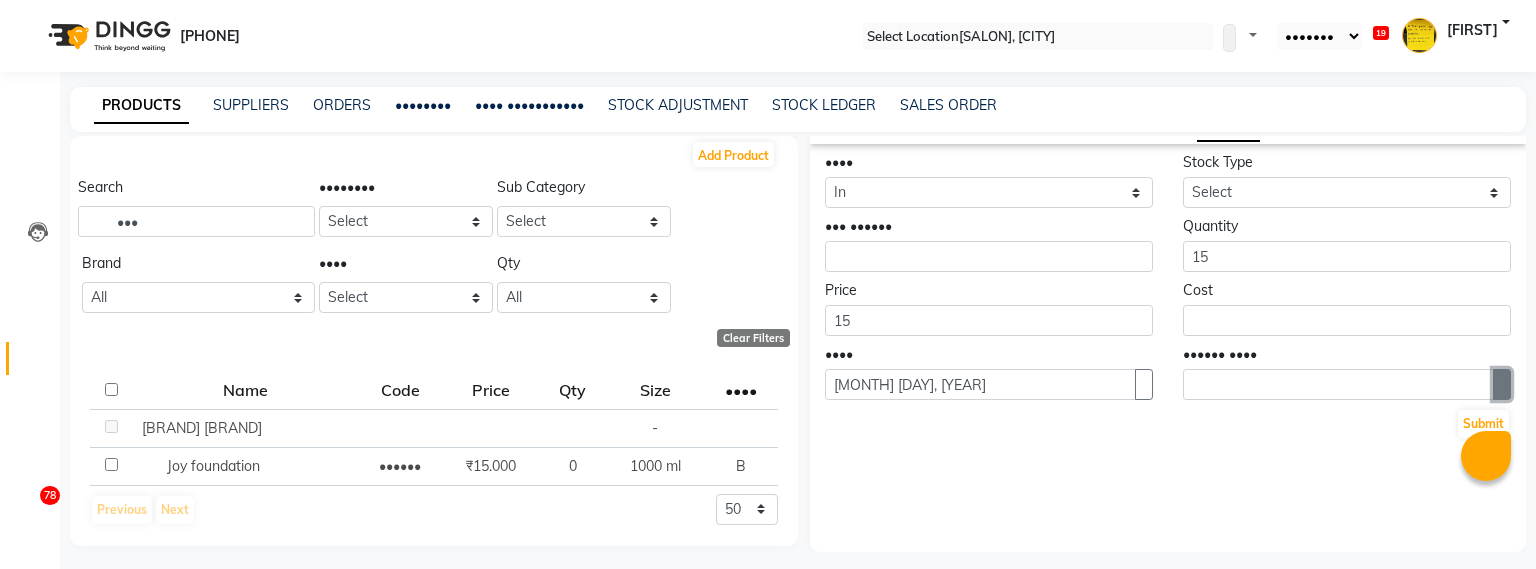 click at bounding box center [1502, 384] 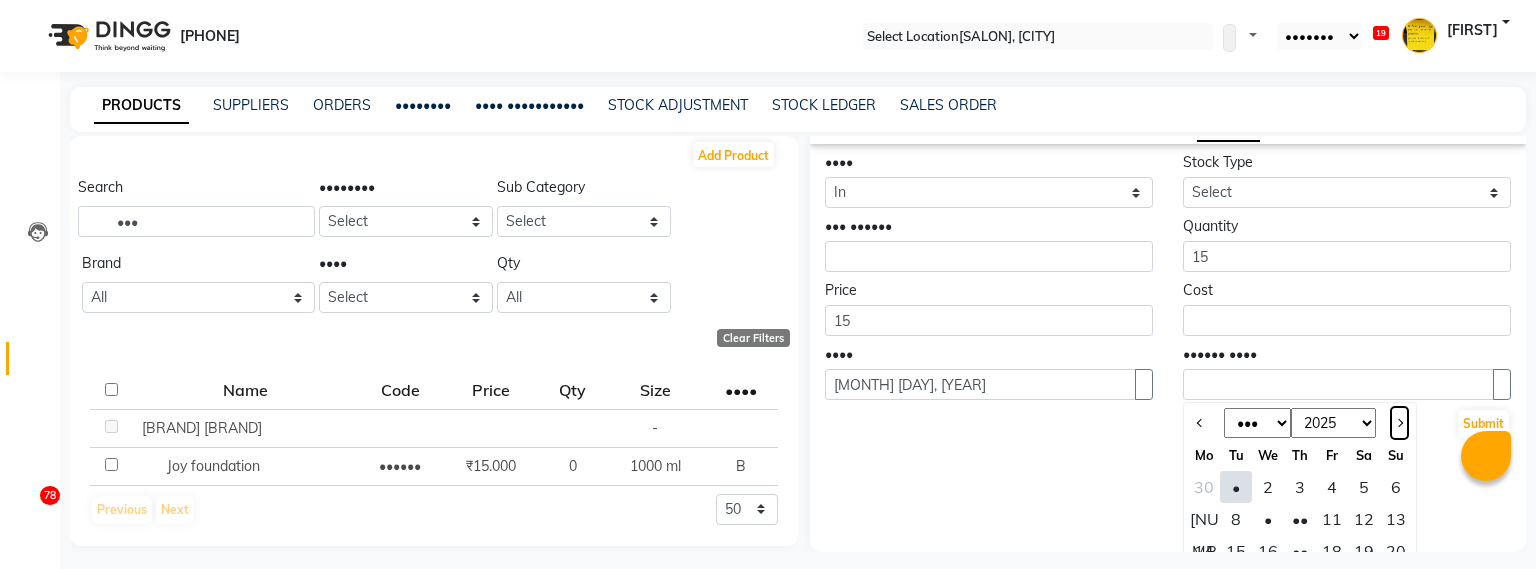 click at bounding box center [1399, 423] 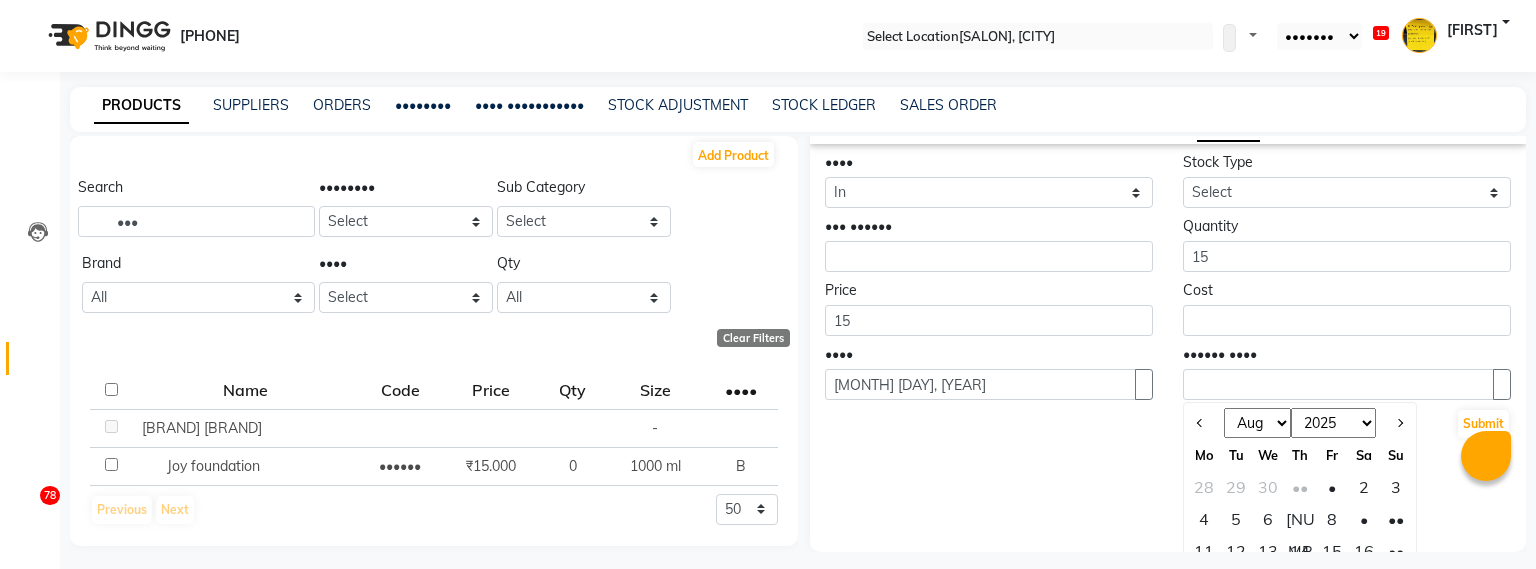 click on "8" at bounding box center (1332, 519) 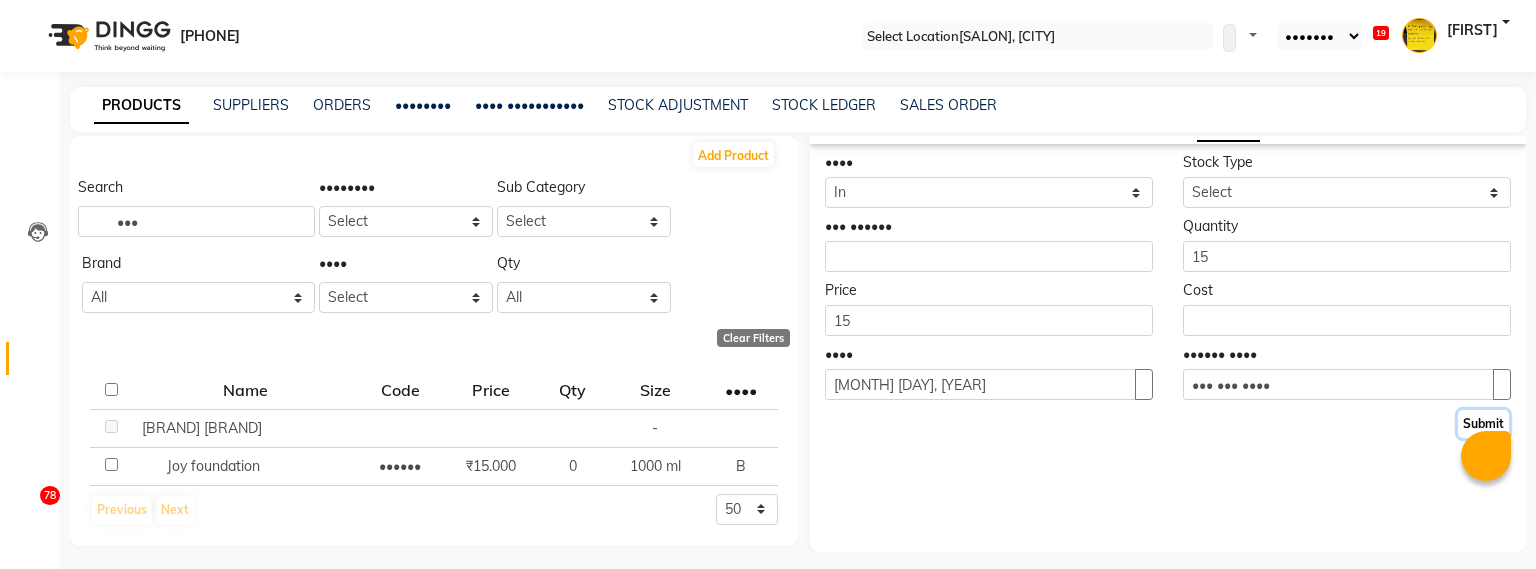 click on "Submit" at bounding box center (1483, 424) 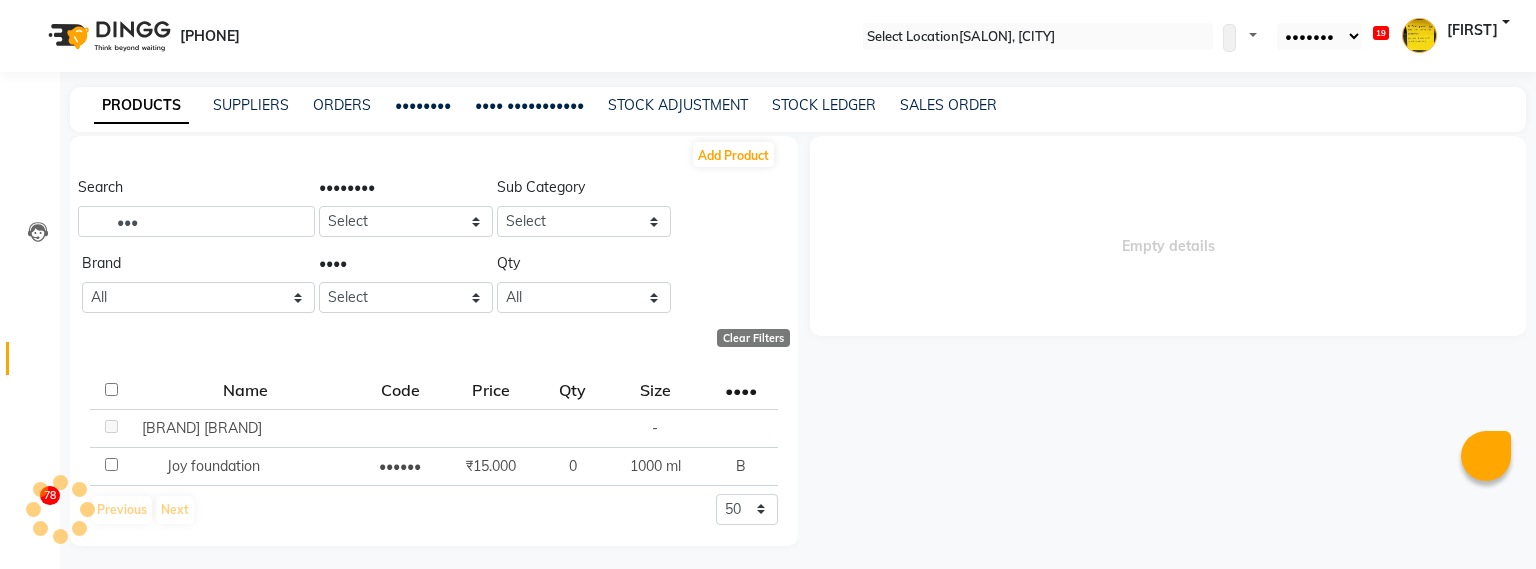 scroll, scrollTop: 0, scrollLeft: 0, axis: both 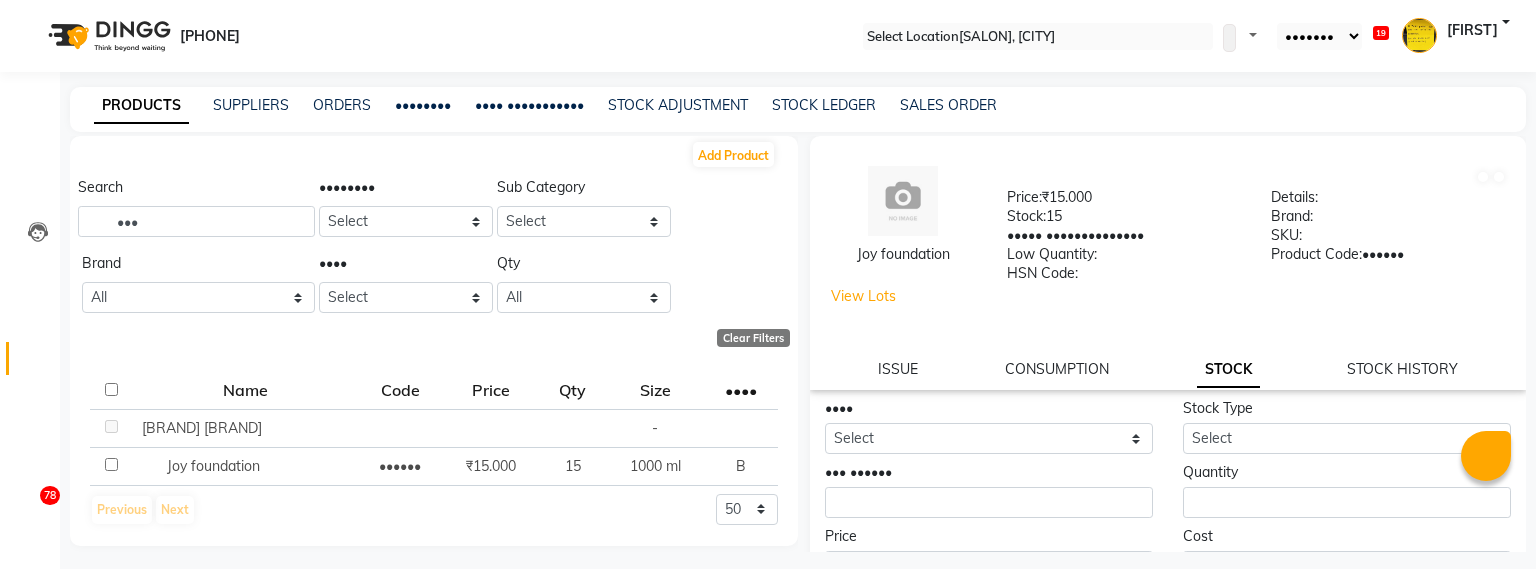 click on "View Lots" at bounding box center [863, 296] 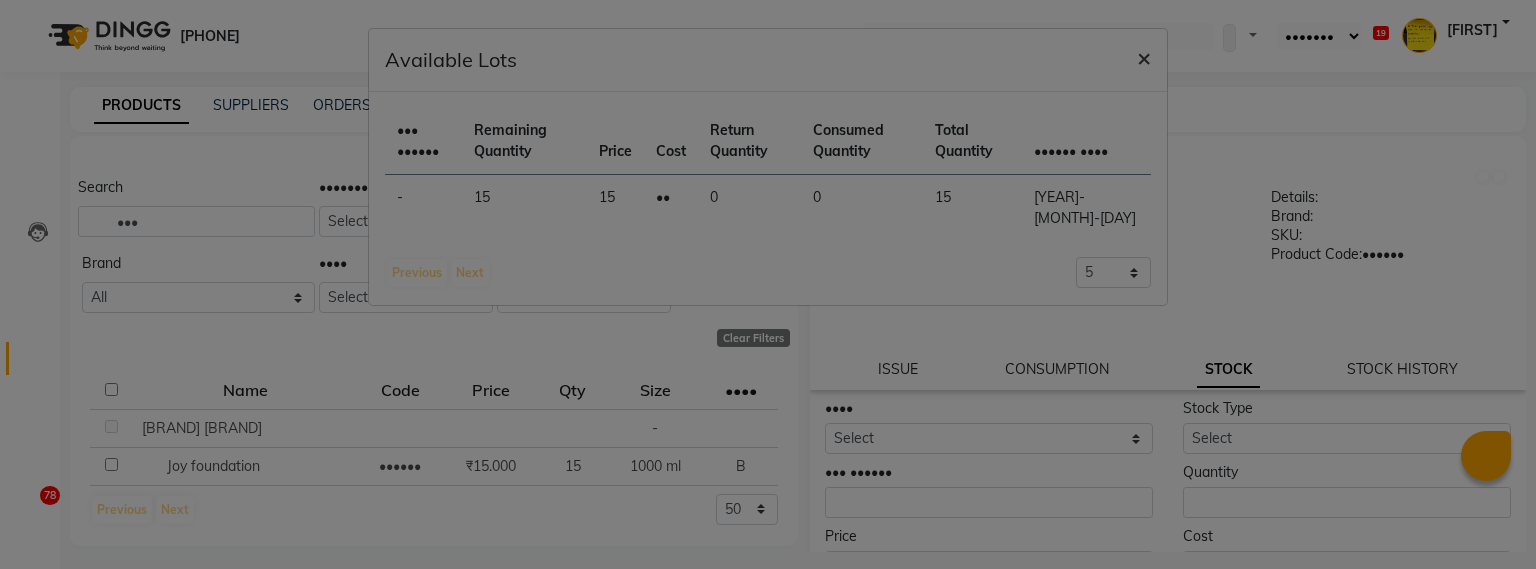 click on "×" at bounding box center (1144, 57) 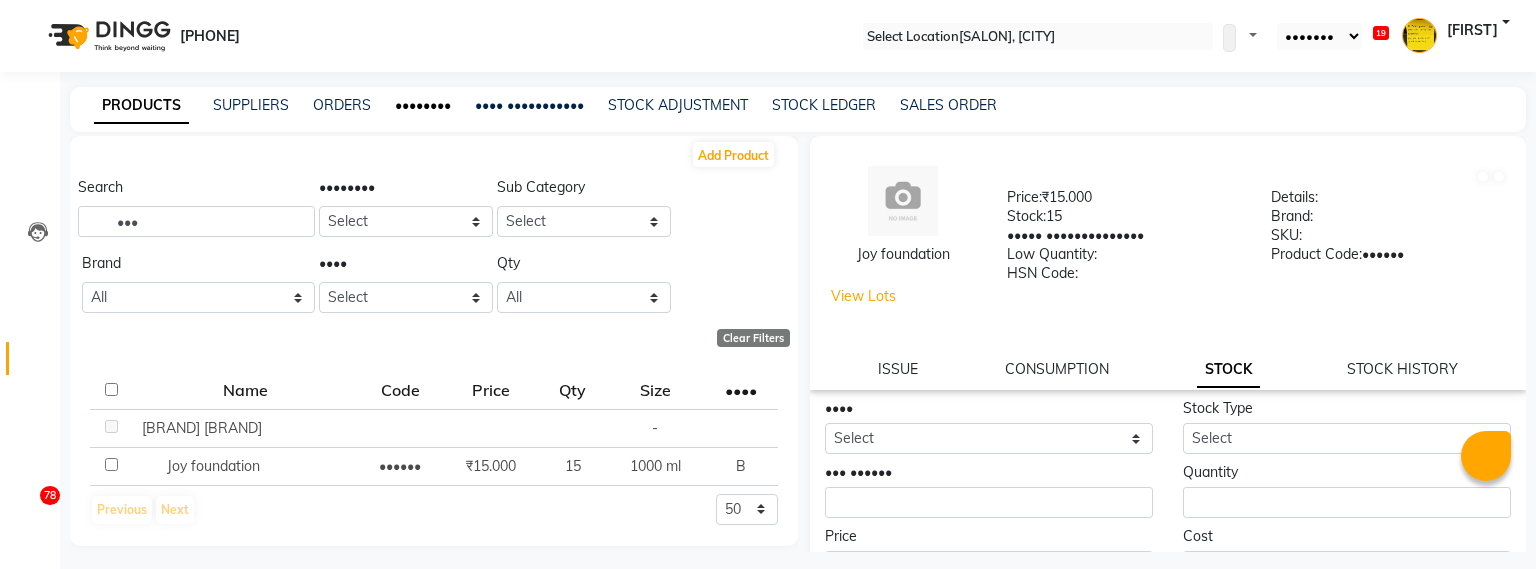 click on "••••••••" at bounding box center (423, 105) 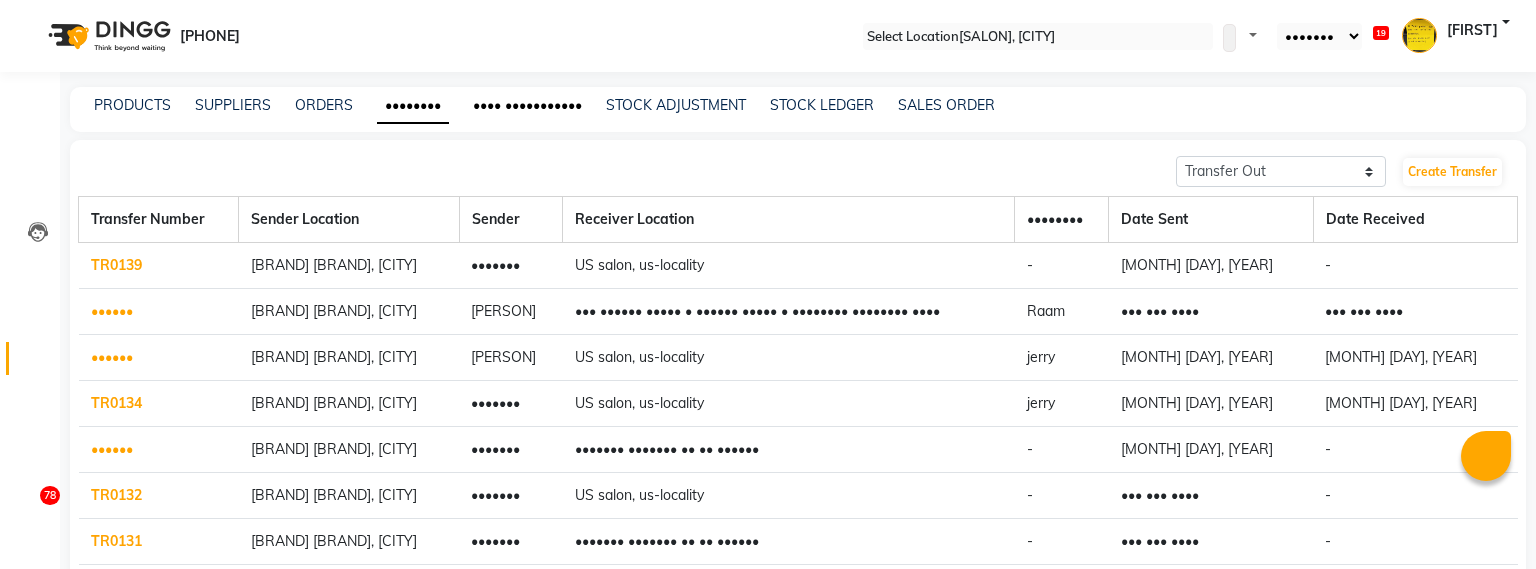 click on "•••• •••••••••••" at bounding box center (527, 105) 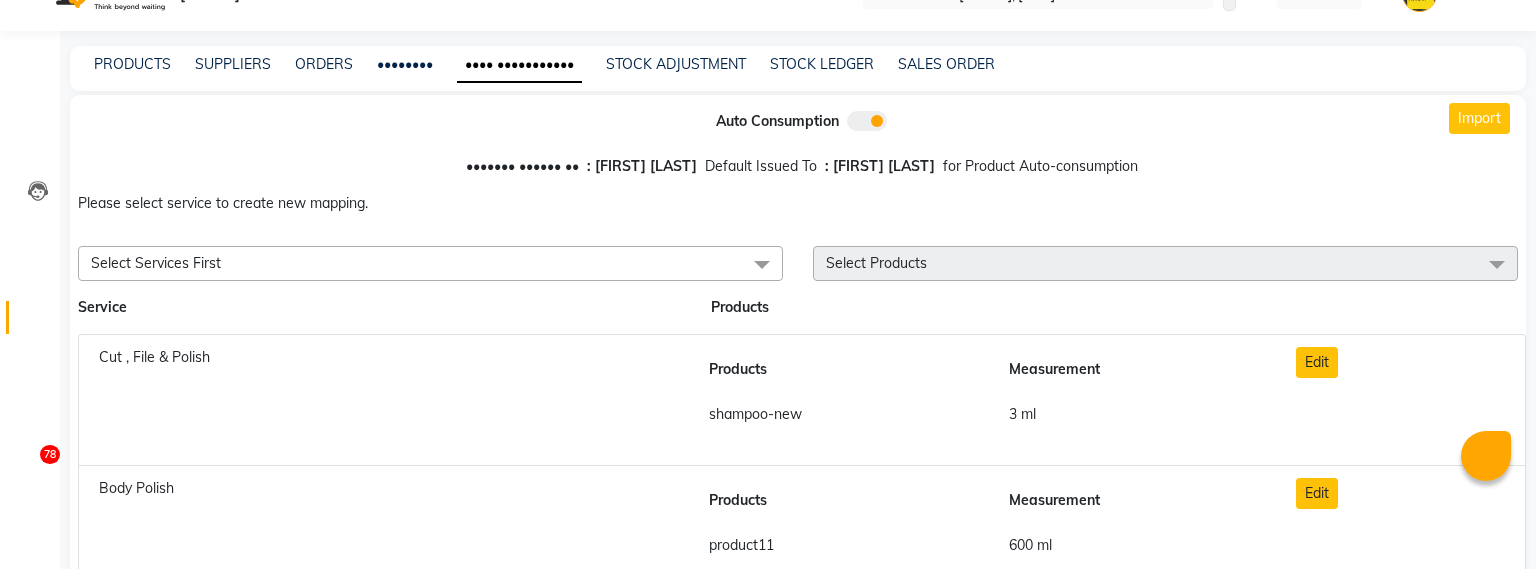 scroll, scrollTop: 0, scrollLeft: 0, axis: both 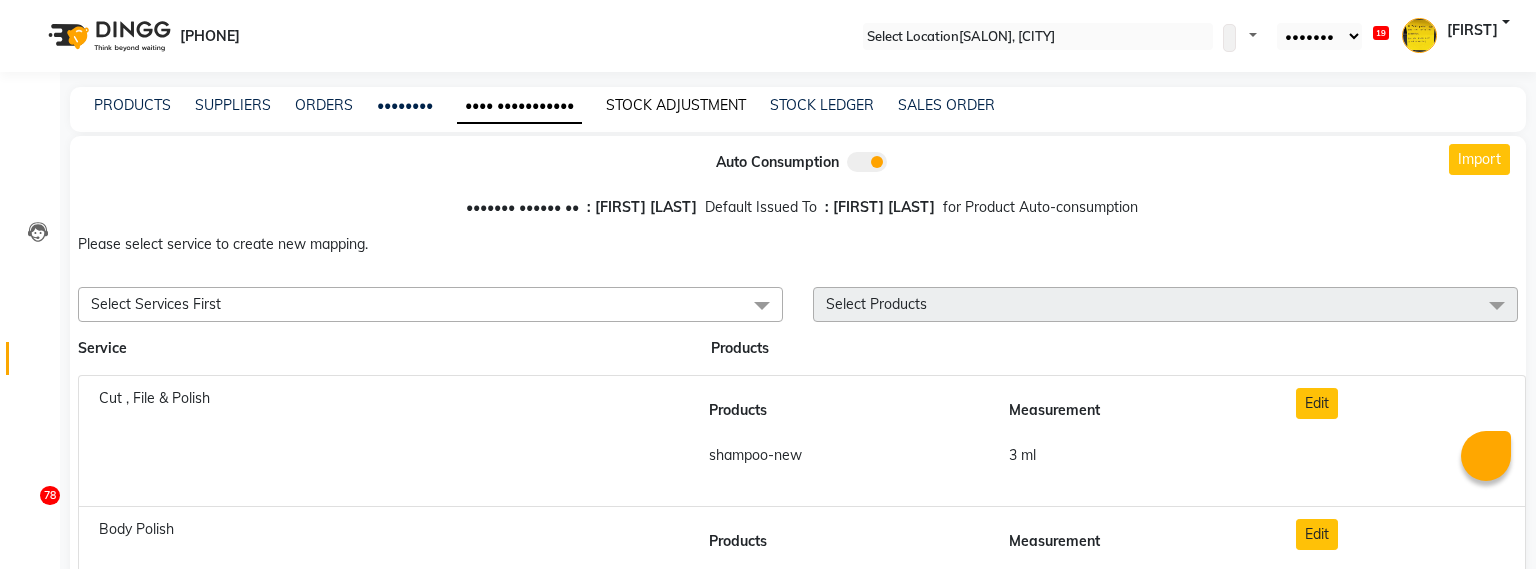 click on "STOCK ADJUSTMENT" at bounding box center (676, 105) 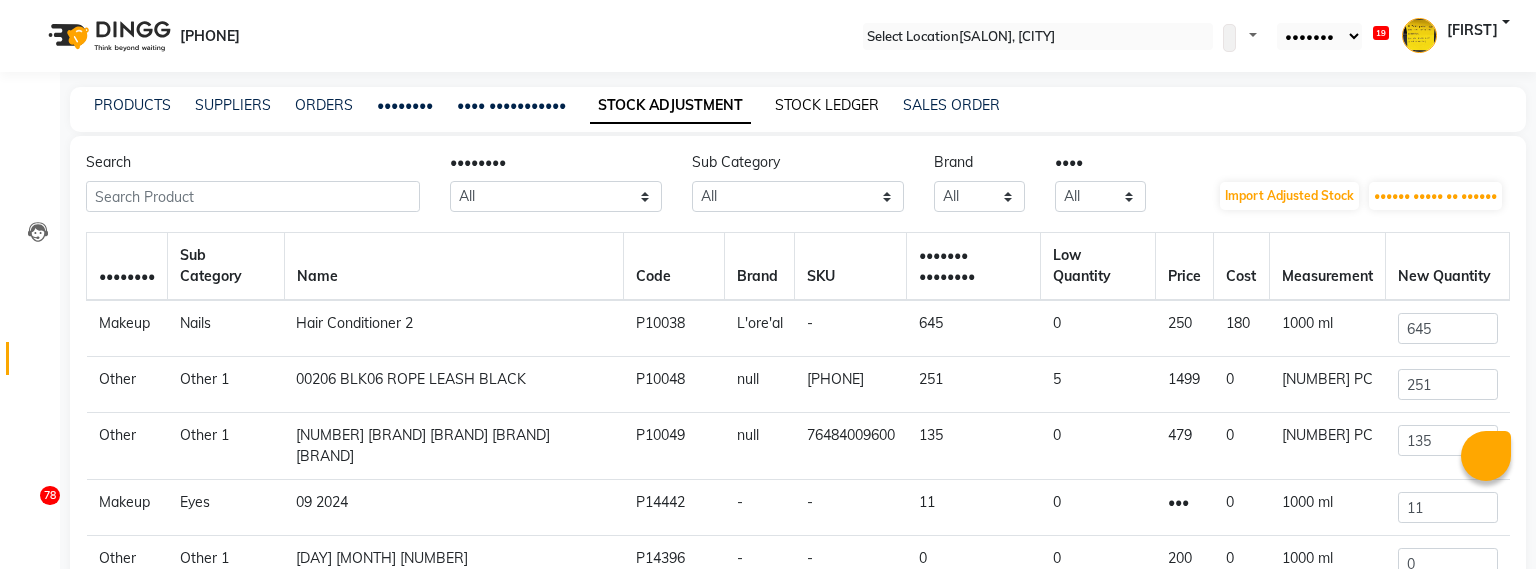 click on "STOCK LEDGER" at bounding box center (827, 105) 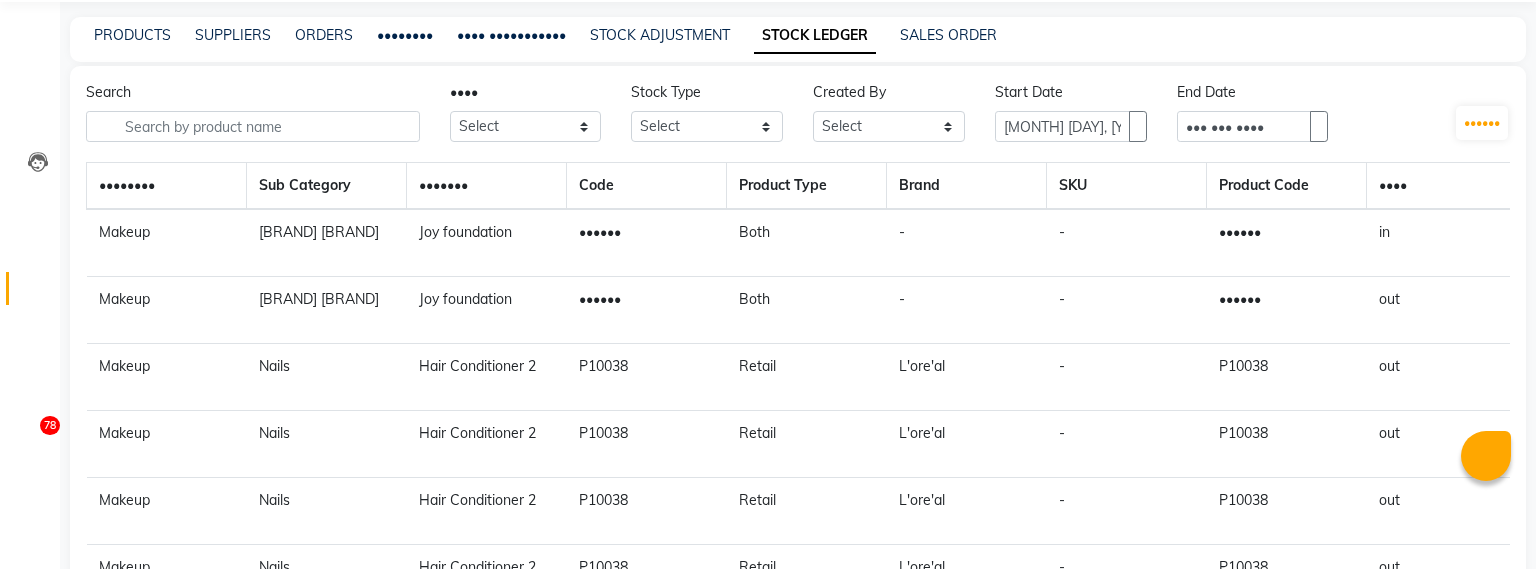 scroll, scrollTop: 0, scrollLeft: 0, axis: both 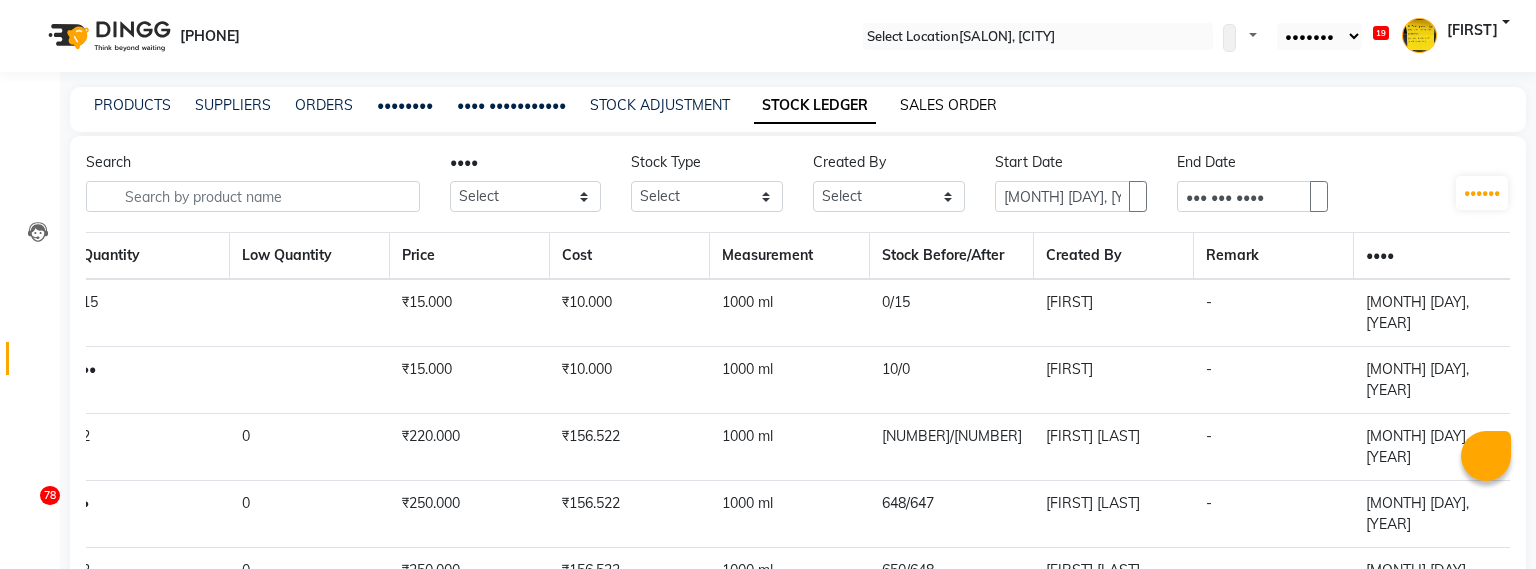 click on "SALES ORDER" at bounding box center (948, 105) 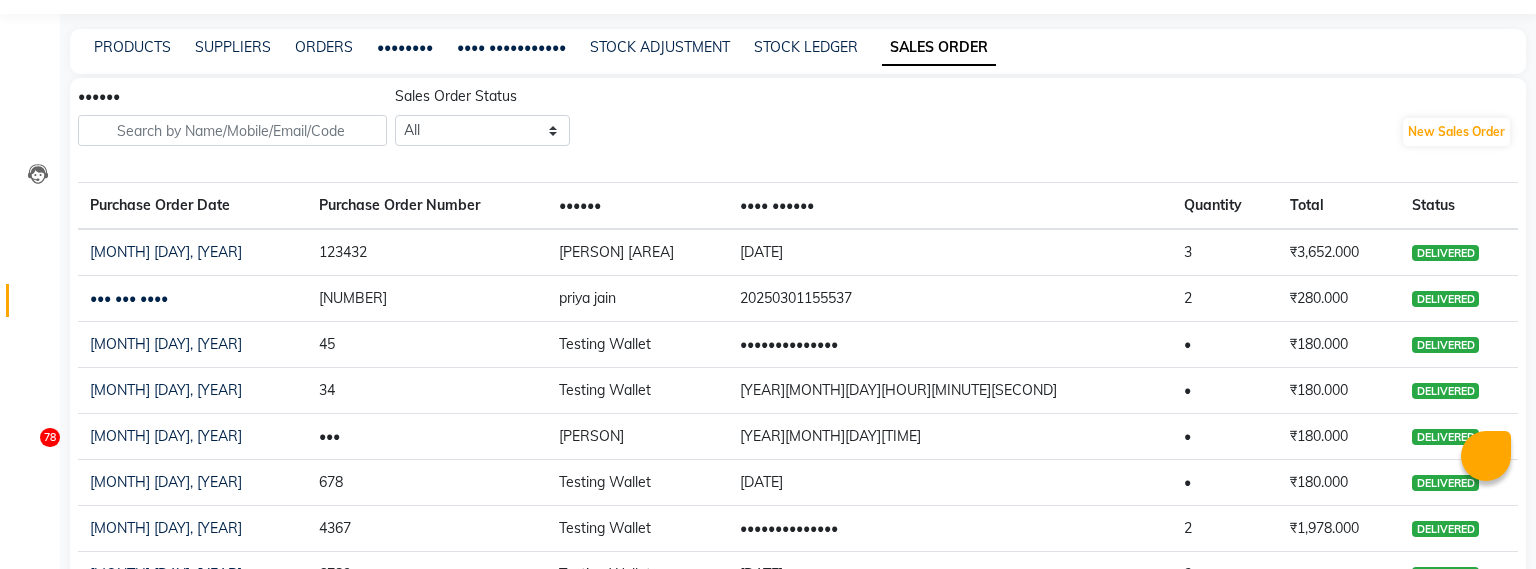 scroll, scrollTop: 0, scrollLeft: 0, axis: both 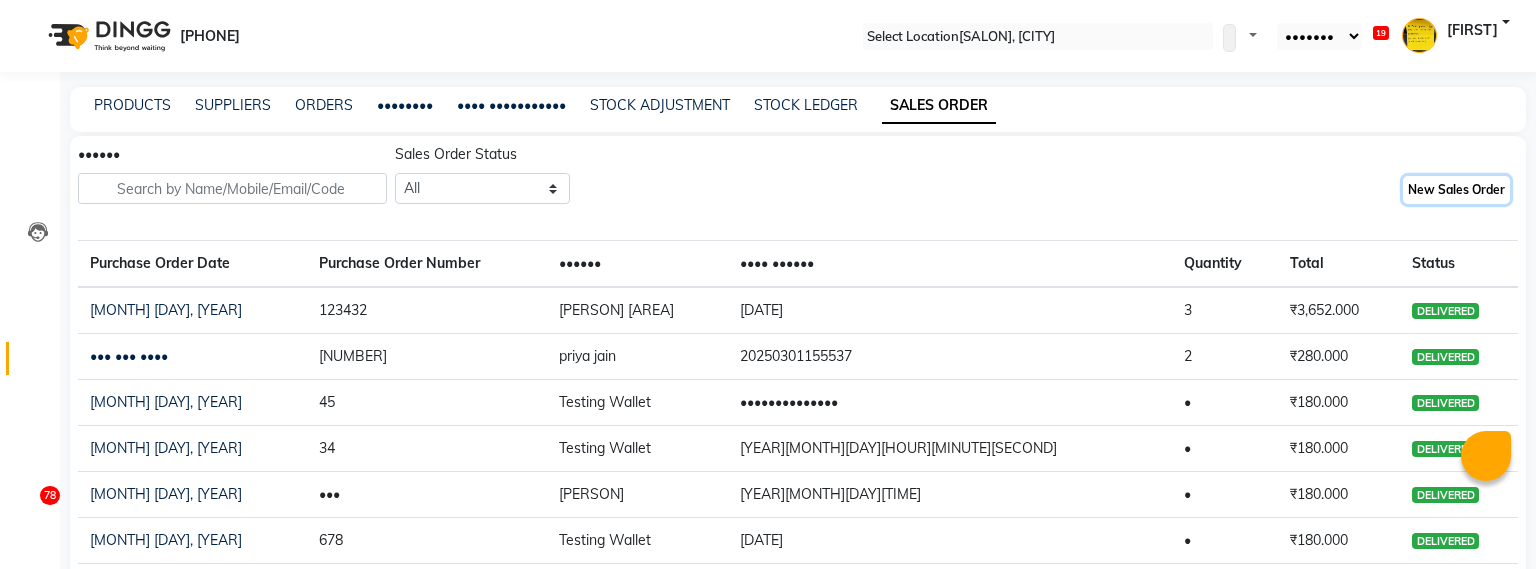 click on "New Sales Order" at bounding box center (1456, 190) 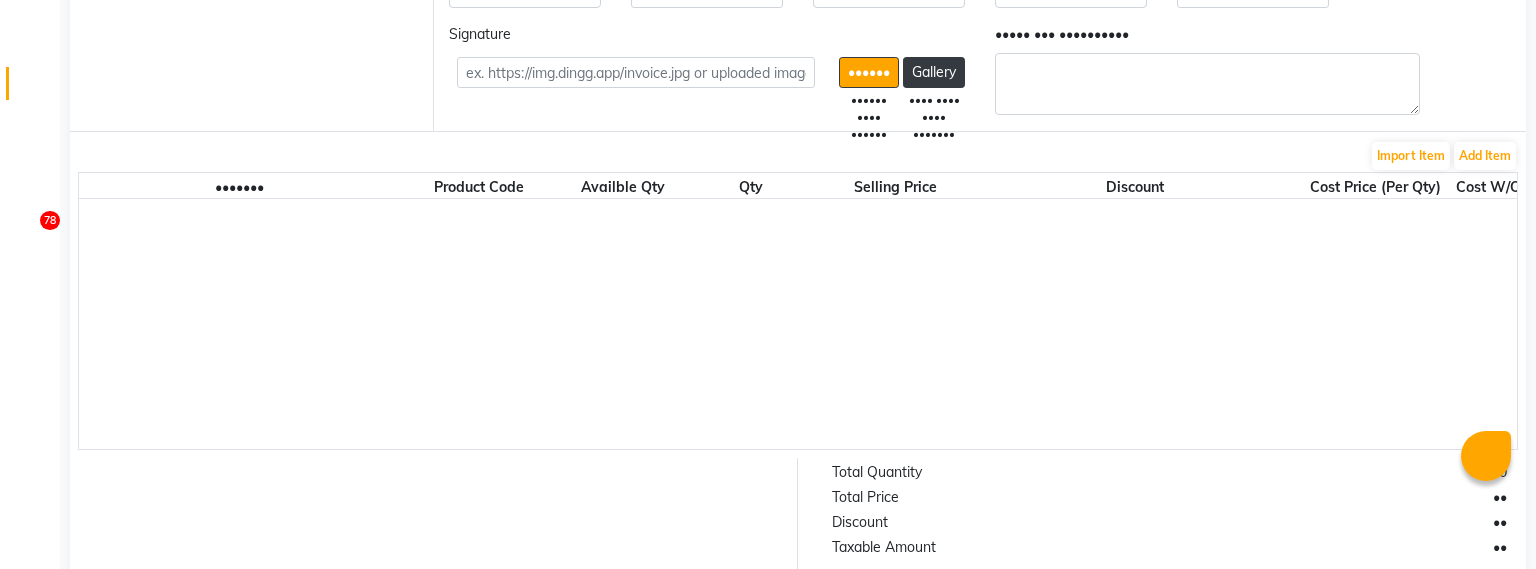 scroll, scrollTop: 272, scrollLeft: 0, axis: vertical 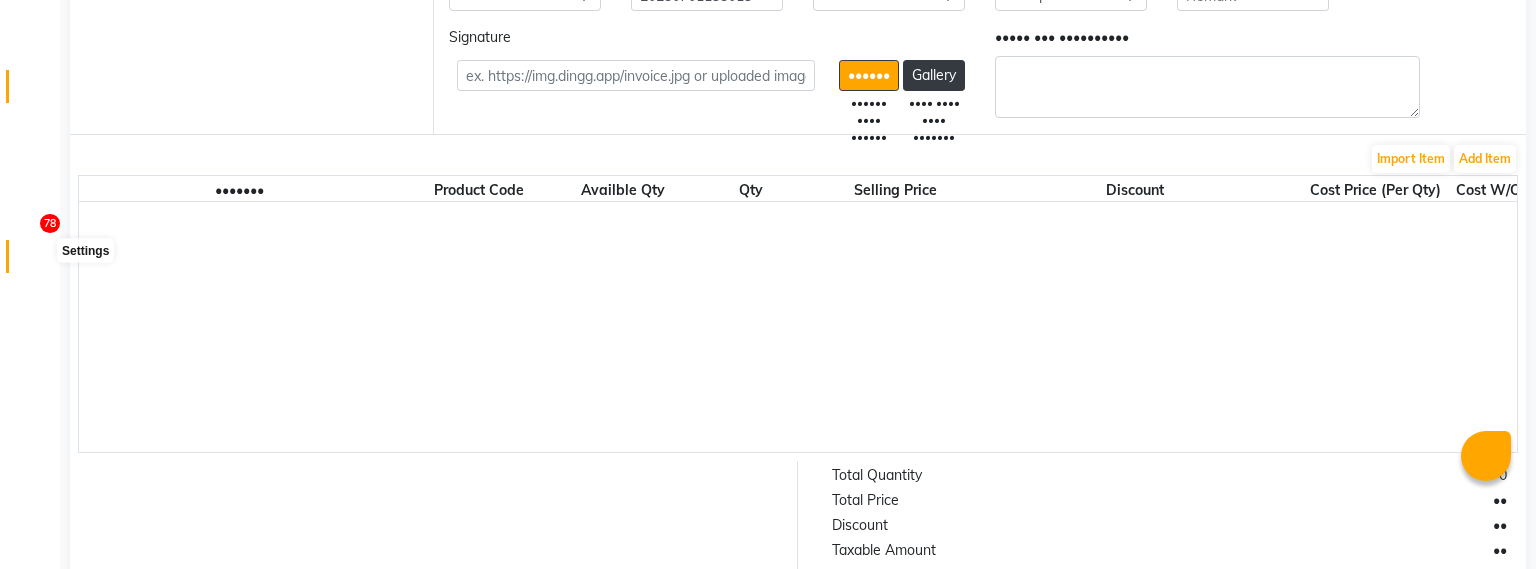 click at bounding box center [38, 261] 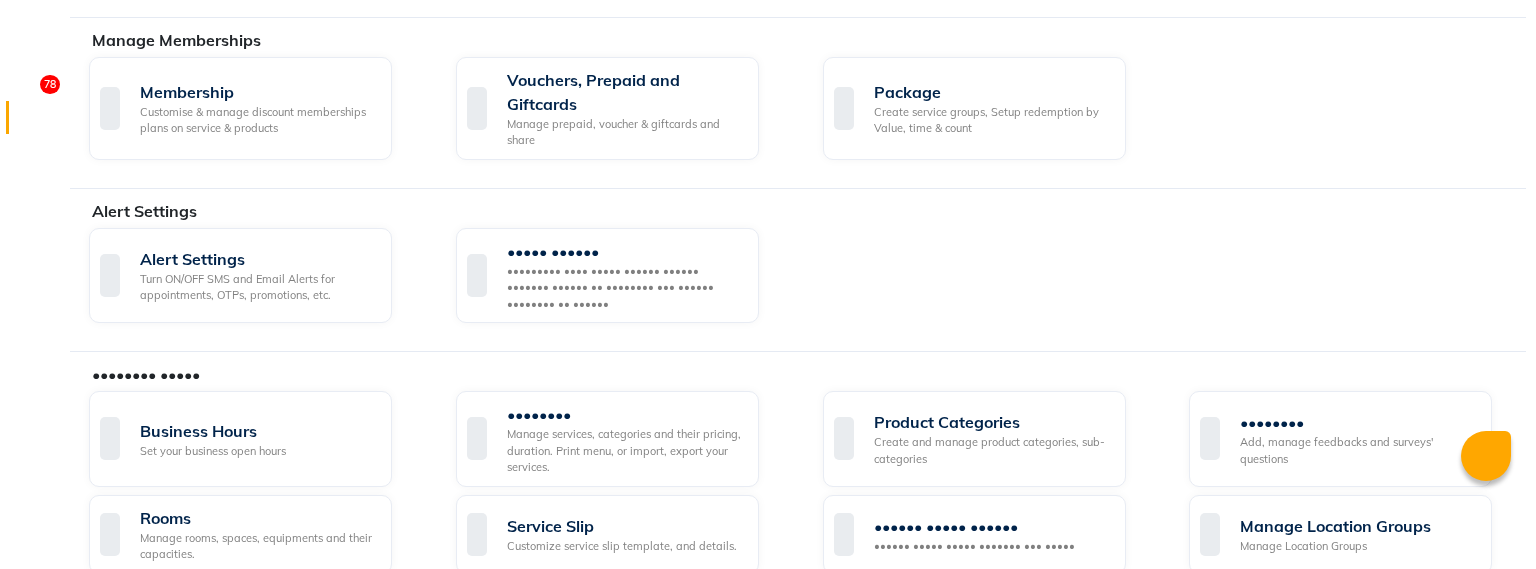 scroll, scrollTop: 400, scrollLeft: 0, axis: vertical 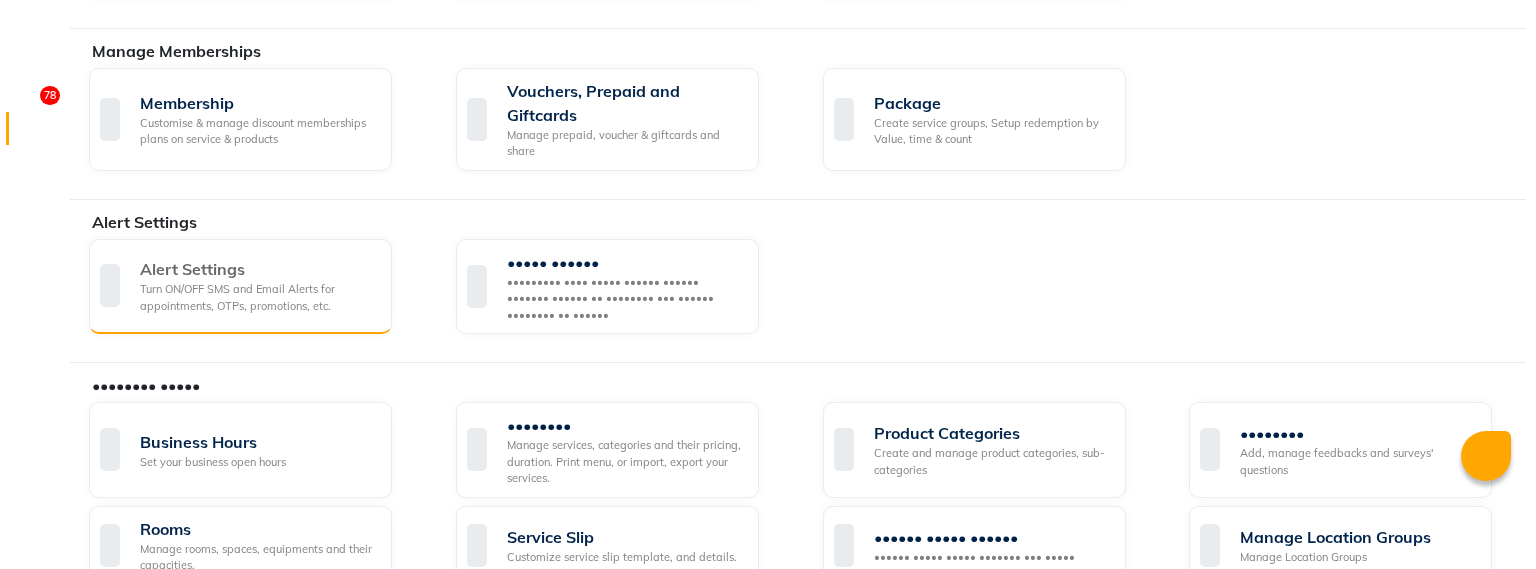 click on "Turn ON/OFF SMS and Email Alerts for appointments, OTPs, promotions, etc." at bounding box center [258, 297] 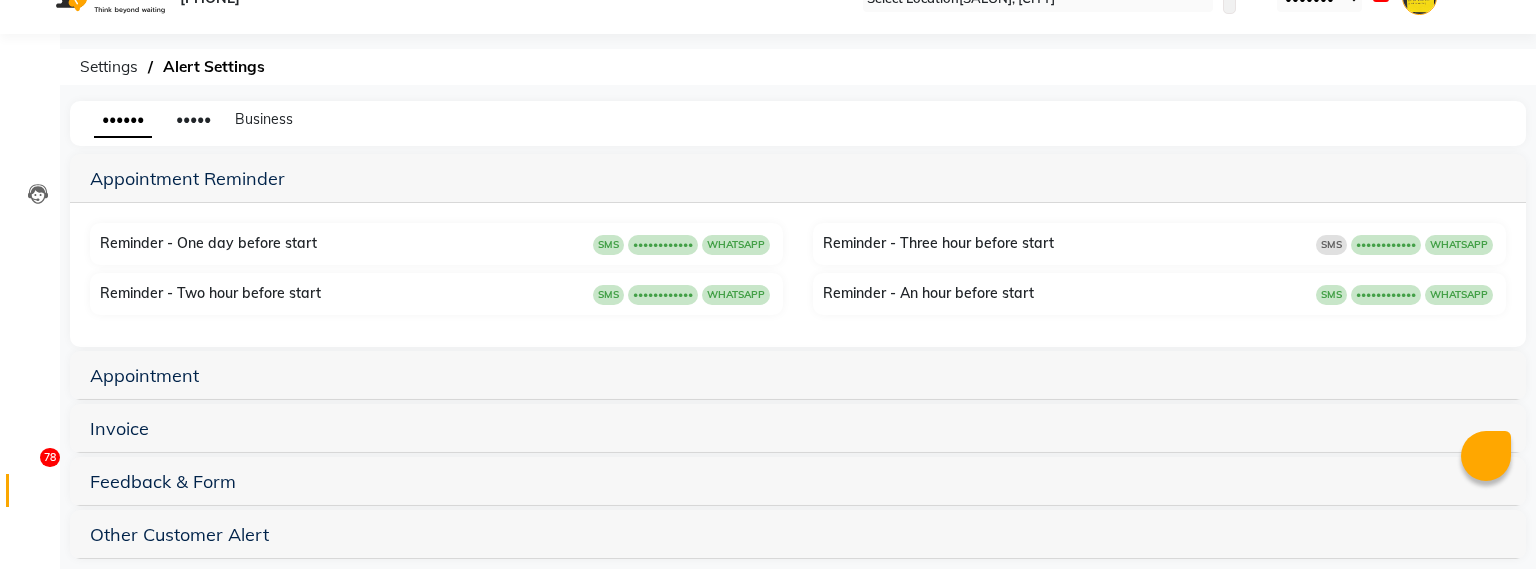 scroll, scrollTop: 62, scrollLeft: 0, axis: vertical 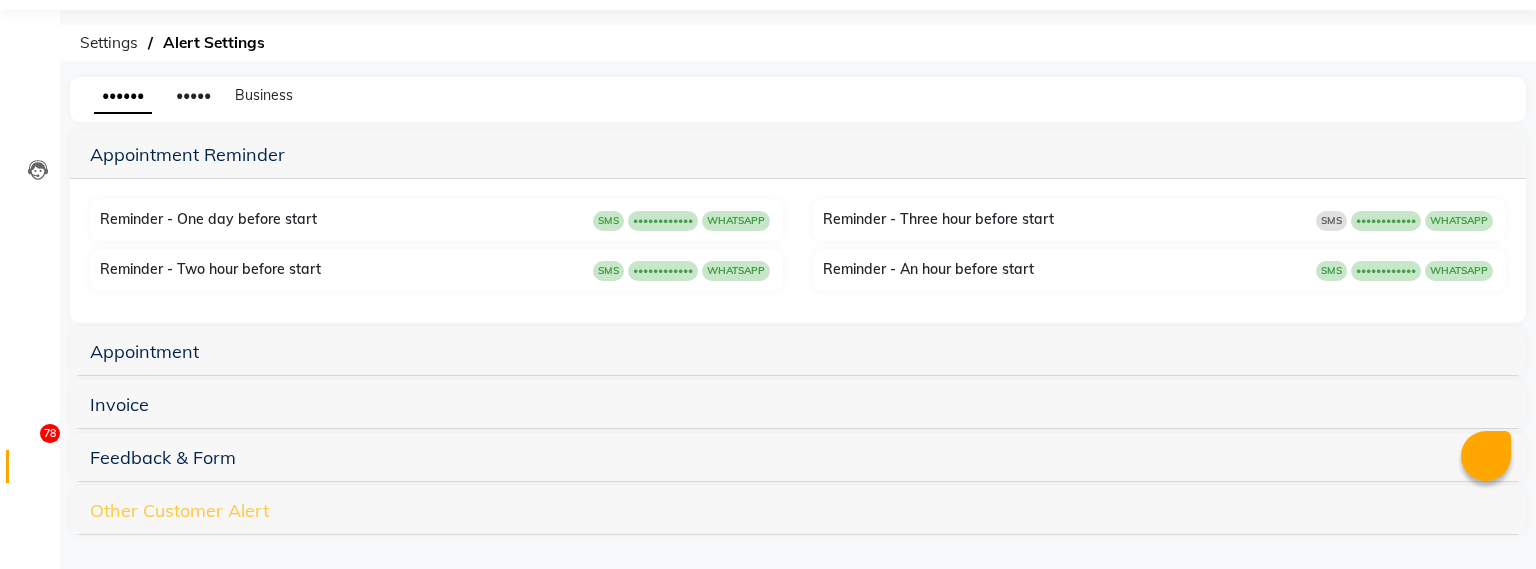 click on "Other Customer Alert" at bounding box center [179, 510] 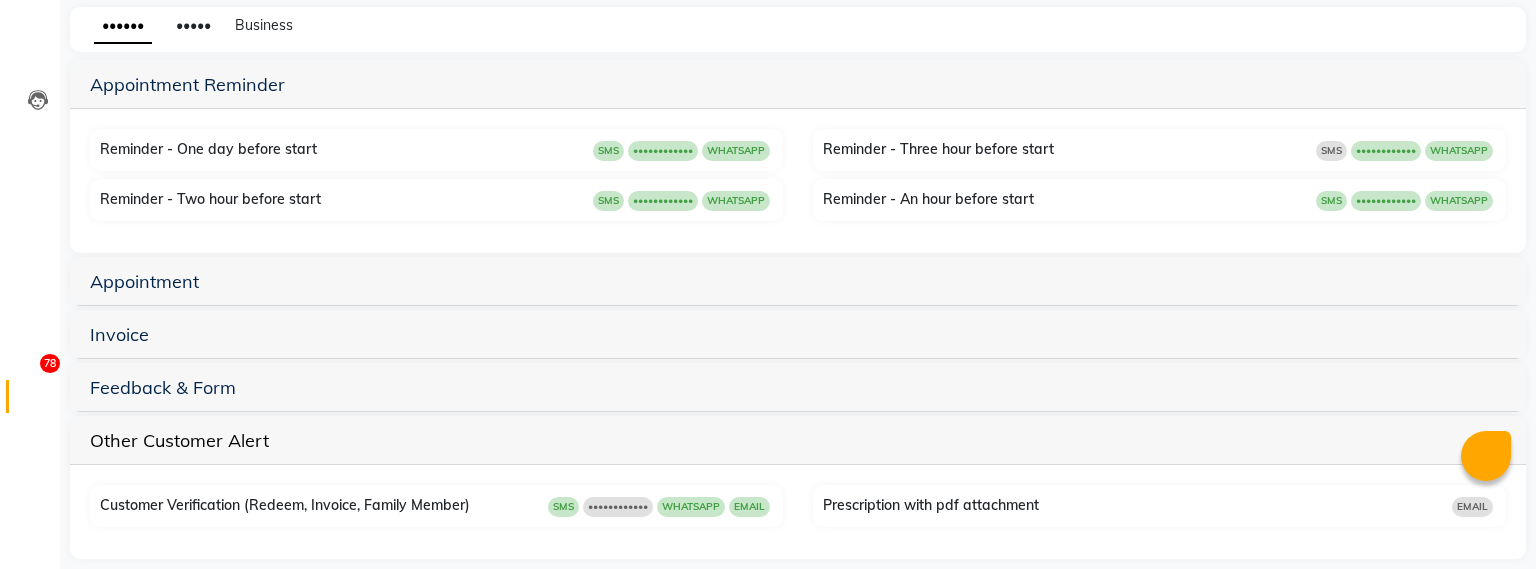 scroll, scrollTop: 156, scrollLeft: 0, axis: vertical 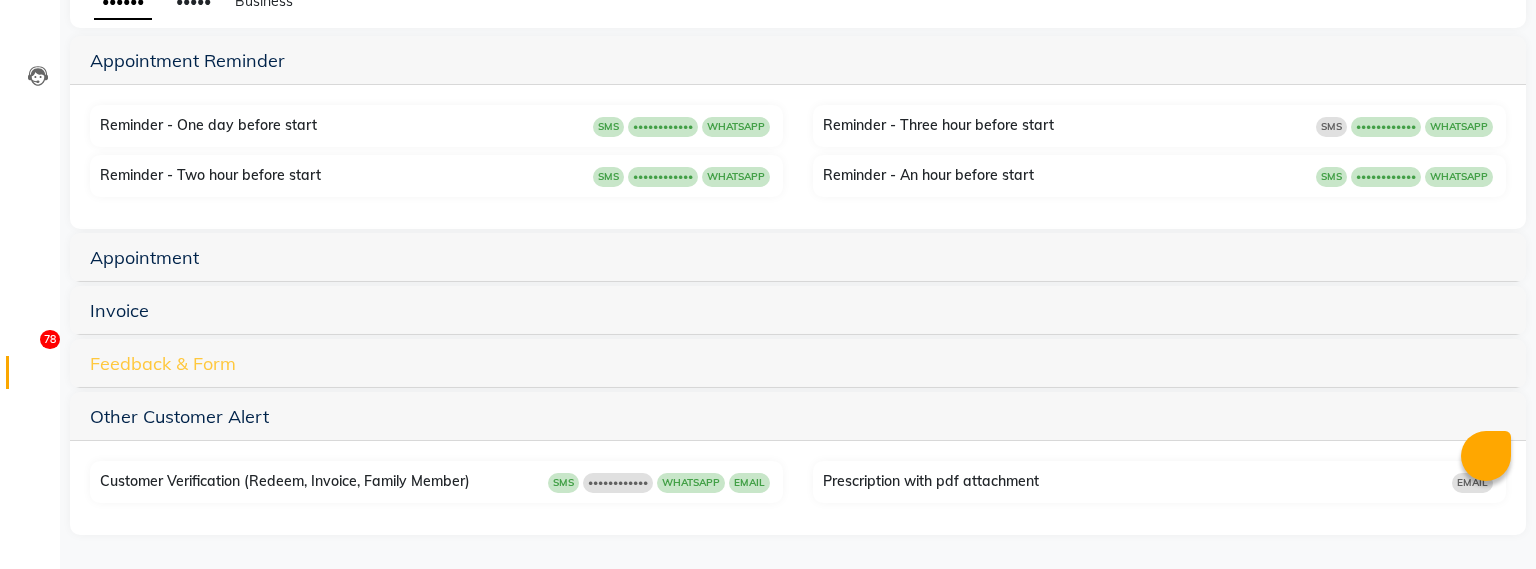 click on "Feedback & Form" at bounding box center [163, 363] 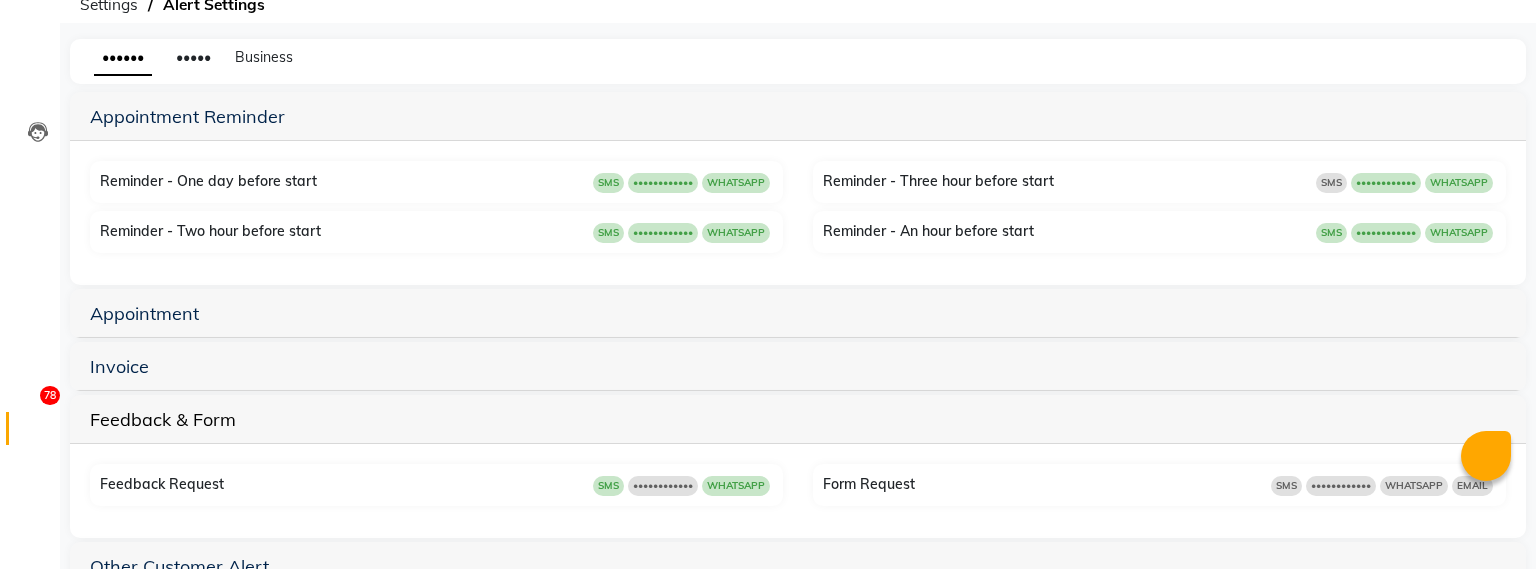 scroll, scrollTop: 99, scrollLeft: 0, axis: vertical 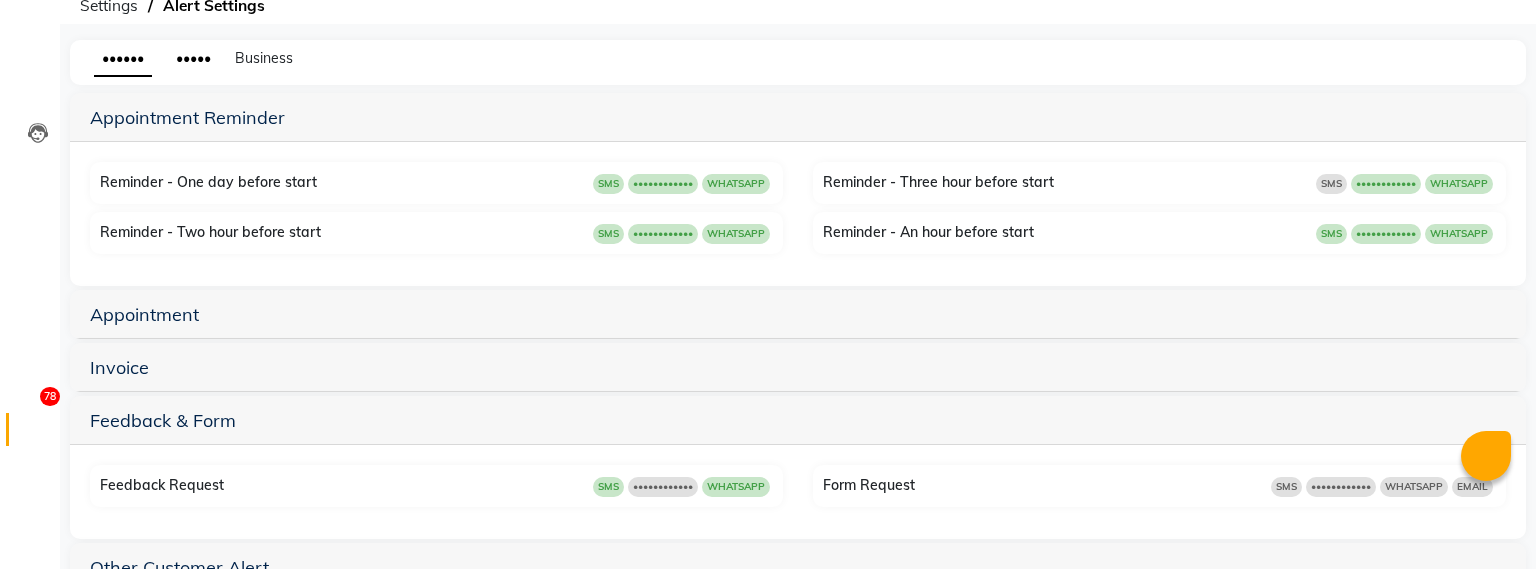 click on "•••••" at bounding box center (123, 59) 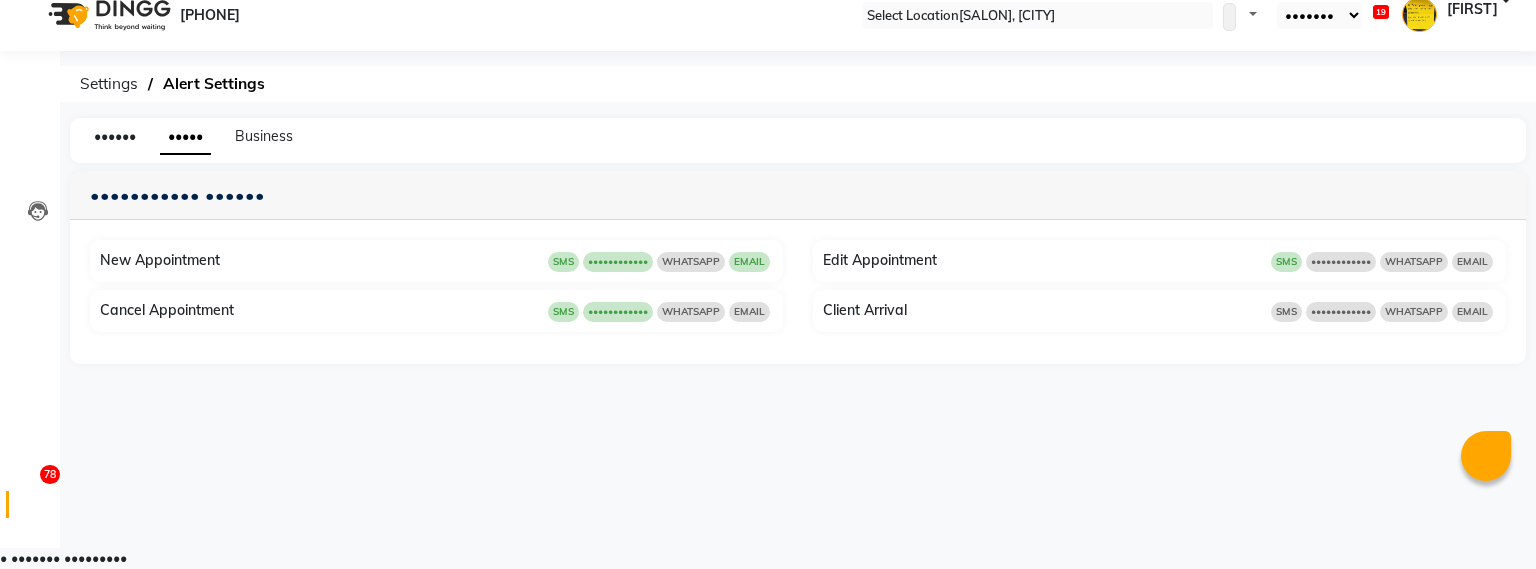 scroll, scrollTop: 0, scrollLeft: 0, axis: both 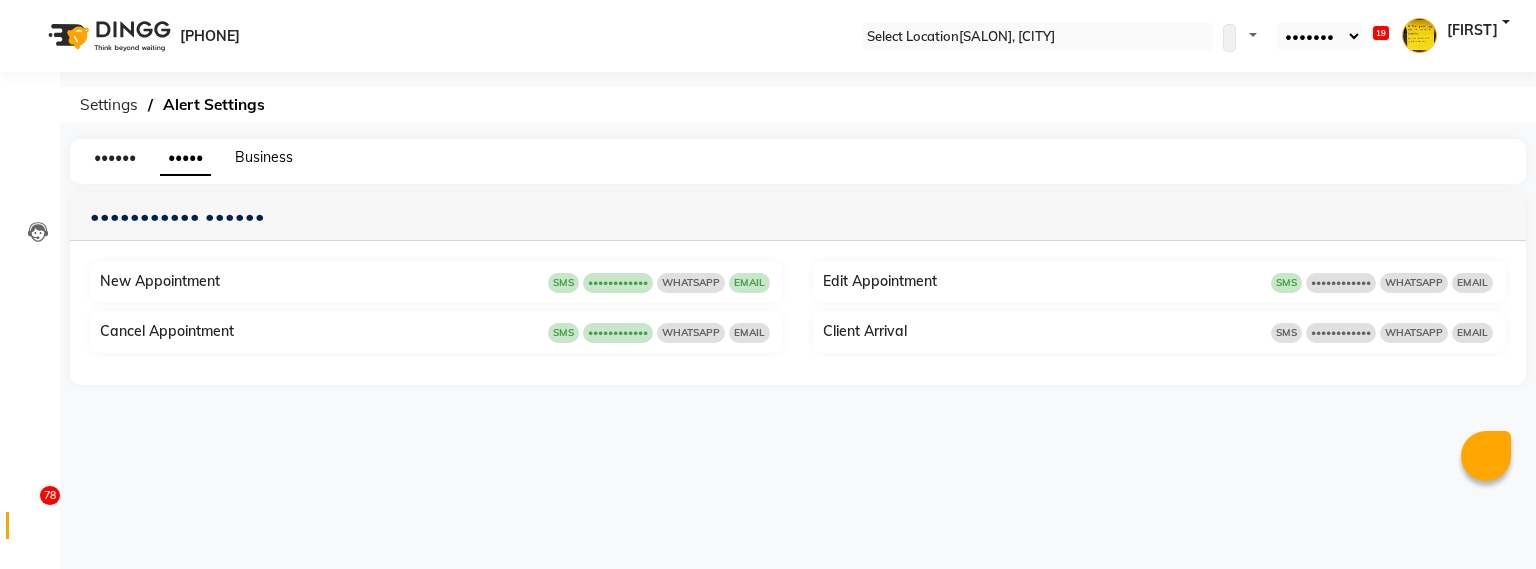 click on "Business" at bounding box center [115, 157] 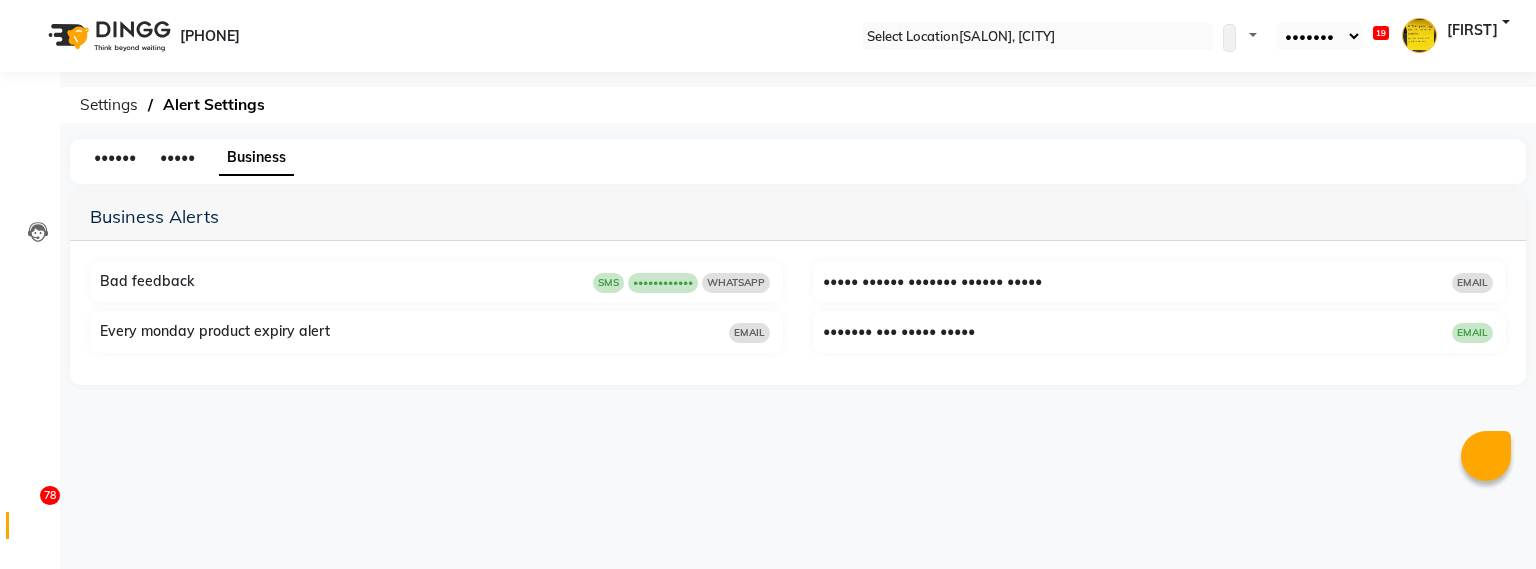click at bounding box center [1497, 281] 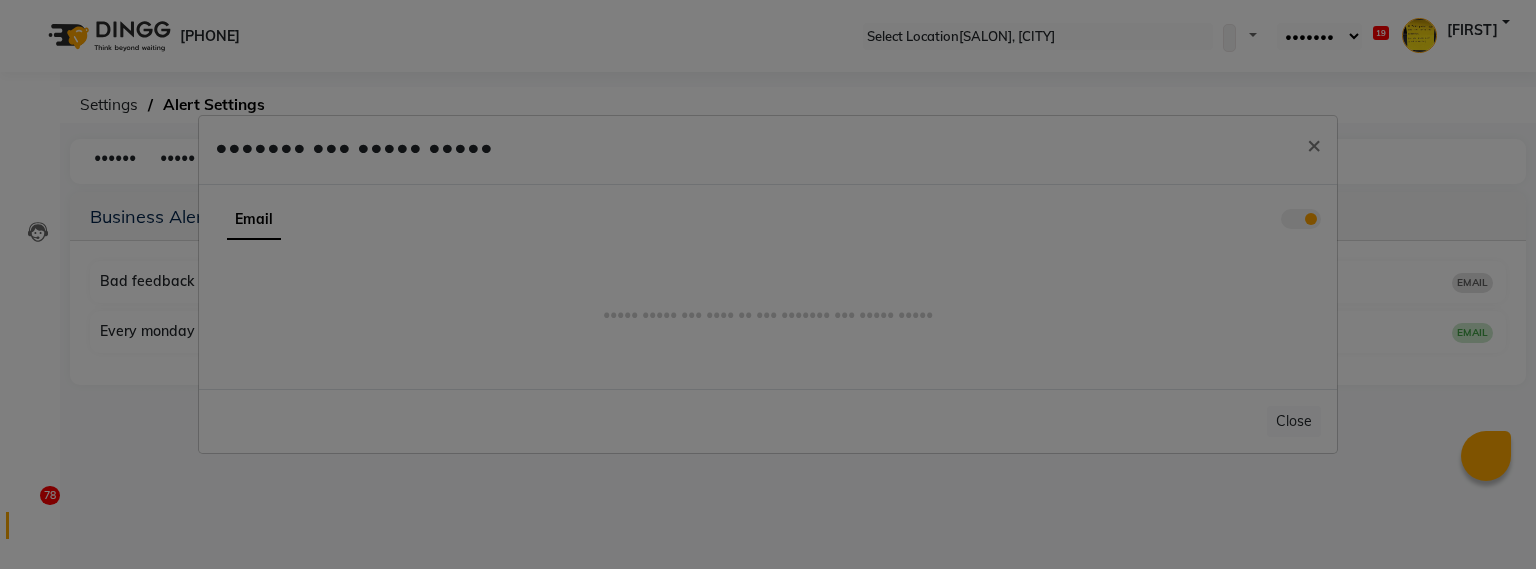 click on "Email" at bounding box center [254, 219] 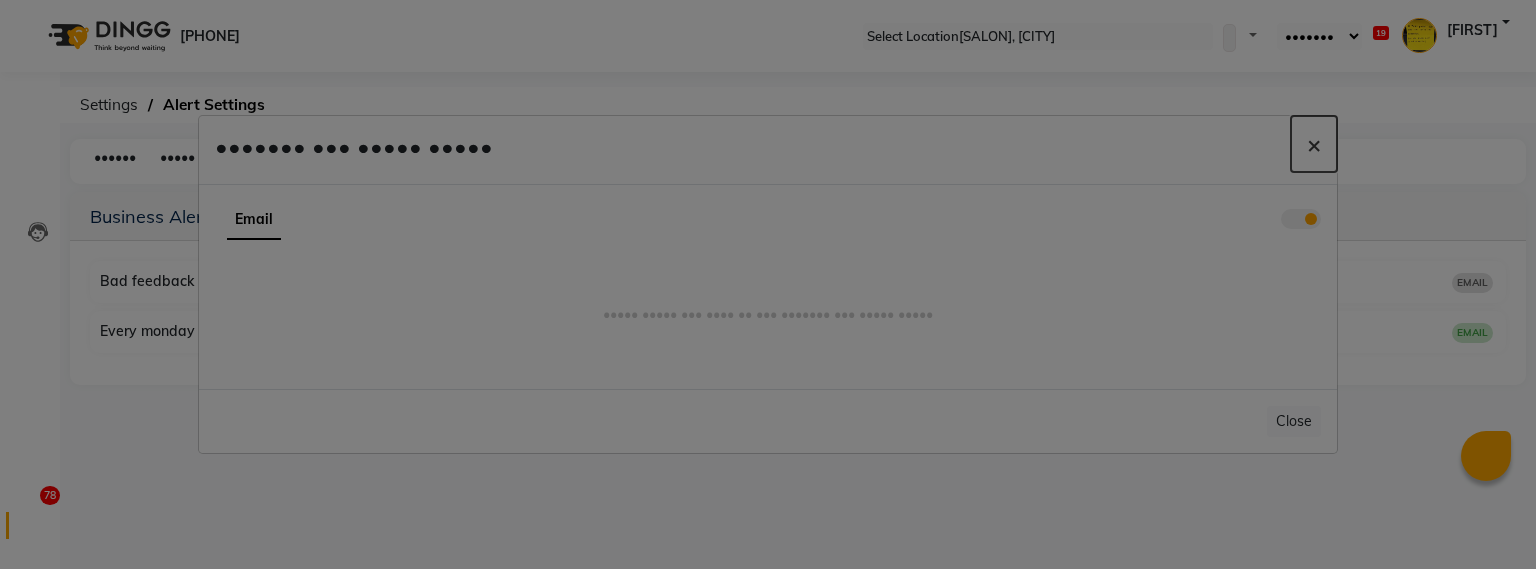 click on "×" at bounding box center (1314, 144) 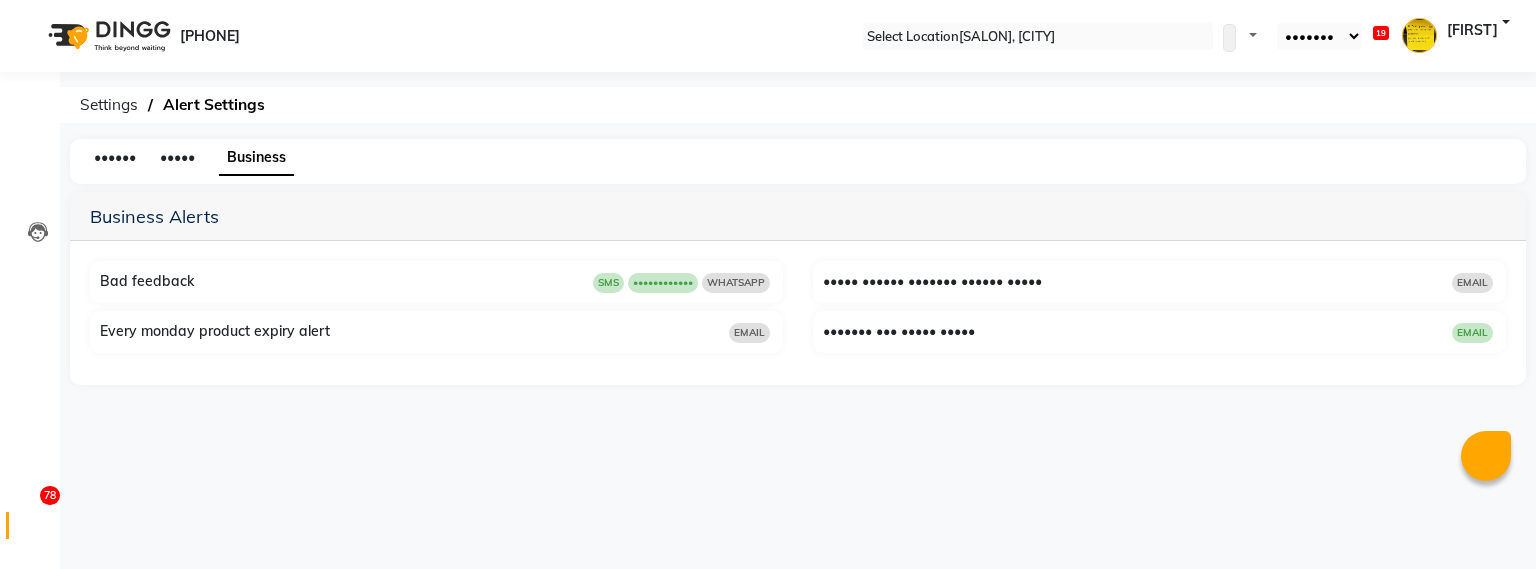 click at bounding box center [1497, 281] 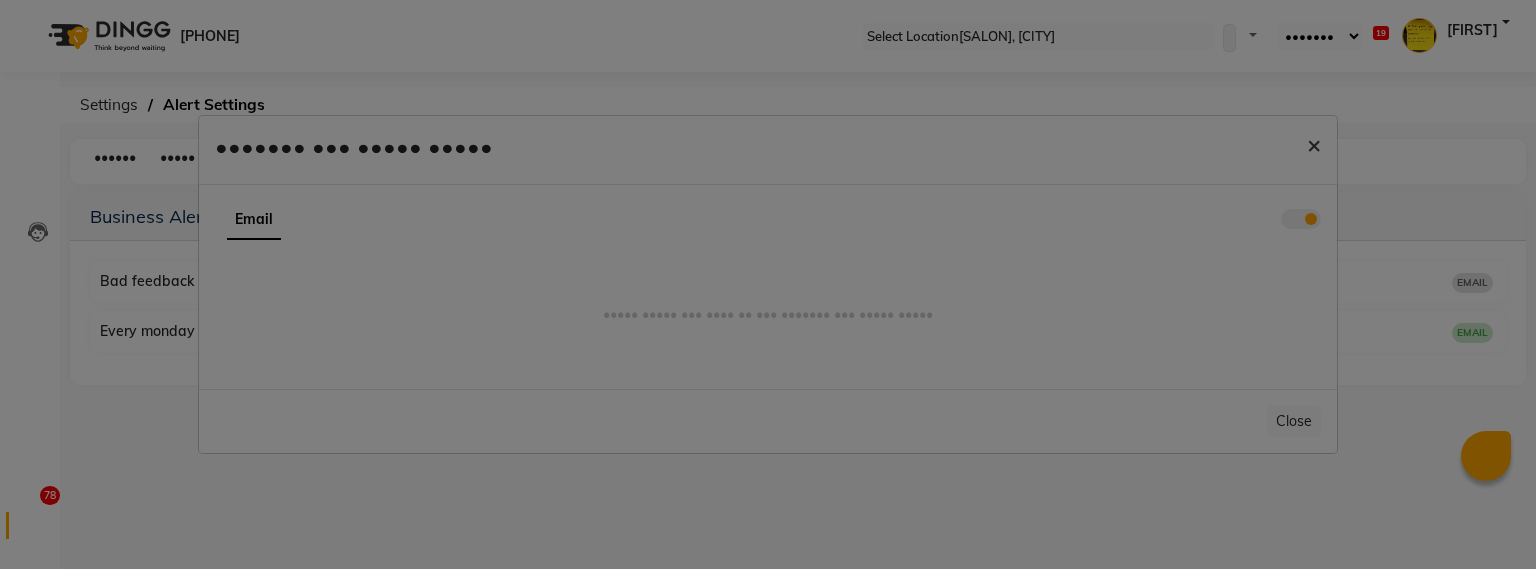 click on "×" at bounding box center (1314, 144) 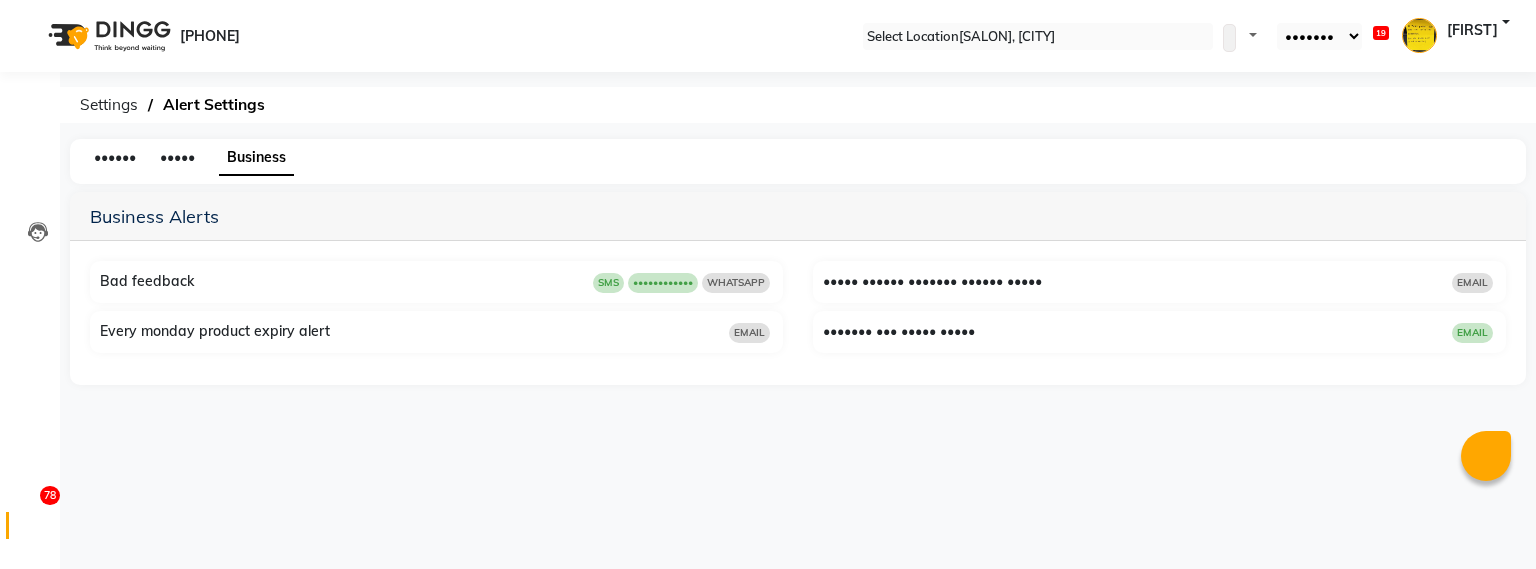 click on "Product Low Stock Alert   EMAIL" at bounding box center (439, 282) 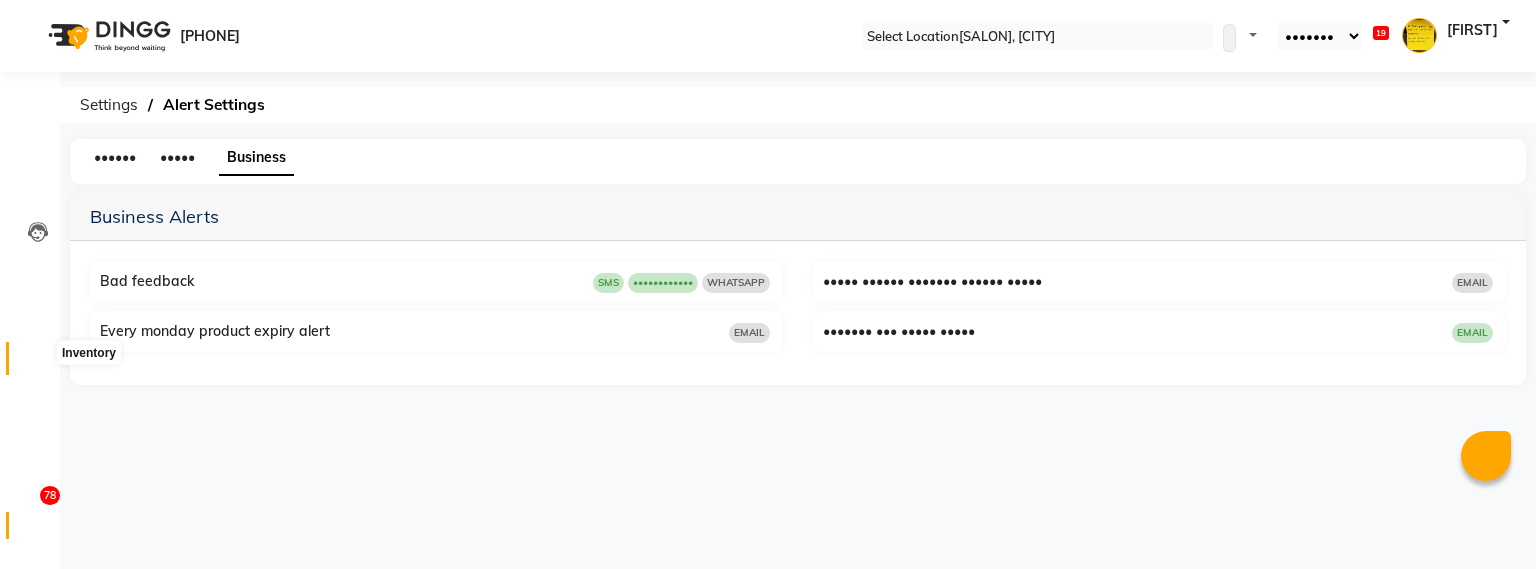 click at bounding box center [38, 363] 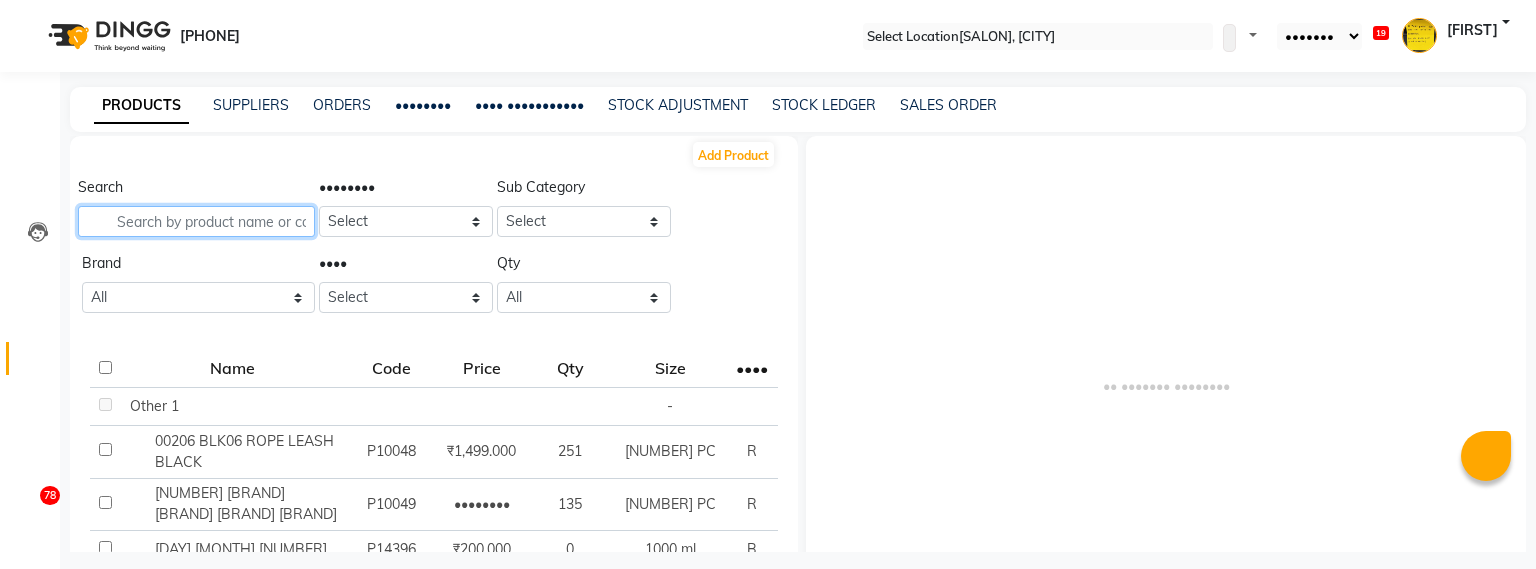 click at bounding box center (196, 221) 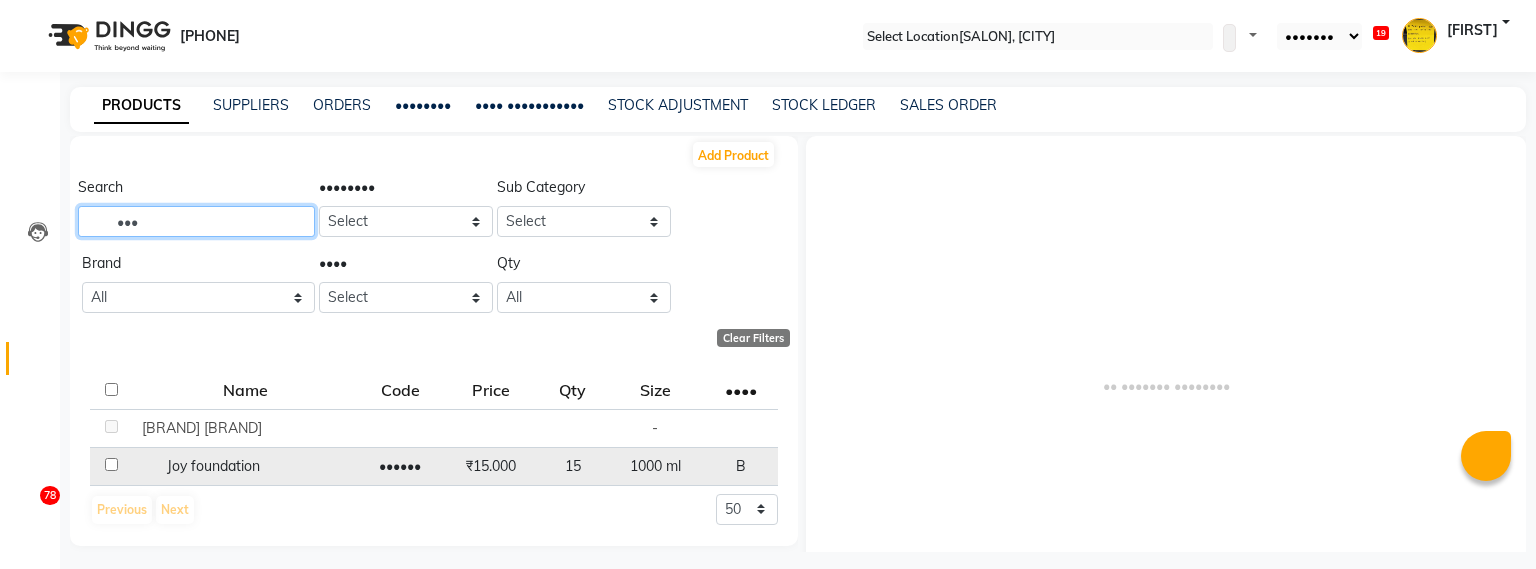 type on "•••" 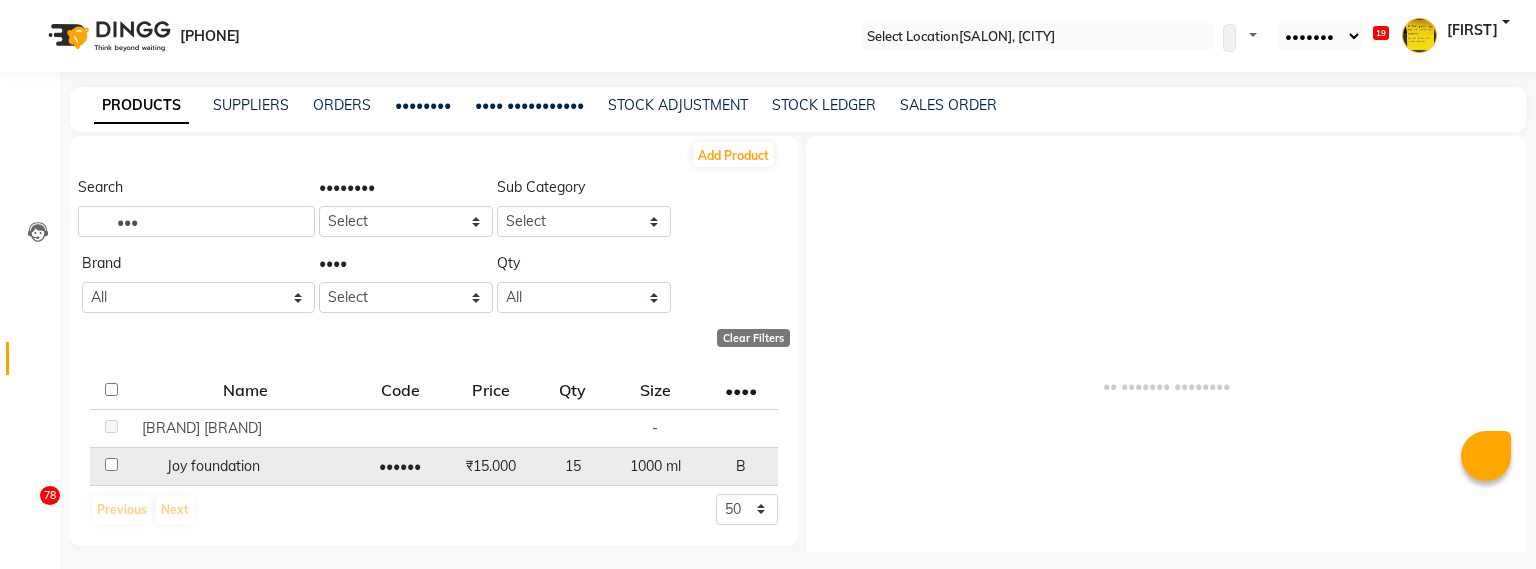 click on "Joy foundation" at bounding box center (244, 428) 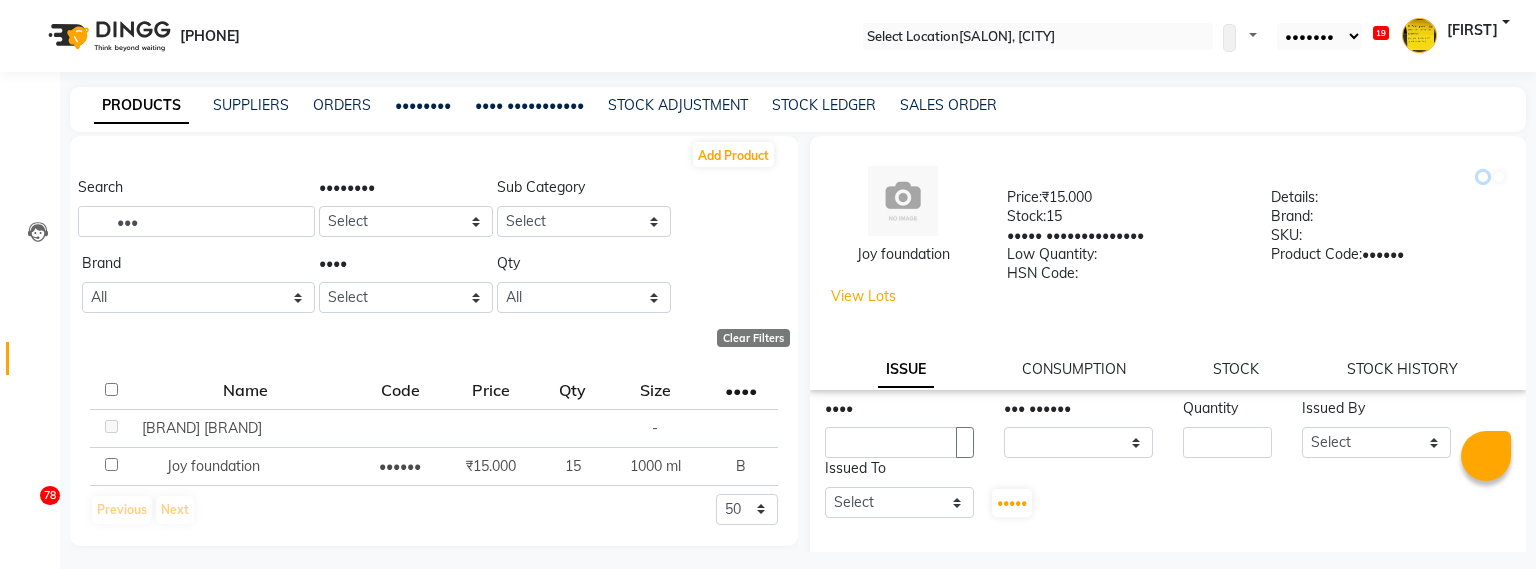 click at bounding box center [1483, 177] 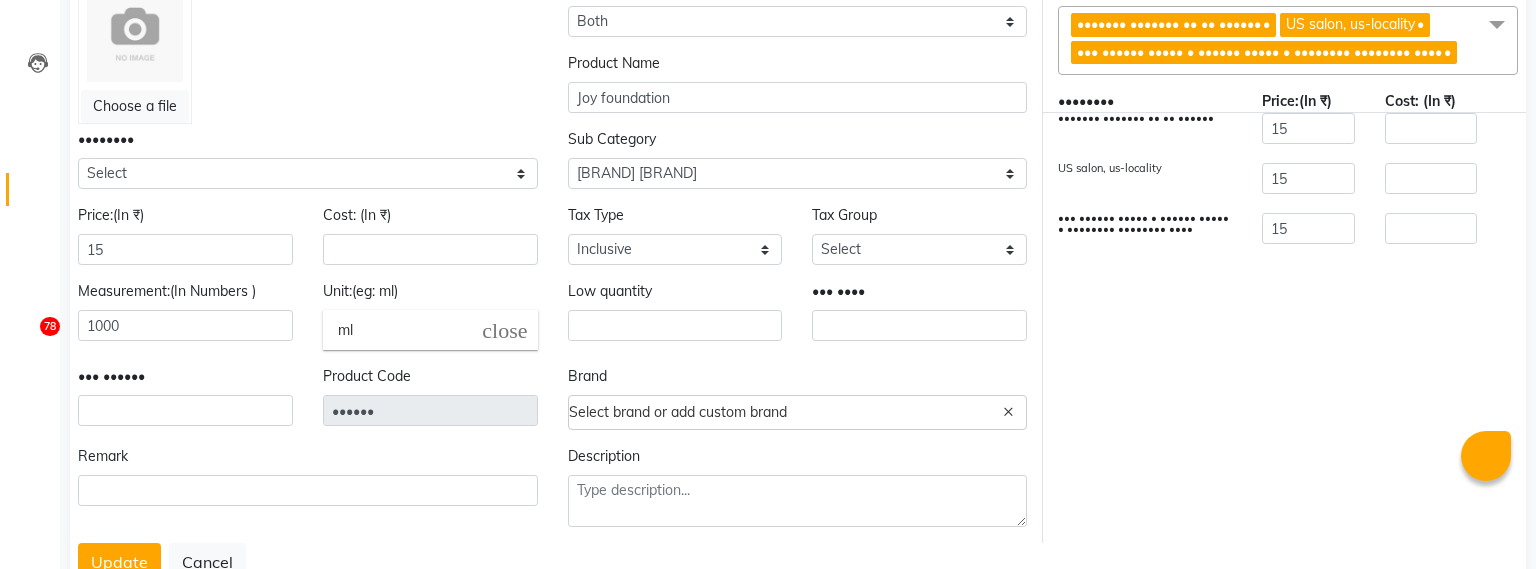 scroll, scrollTop: 0, scrollLeft: 0, axis: both 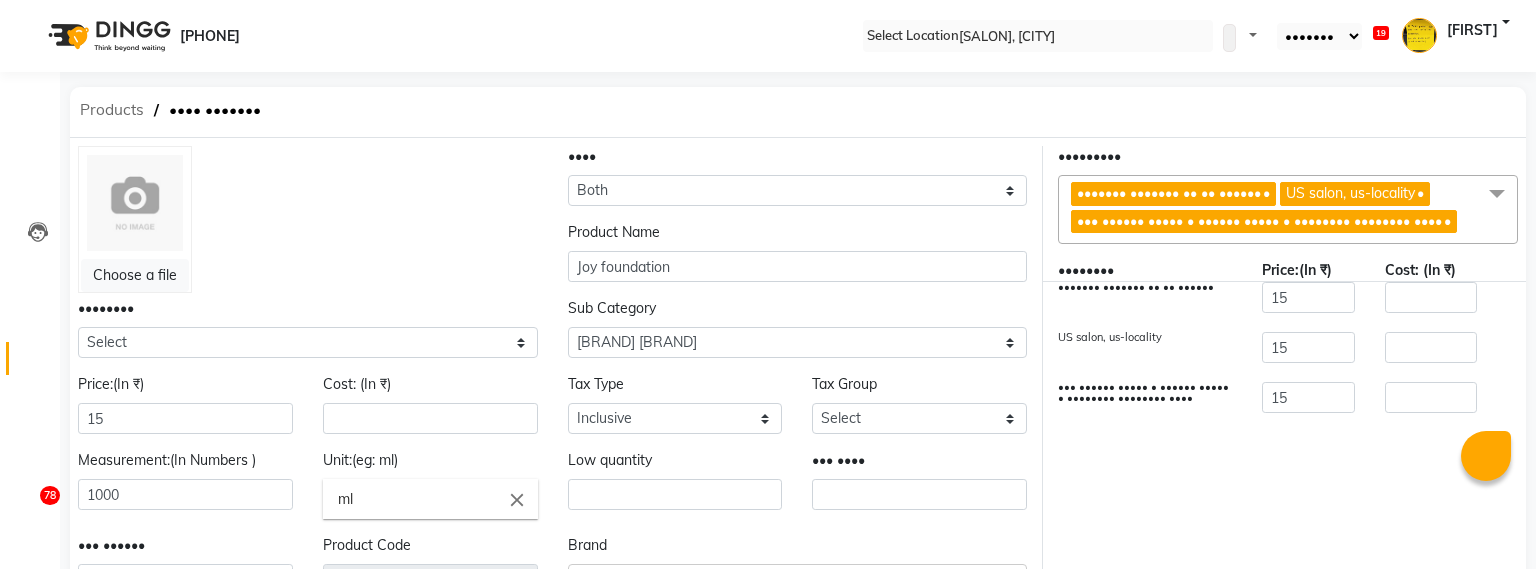 click on "Products" at bounding box center [112, 110] 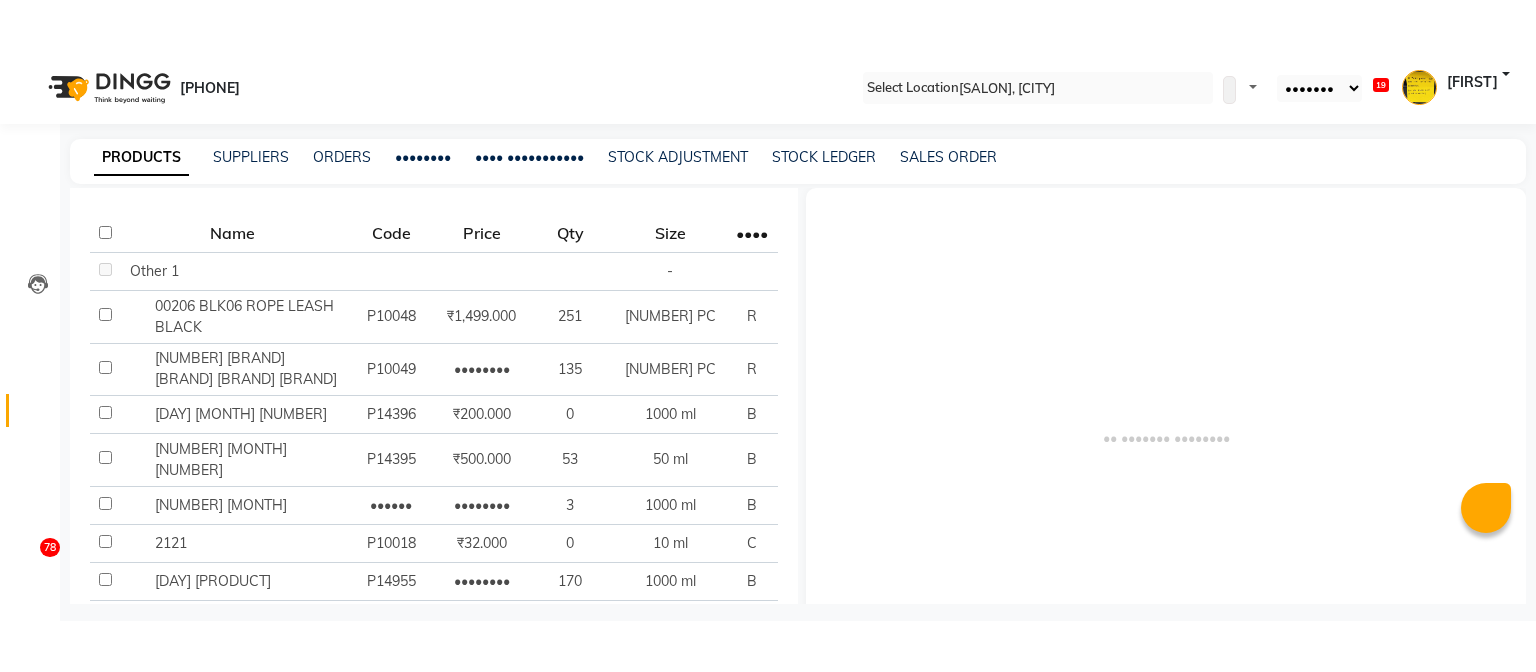 scroll, scrollTop: 0, scrollLeft: 0, axis: both 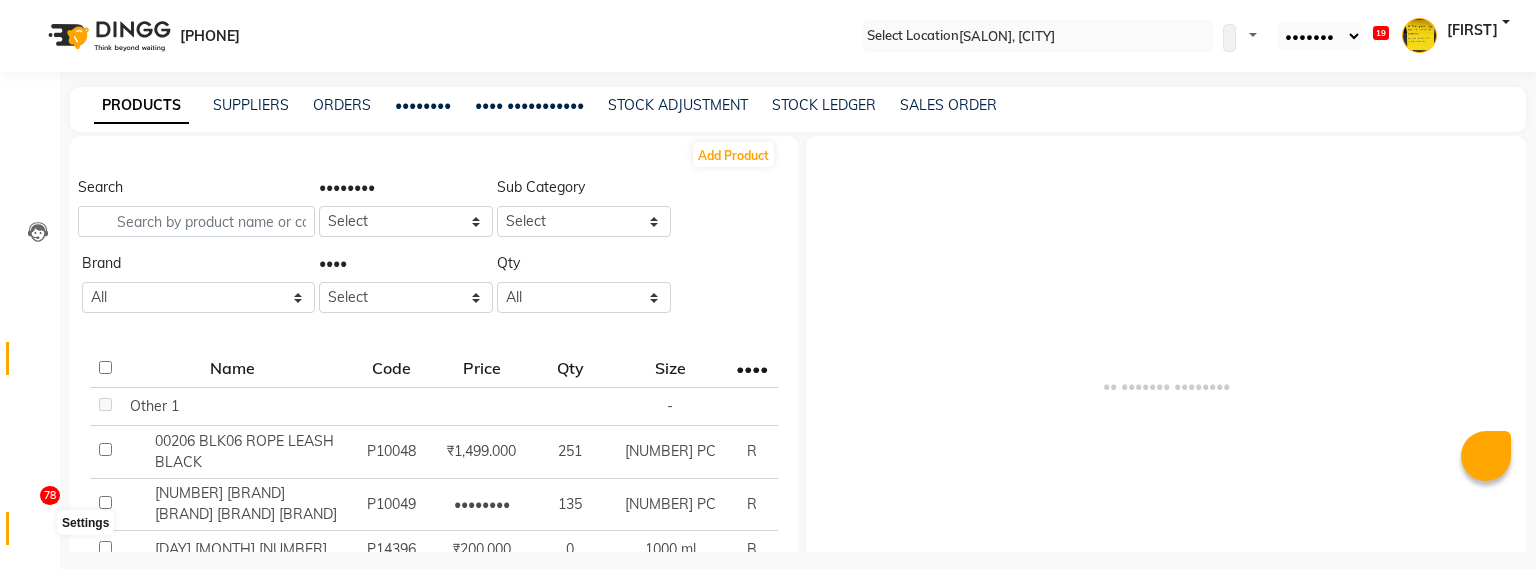 click at bounding box center (38, 533) 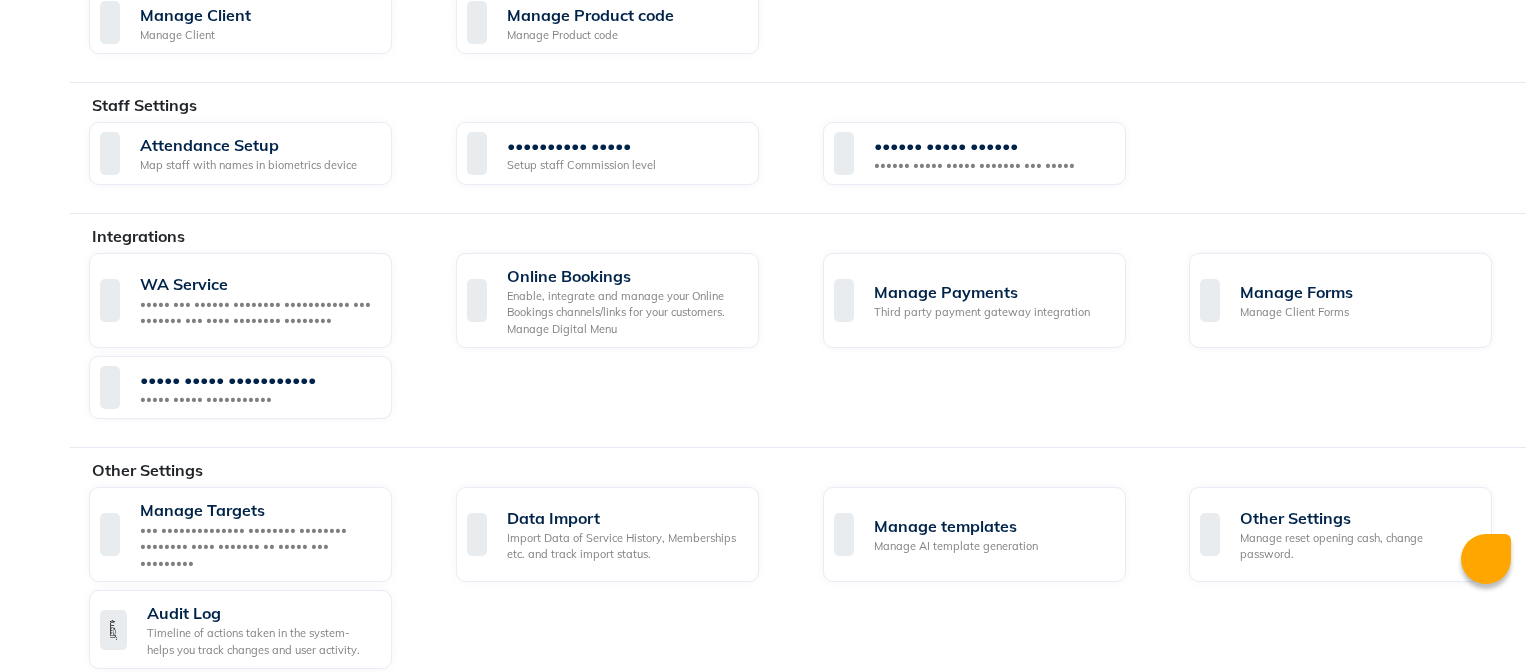 scroll, scrollTop: 1043, scrollLeft: 0, axis: vertical 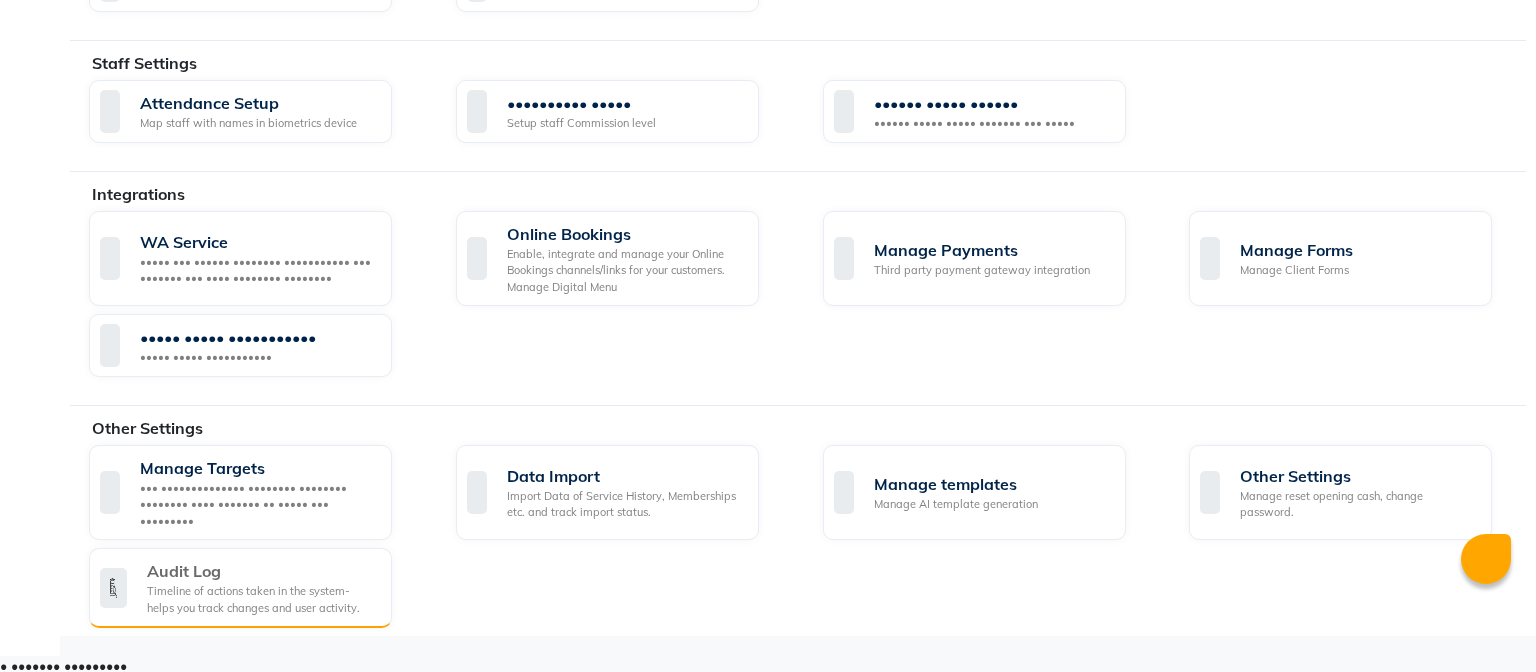 click on "Audit Log" at bounding box center (261, 571) 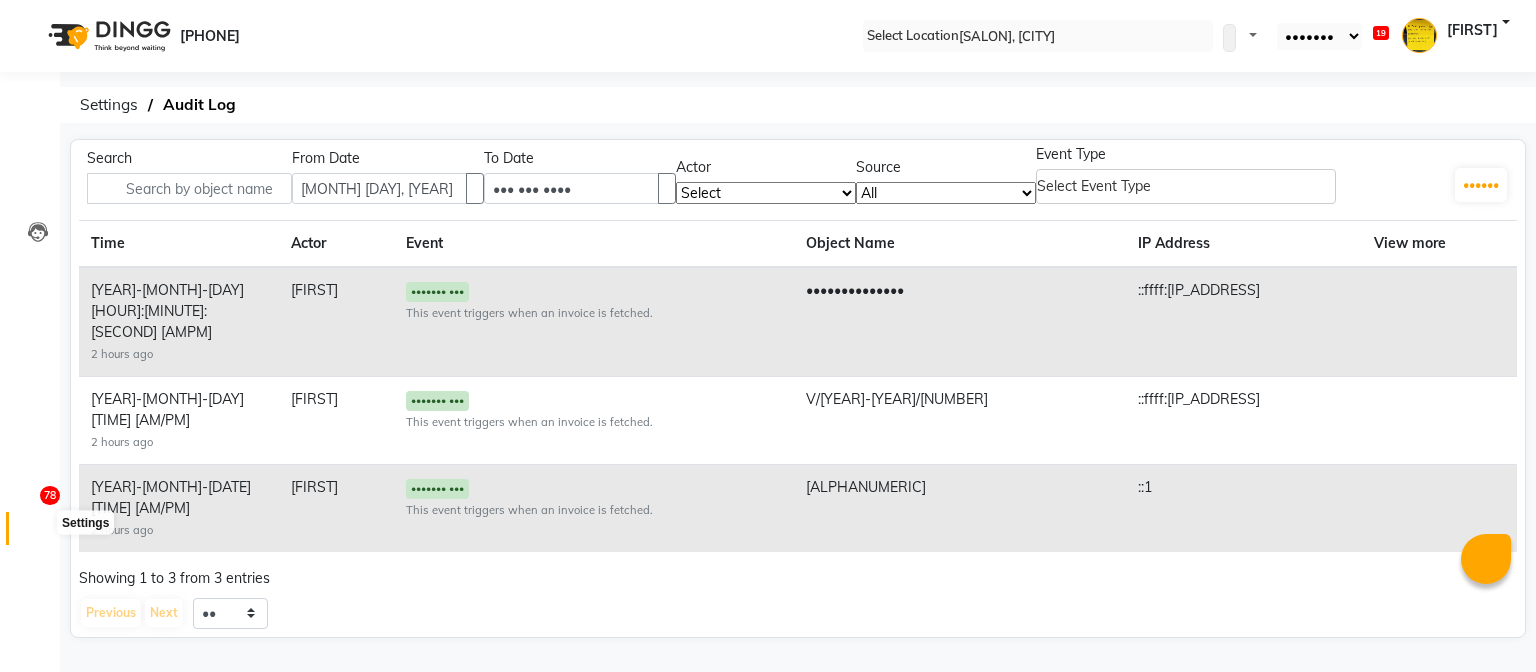 click at bounding box center (38, 533) 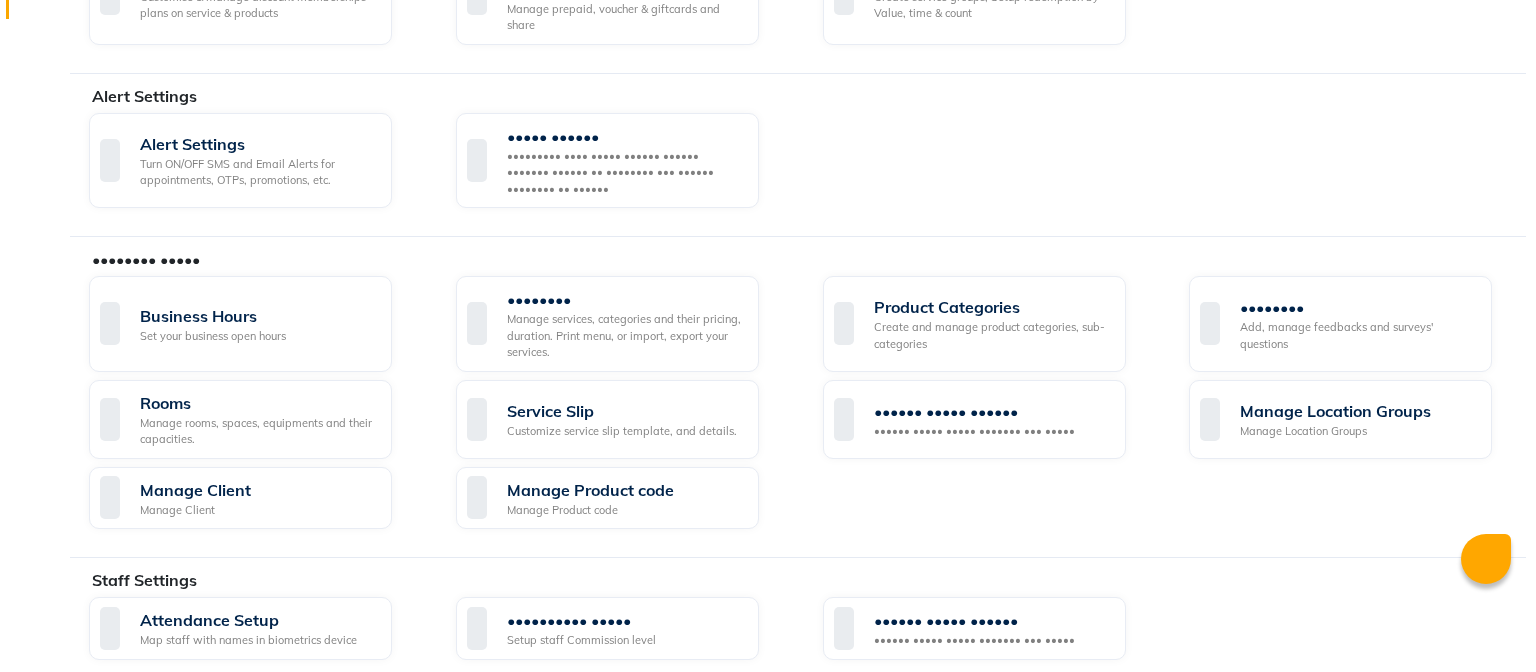 scroll, scrollTop: 474, scrollLeft: 0, axis: vertical 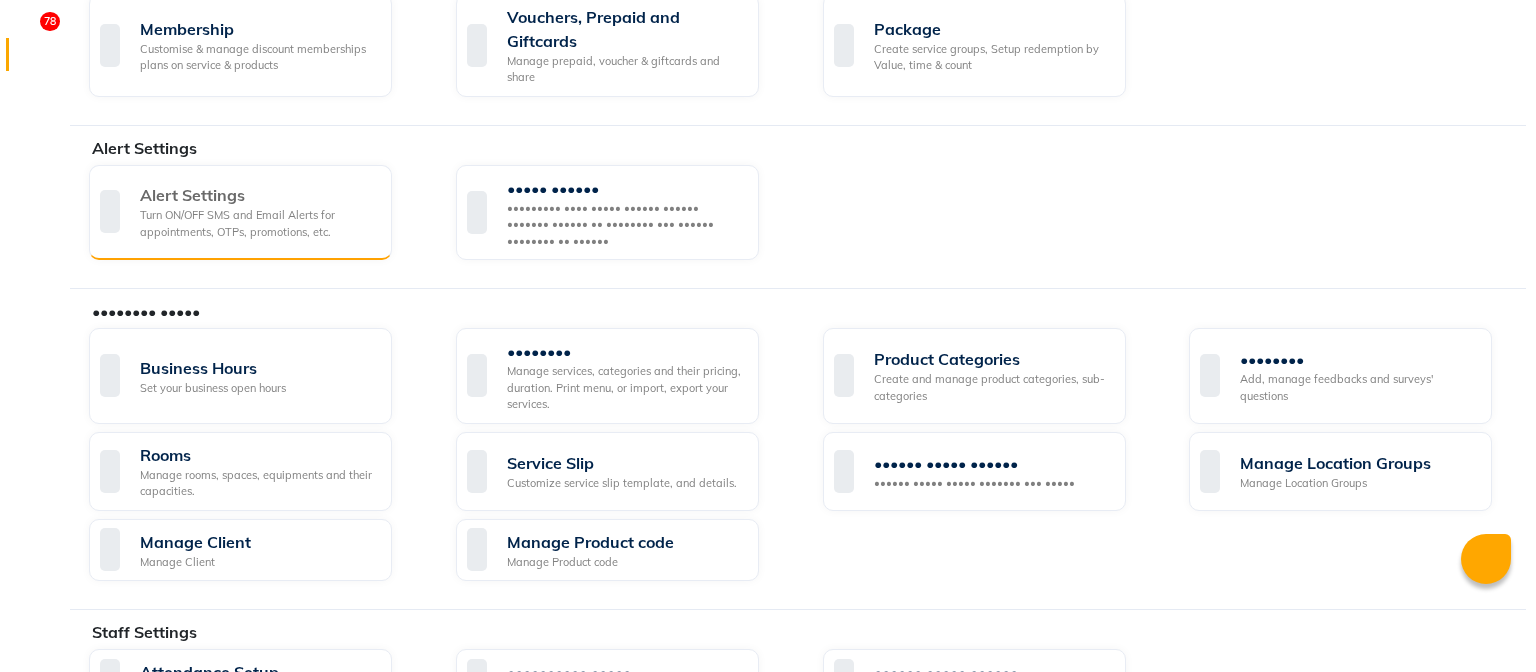 click on "Alert Settings Turn ON/OFF SMS and Email Alerts for appointments, OTPs, promotions, etc." at bounding box center [240, 213] 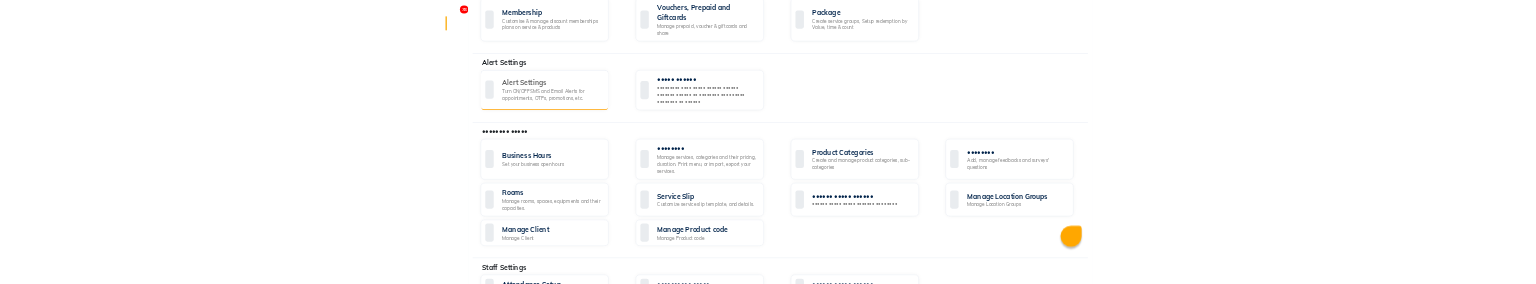 scroll, scrollTop: 0, scrollLeft: 0, axis: both 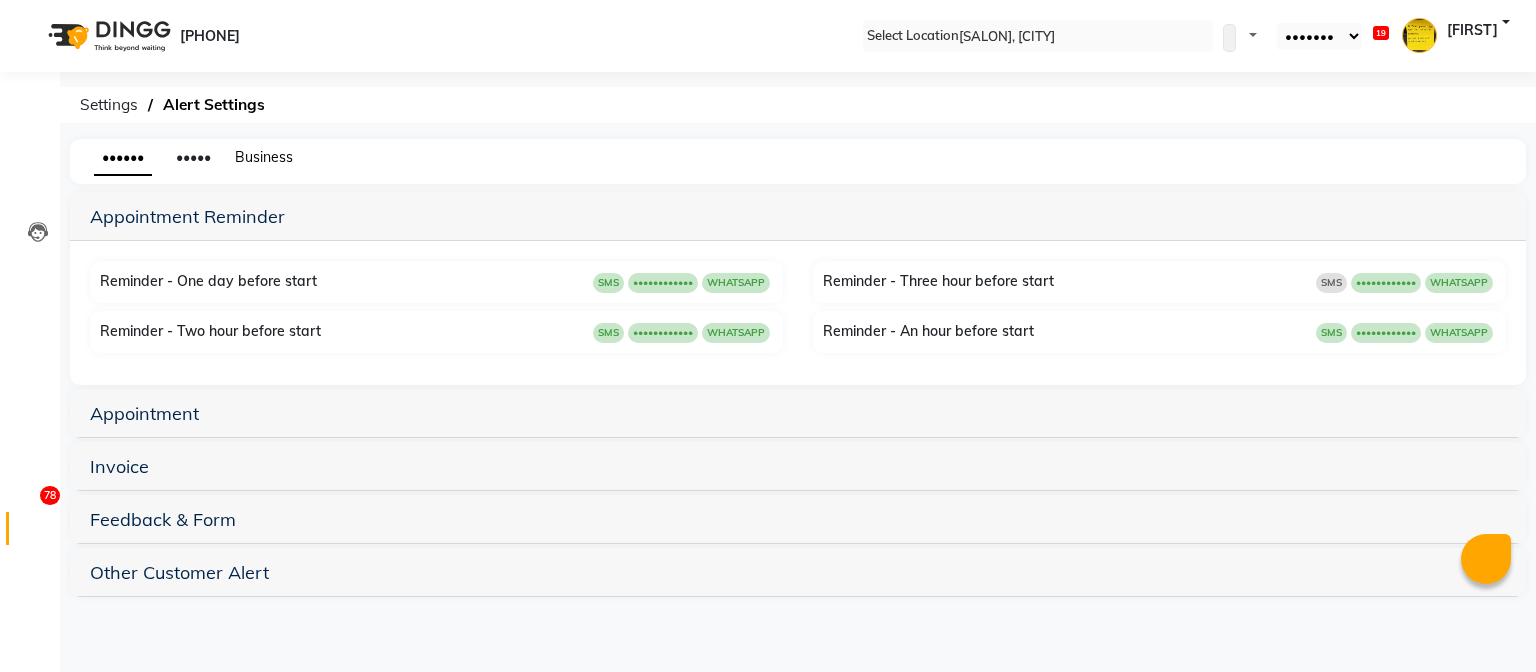 click on "Business" at bounding box center [123, 158] 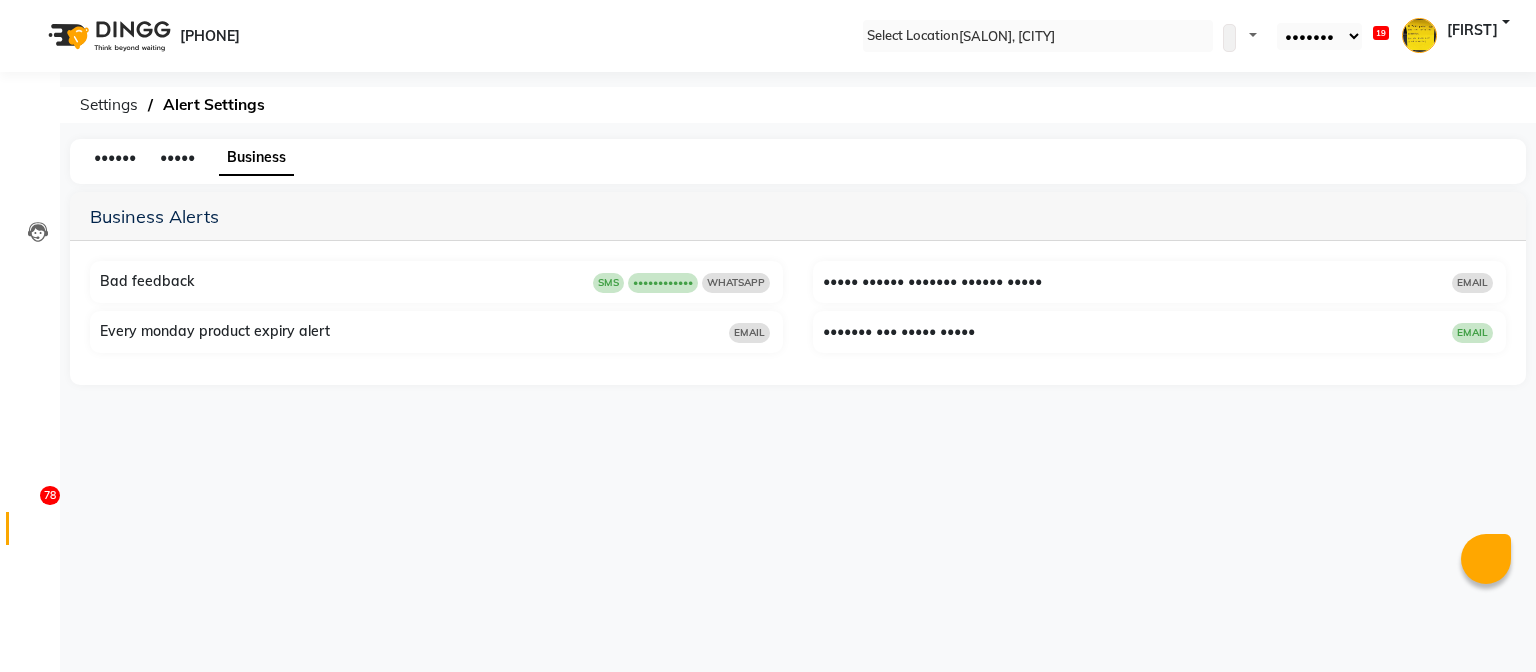 click at bounding box center (1497, 281) 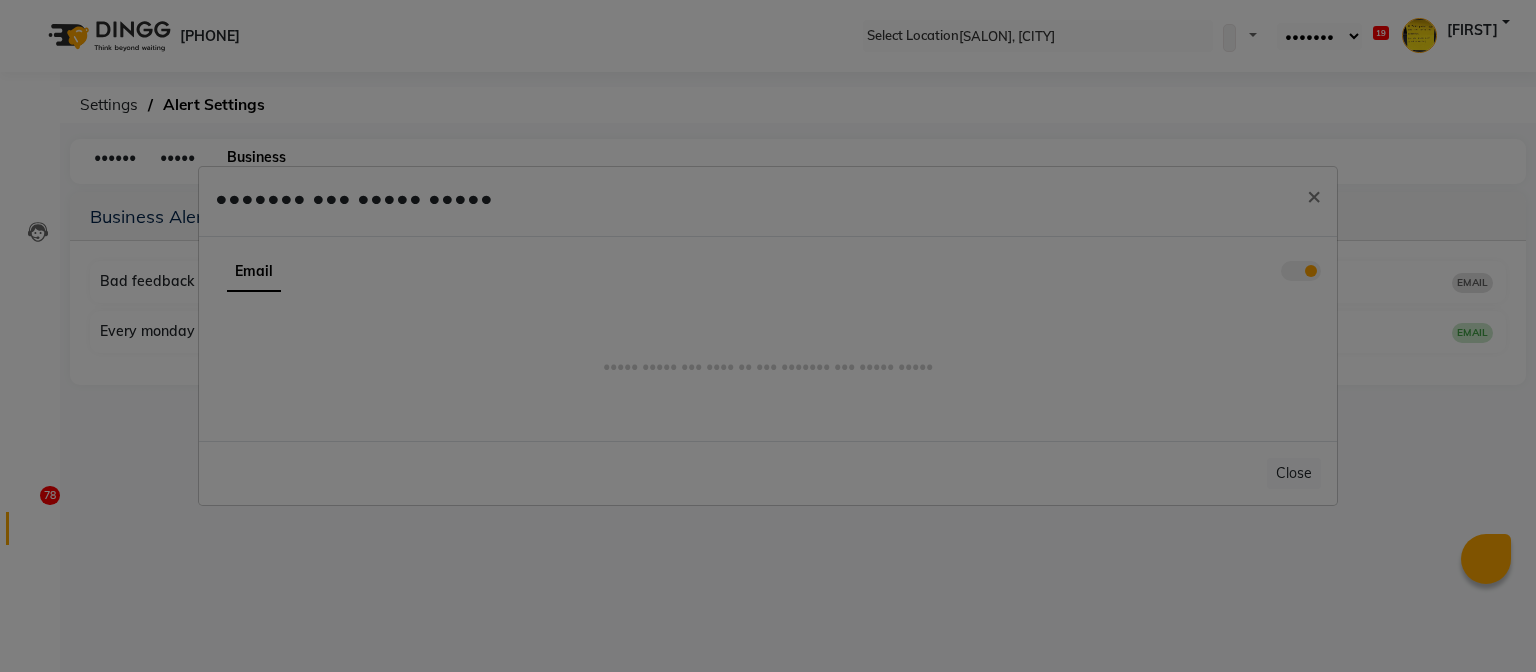 click at bounding box center (1301, 271) 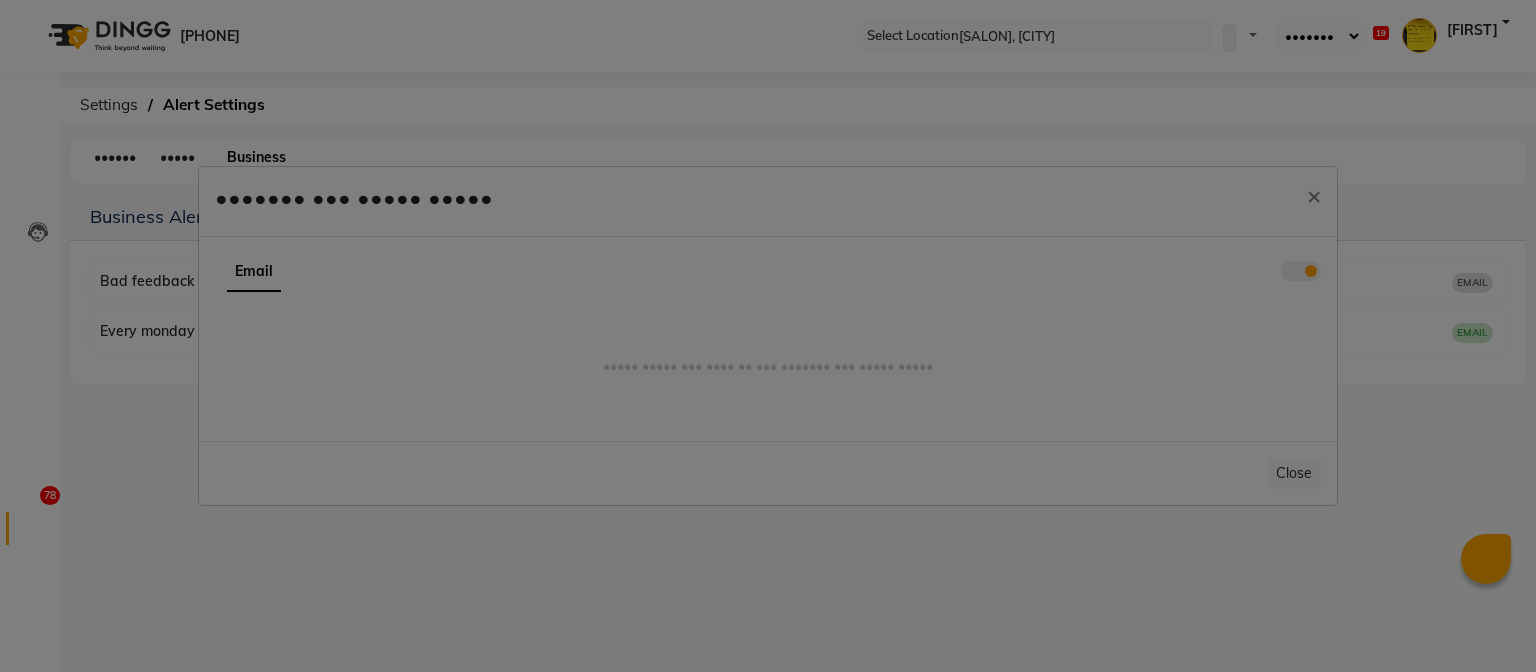 click at bounding box center [1281, 276] 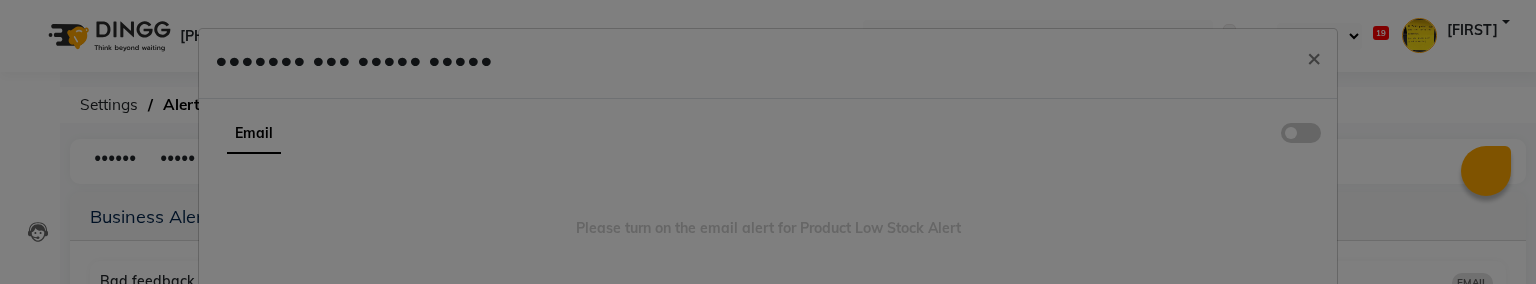 click at bounding box center (1301, 133) 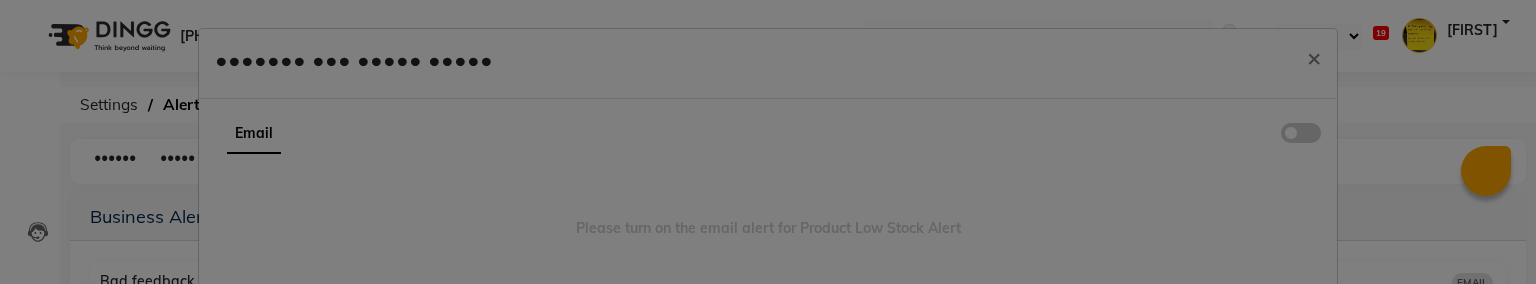click at bounding box center (1281, 138) 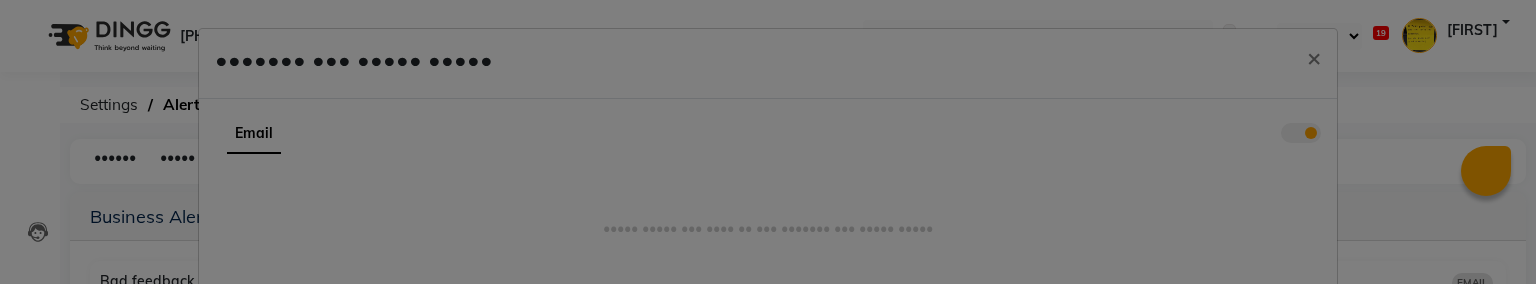 click on "Product Low Stock Alert ×" at bounding box center (768, 64) 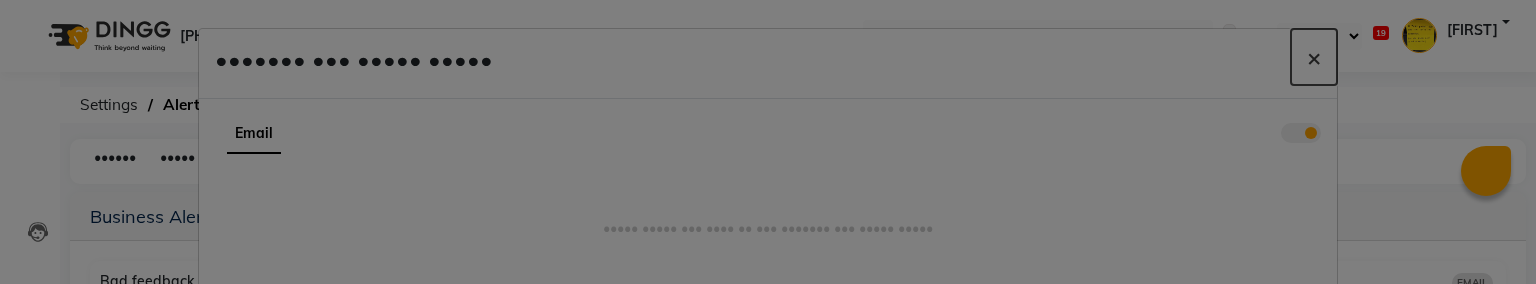 click on "×" at bounding box center [1314, 57] 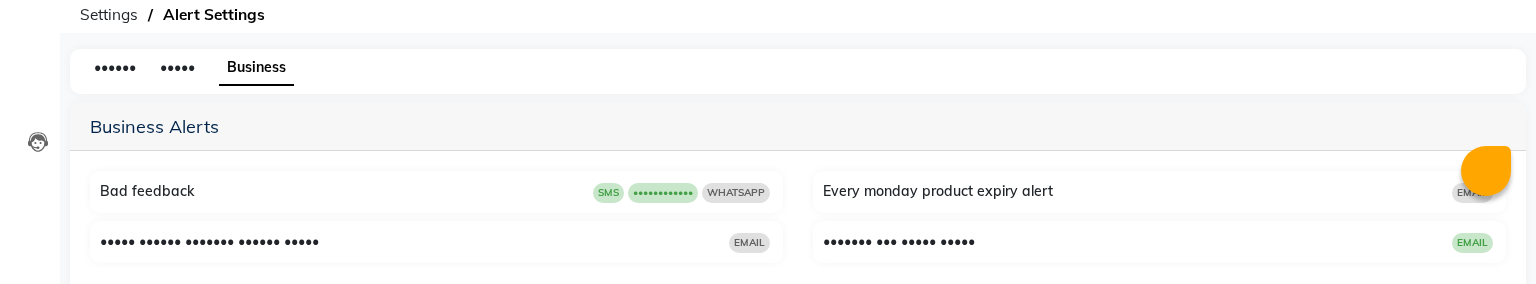 scroll, scrollTop: 93, scrollLeft: 0, axis: vertical 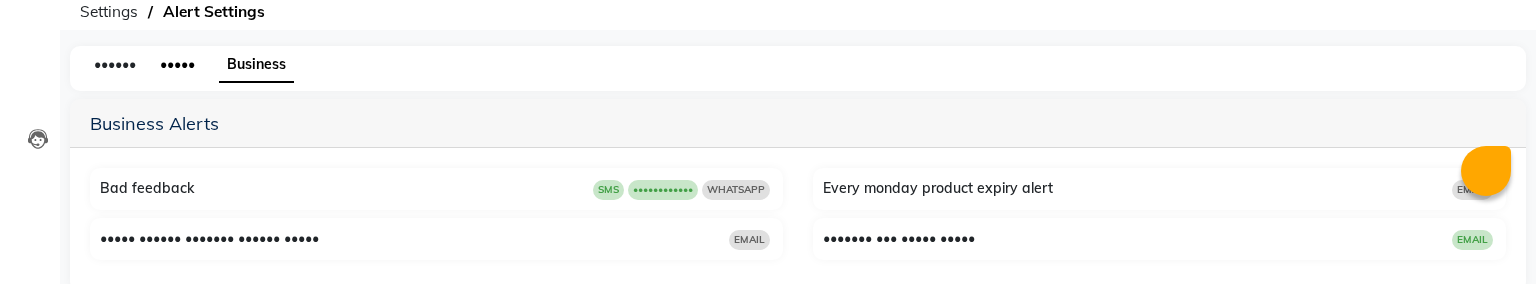 click on "•••••" at bounding box center [115, 64] 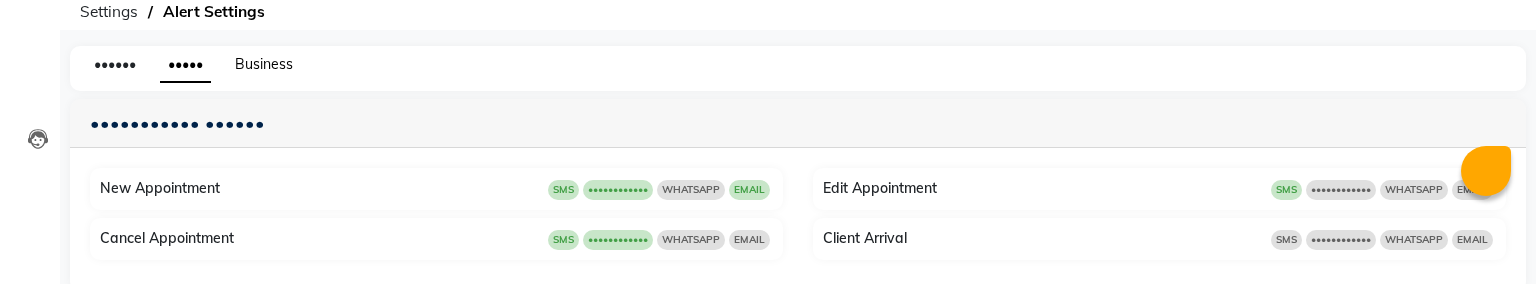 click on "Business" at bounding box center (115, 64) 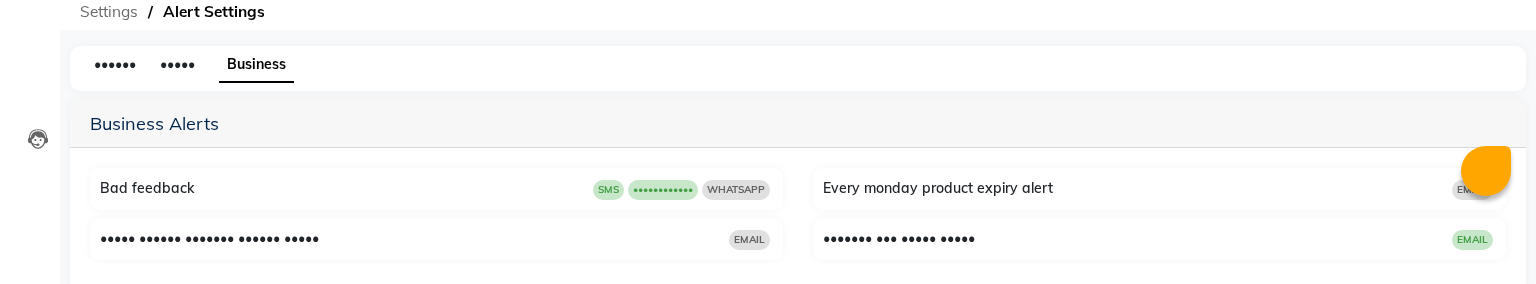 click on "Settings" at bounding box center [109, 12] 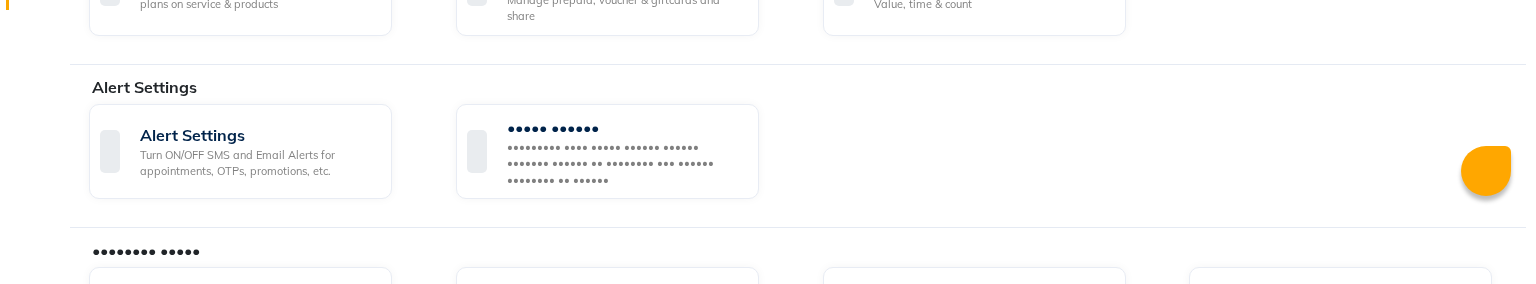 scroll, scrollTop: 545, scrollLeft: 0, axis: vertical 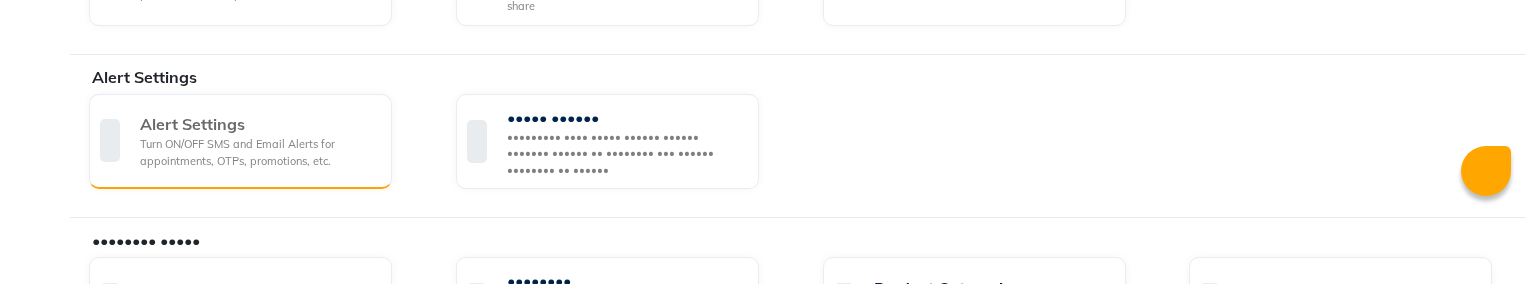 click on "Turn ON/OFF SMS and Email Alerts for appointments, OTPs, promotions, etc." at bounding box center (258, 152) 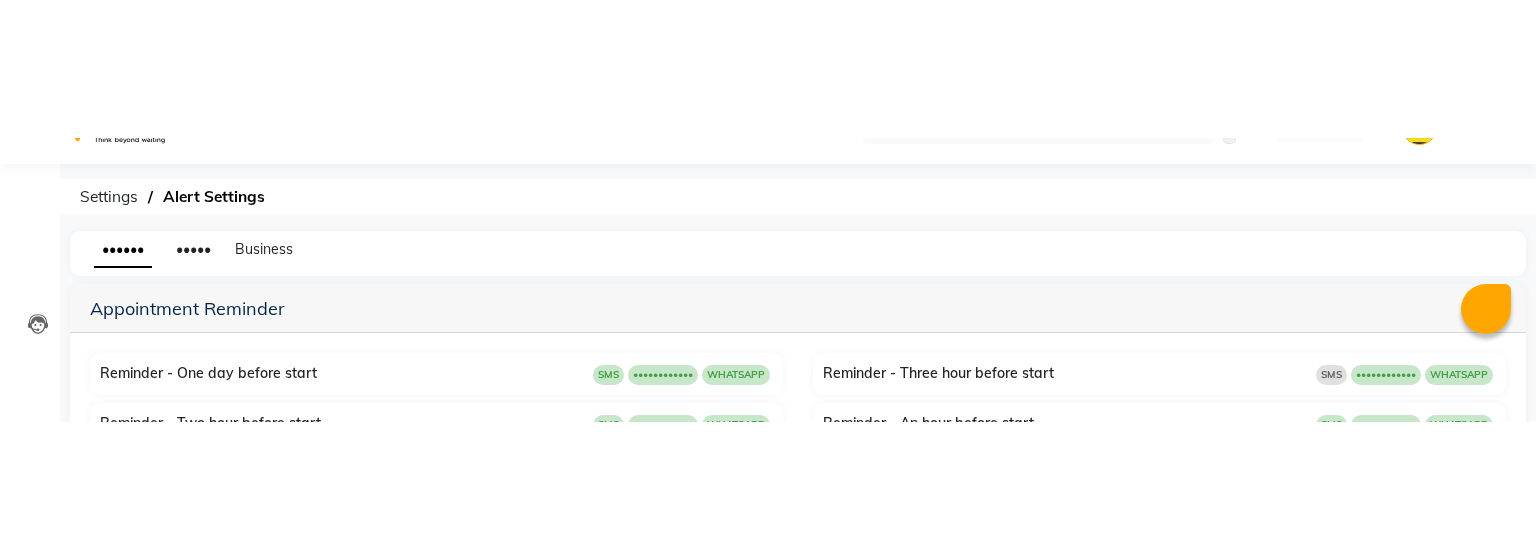 scroll, scrollTop: 0, scrollLeft: 0, axis: both 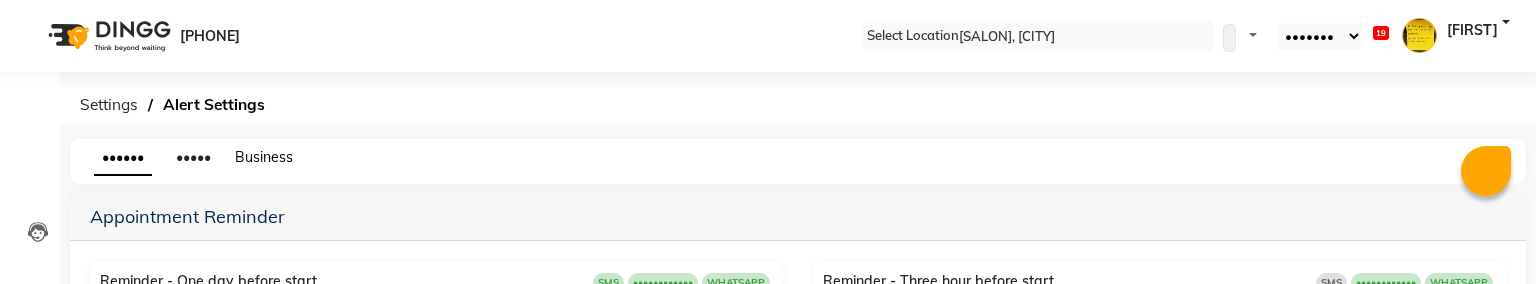 click on "Business" at bounding box center [123, 158] 